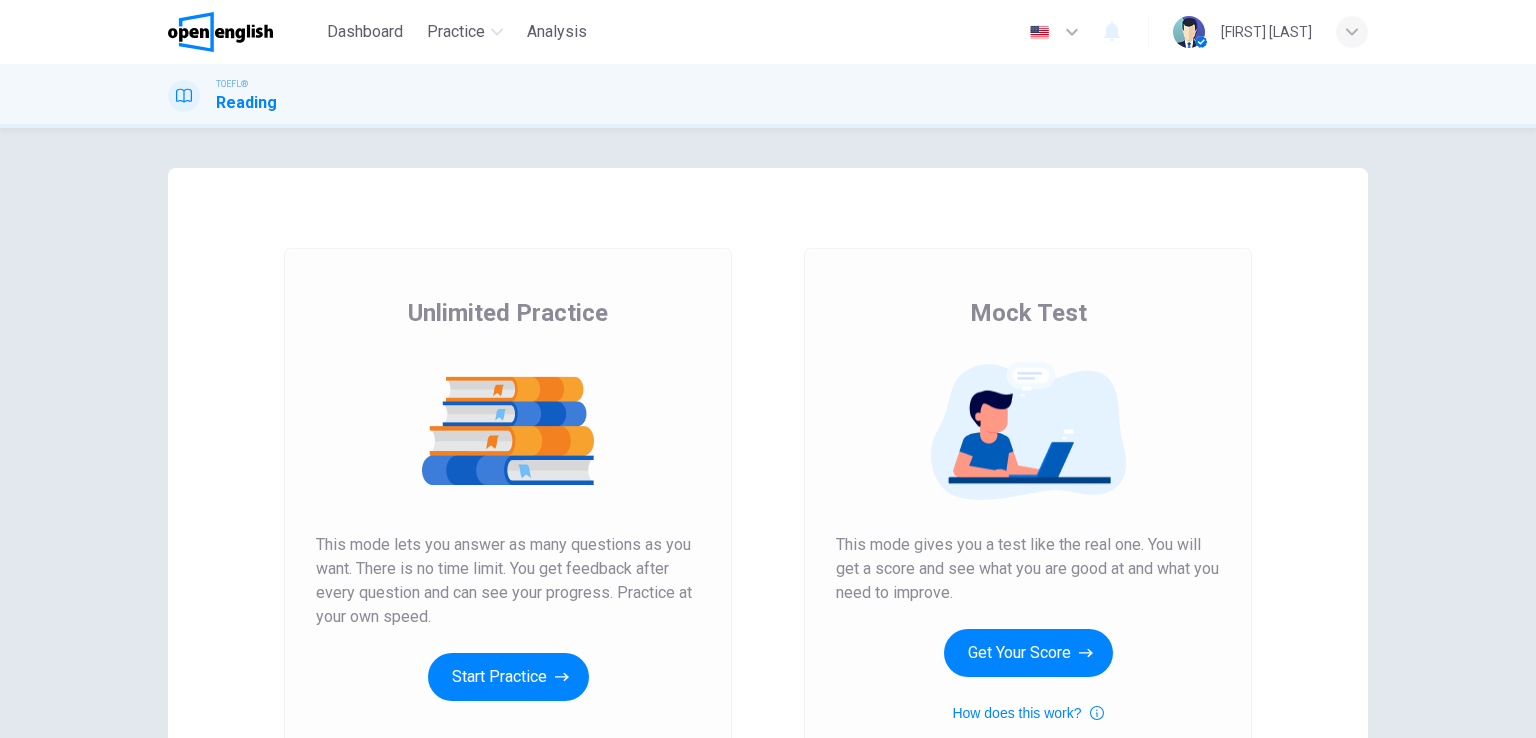 scroll, scrollTop: 0, scrollLeft: 0, axis: both 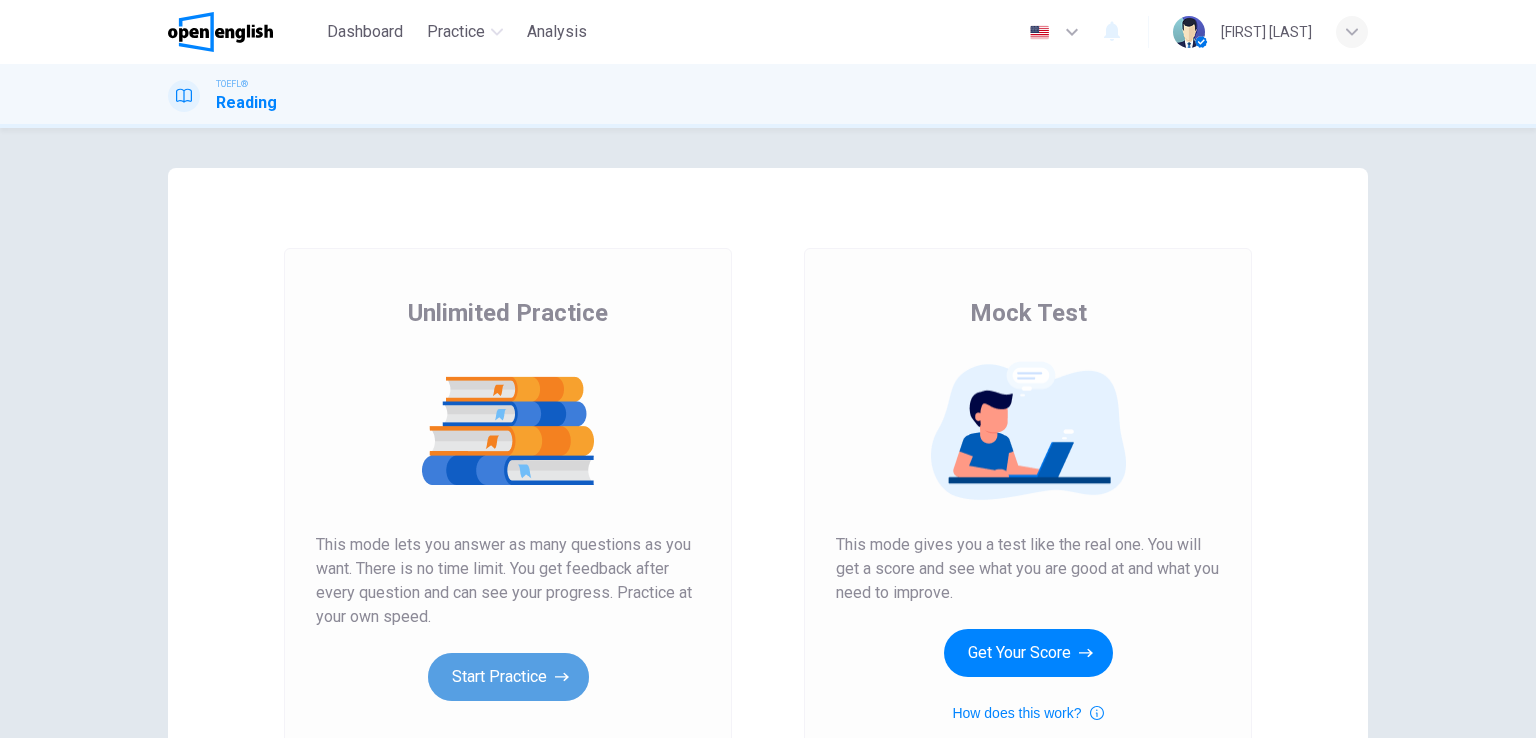 click on "Start Practice" at bounding box center [508, 677] 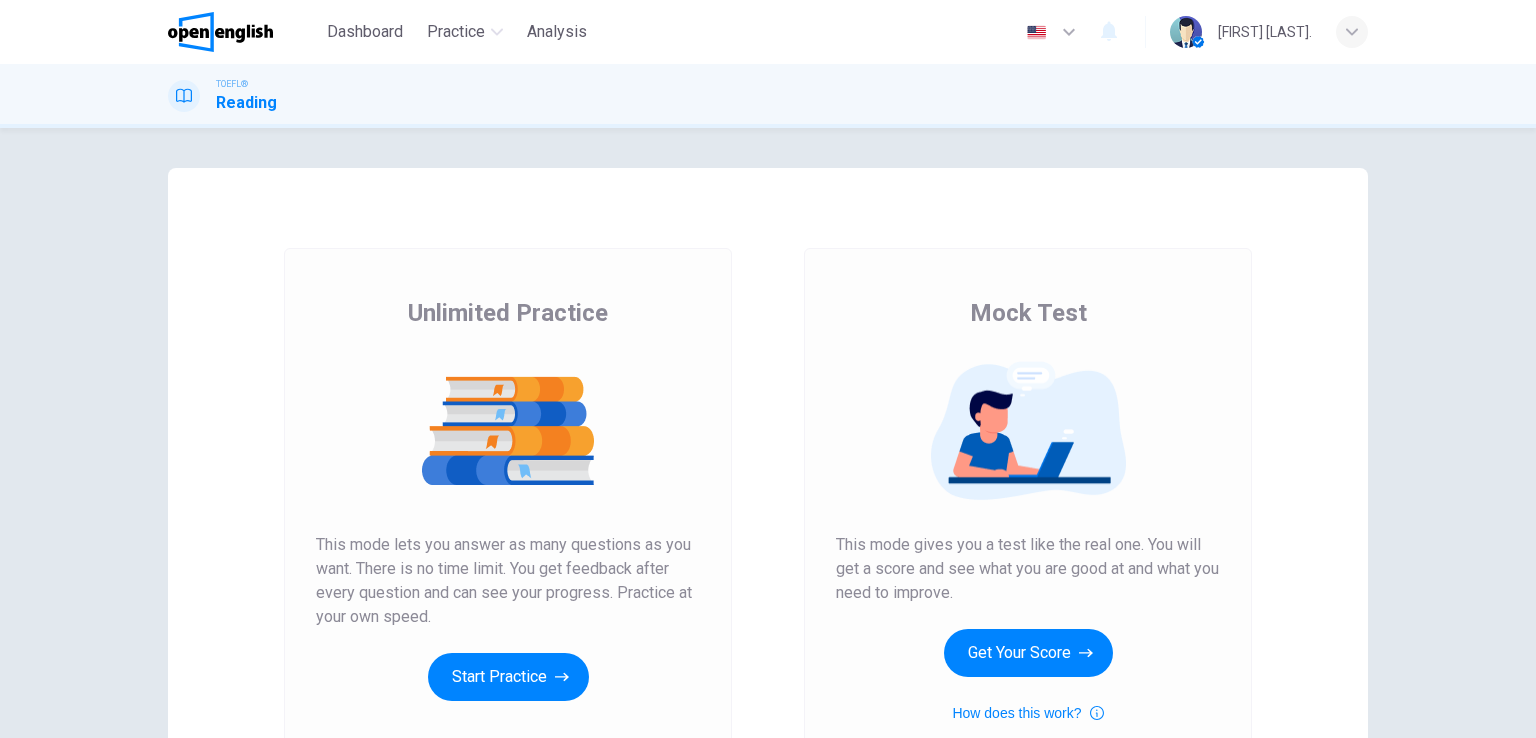 scroll, scrollTop: 0, scrollLeft: 0, axis: both 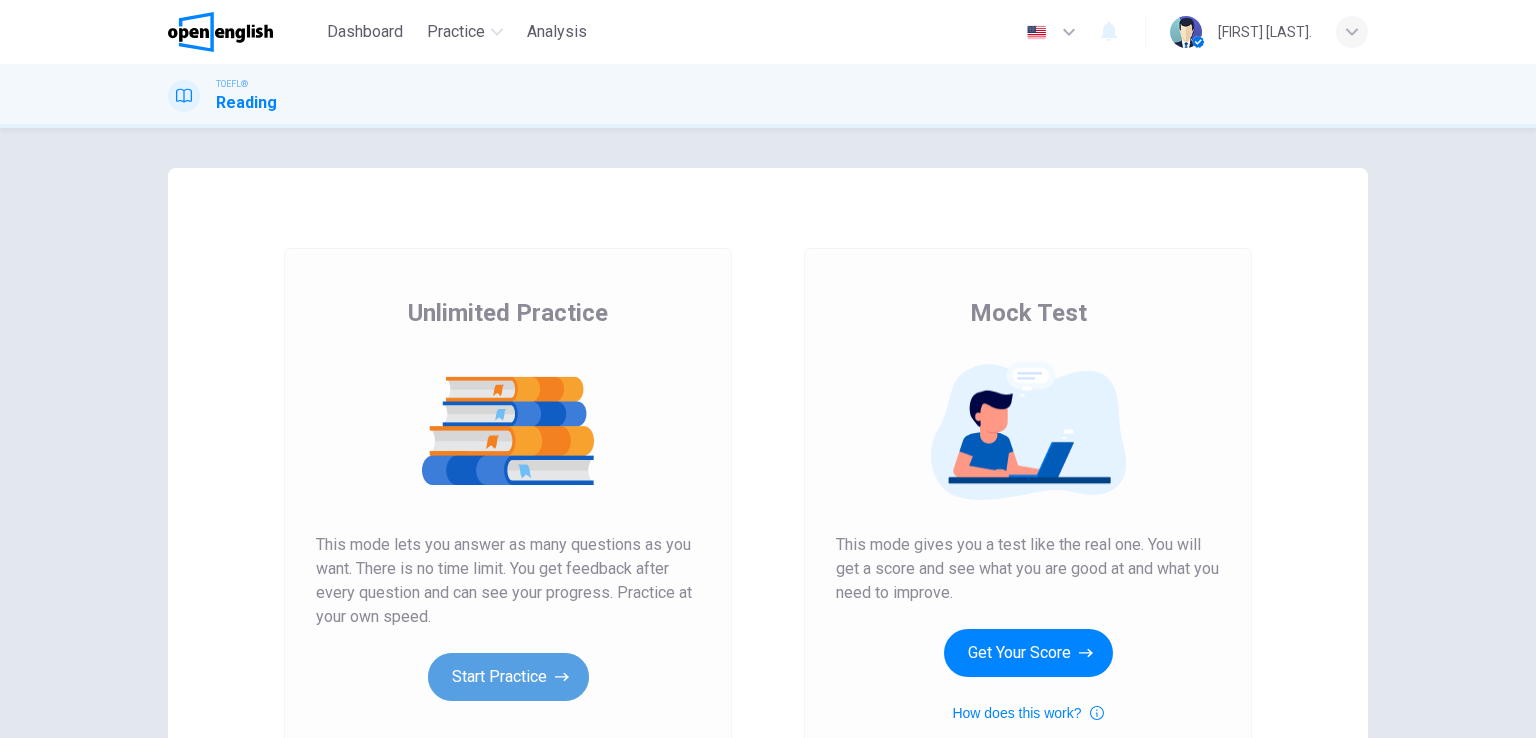 click on "Start Practice" at bounding box center [508, 677] 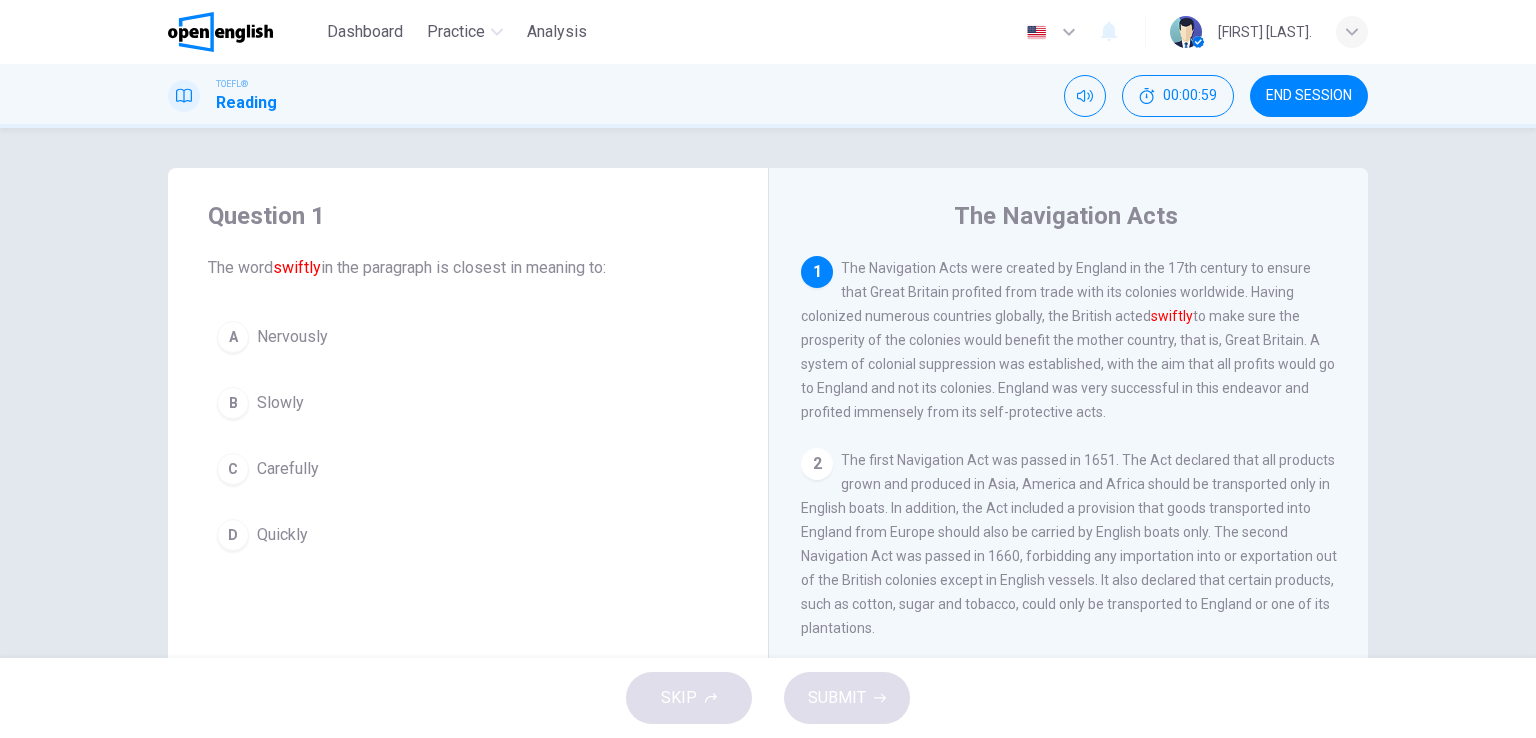 click on "Carefully" at bounding box center (292, 337) 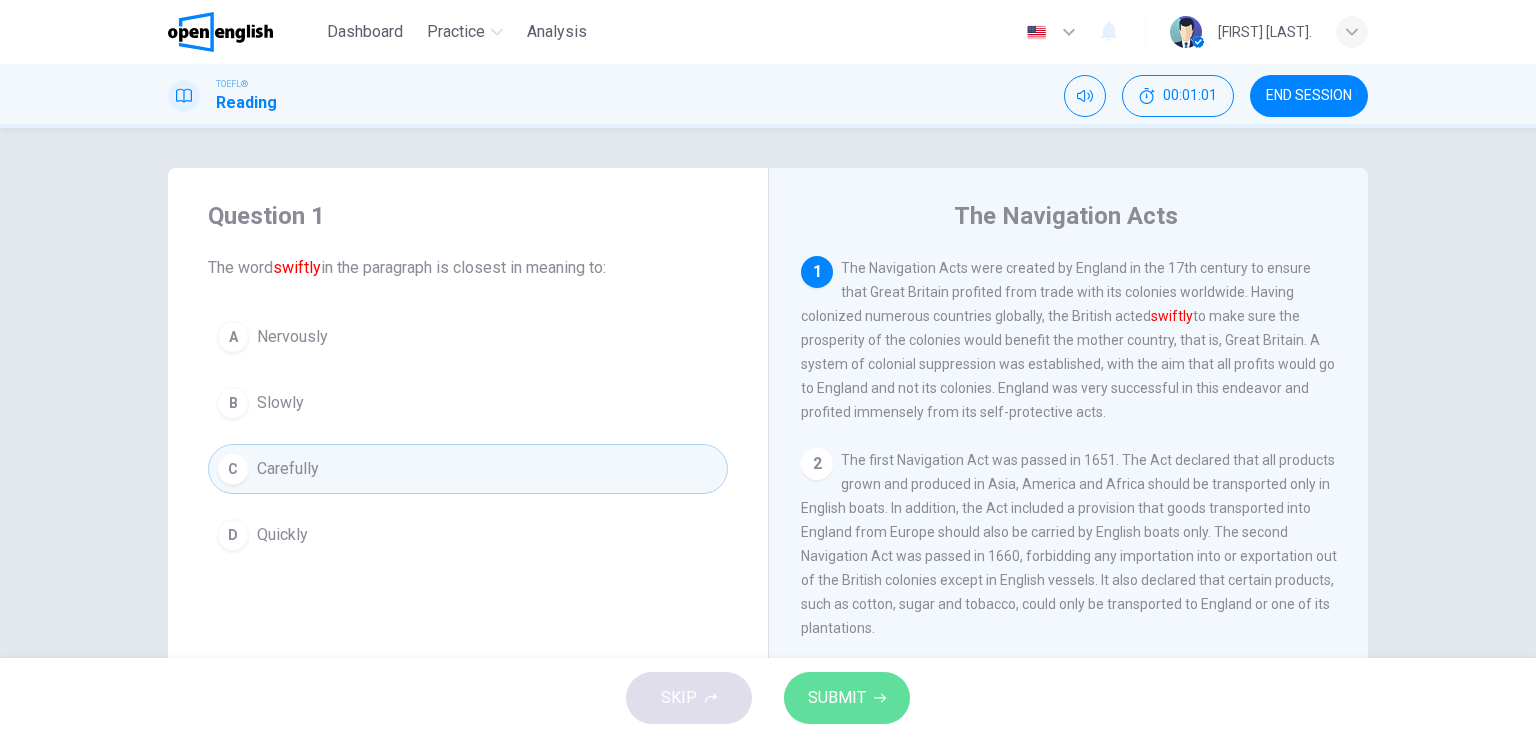 click on "SUBMIT" at bounding box center [837, 698] 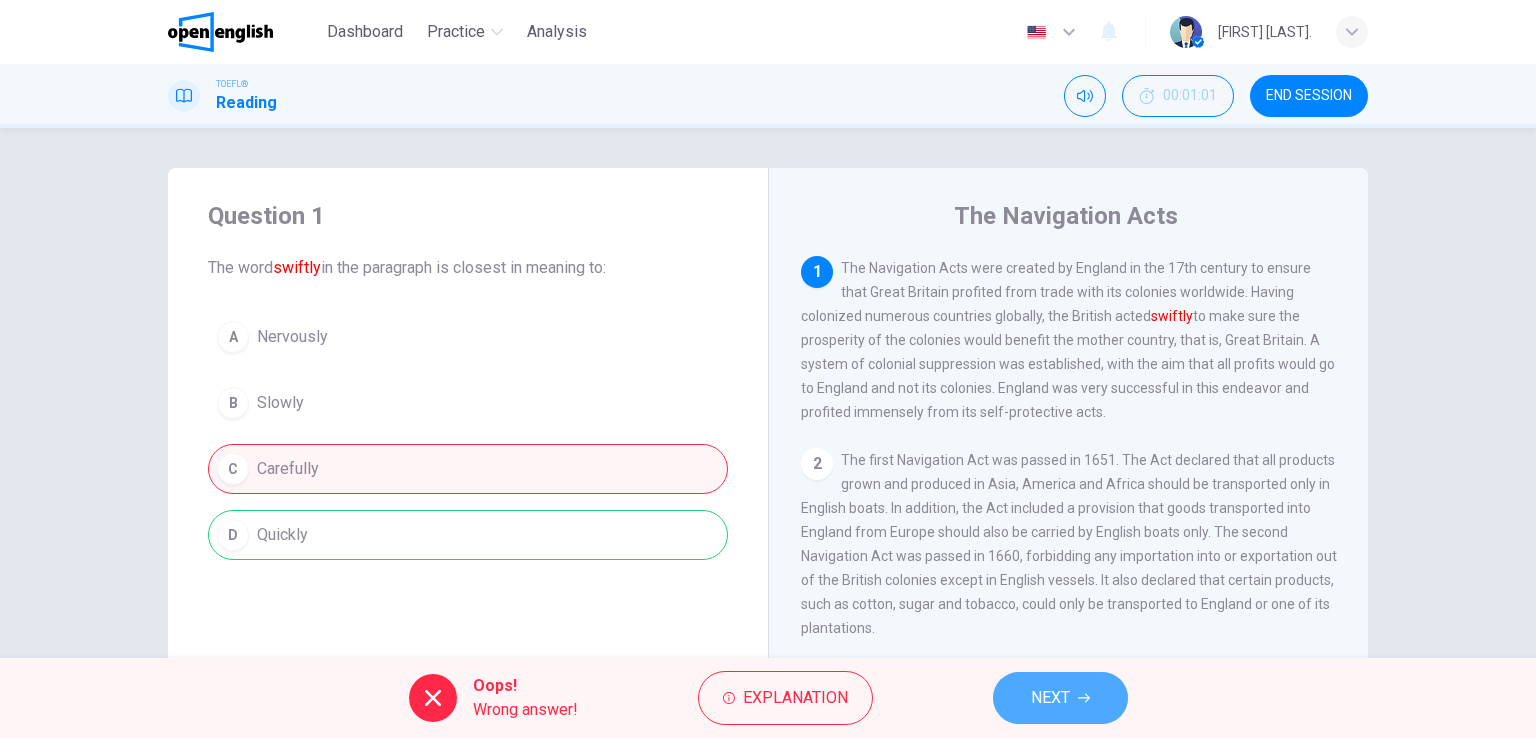click on "NEXT" at bounding box center (1050, 698) 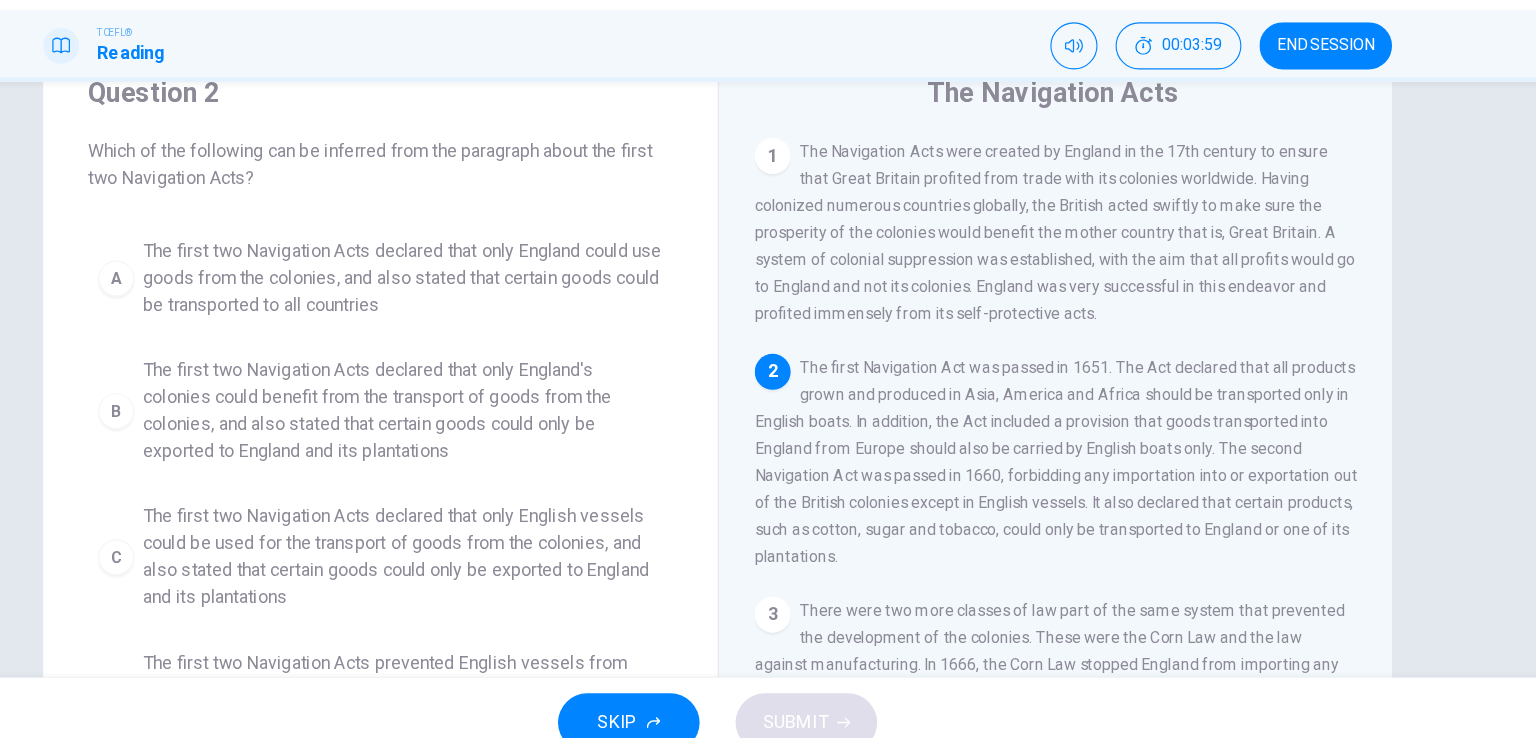 scroll, scrollTop: 79, scrollLeft: 0, axis: vertical 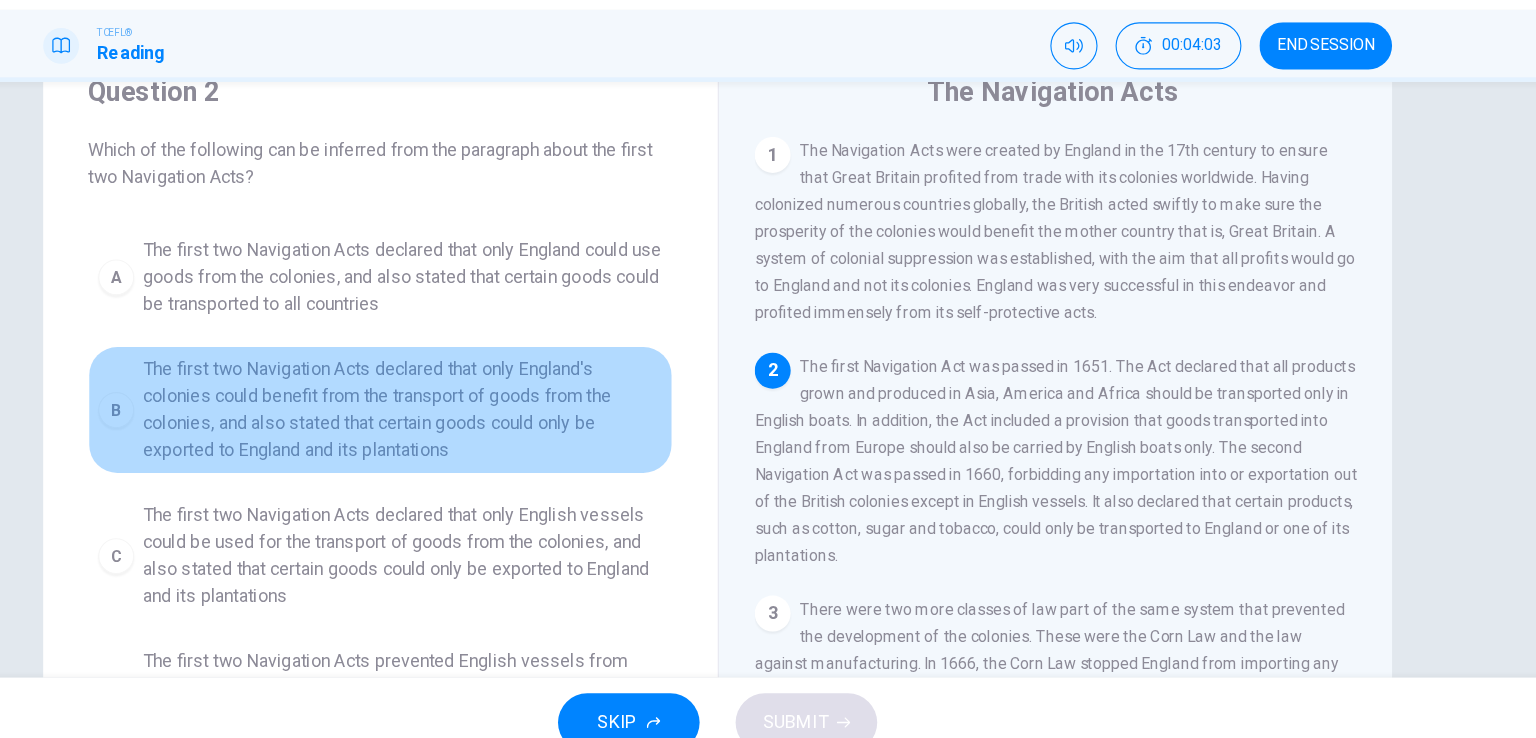 click on "The first two Navigation Acts declared that only England's colonies could benefit from the transport of goods from the colonies, and also stated that certain goods could only be exported to England and its plantations" at bounding box center (488, 302) 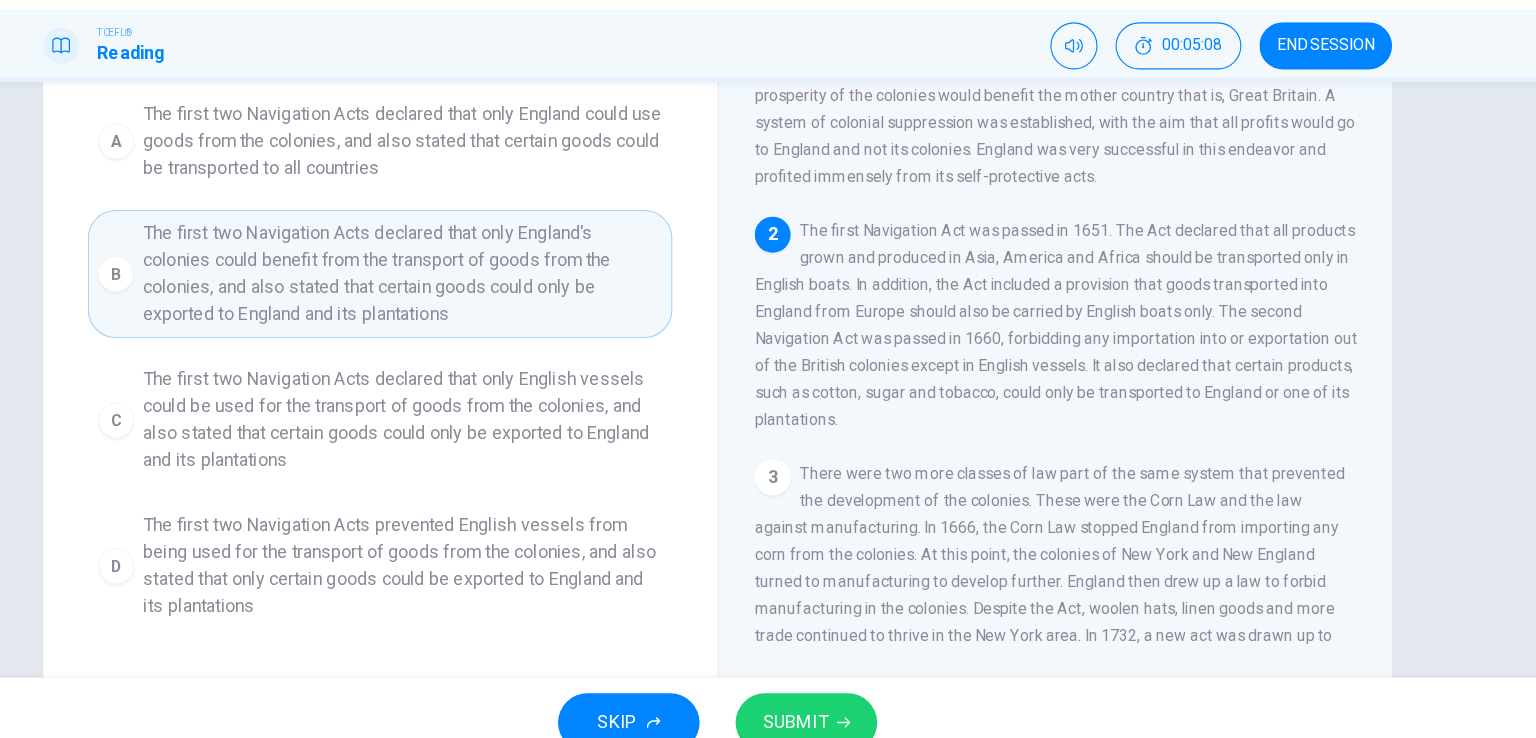 scroll, scrollTop: 245, scrollLeft: 0, axis: vertical 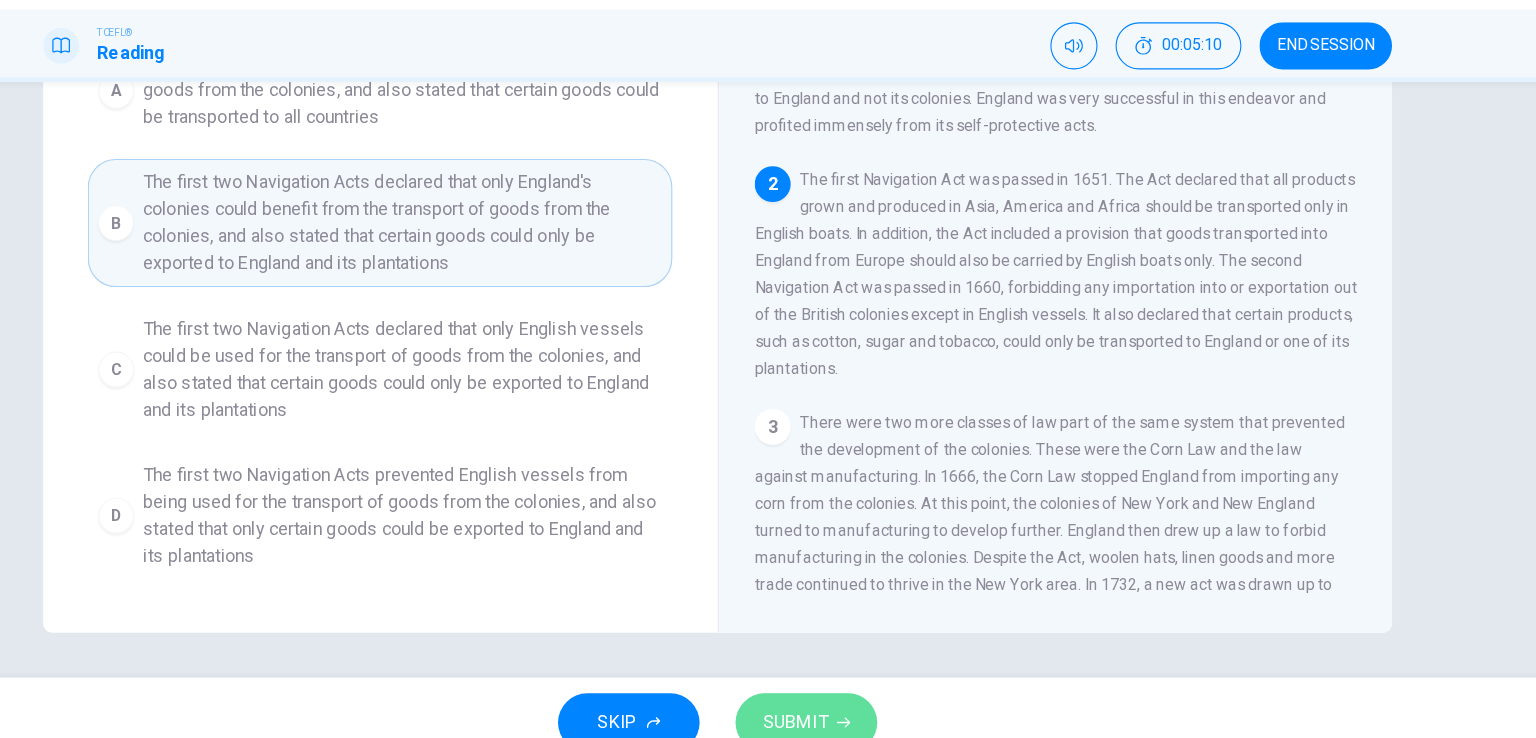 click on "SUBMIT" at bounding box center [837, 698] 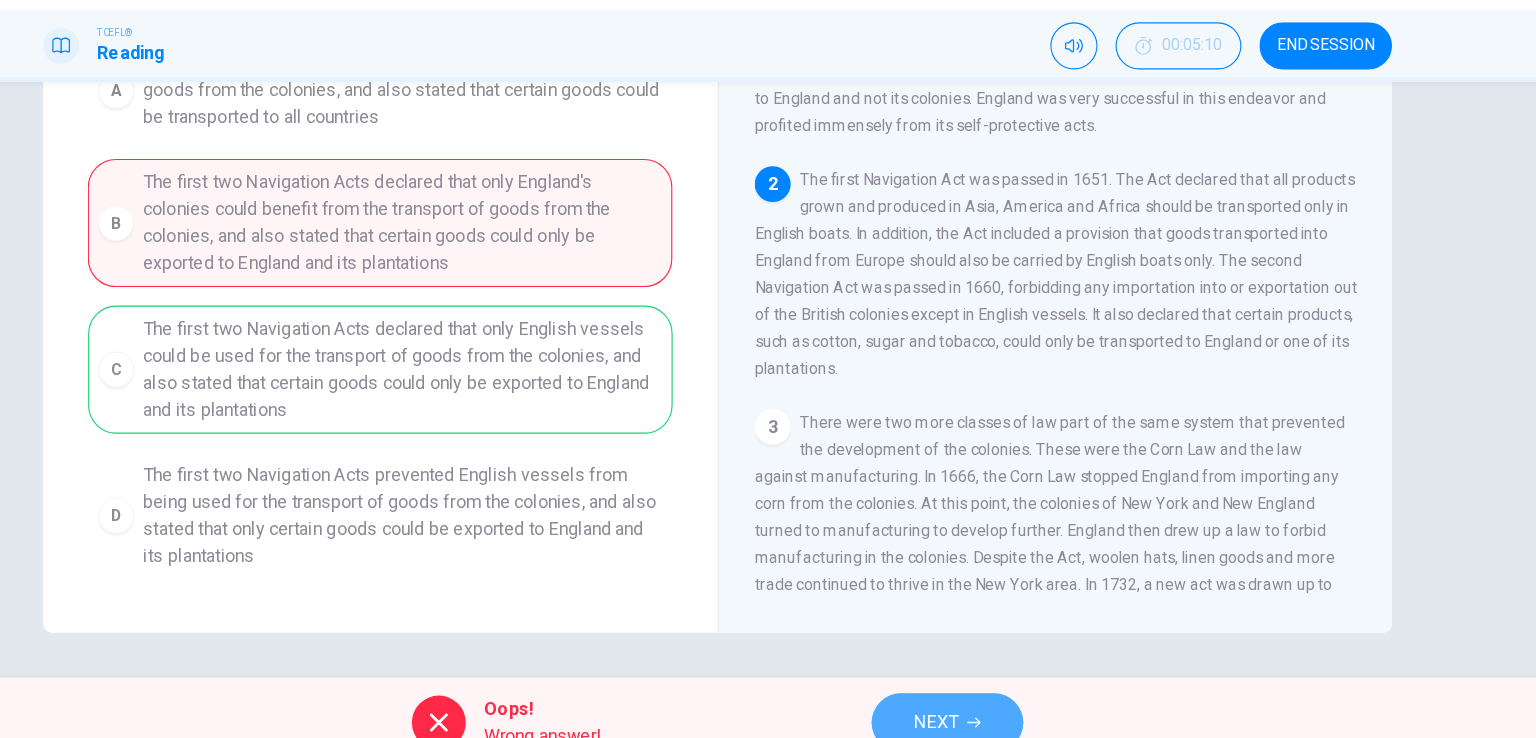 click on "NEXT" at bounding box center [962, 698] 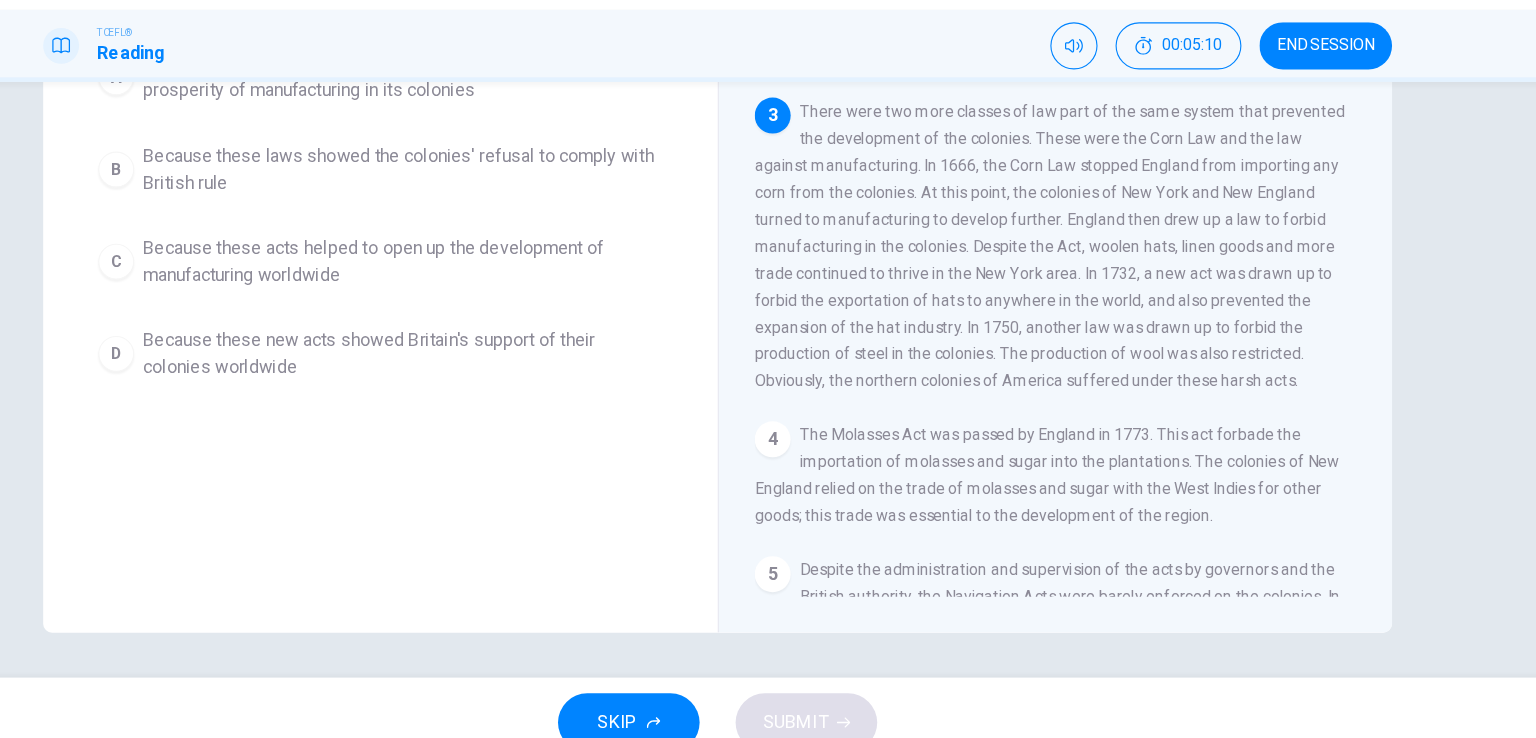 scroll, scrollTop: 317, scrollLeft: 0, axis: vertical 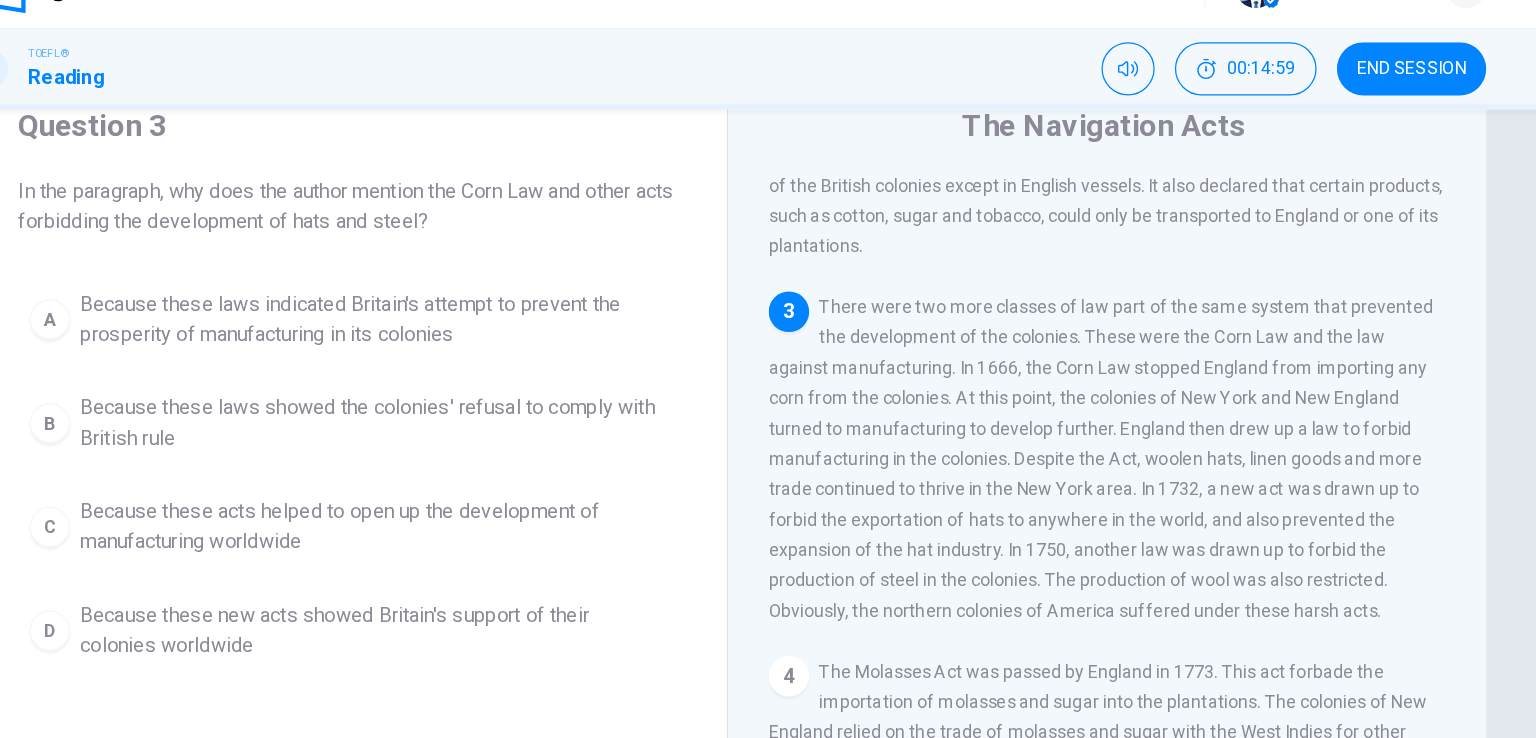 click on "Because these laws showed the colonies' refusal to comply with British rule" at bounding box center [488, 294] 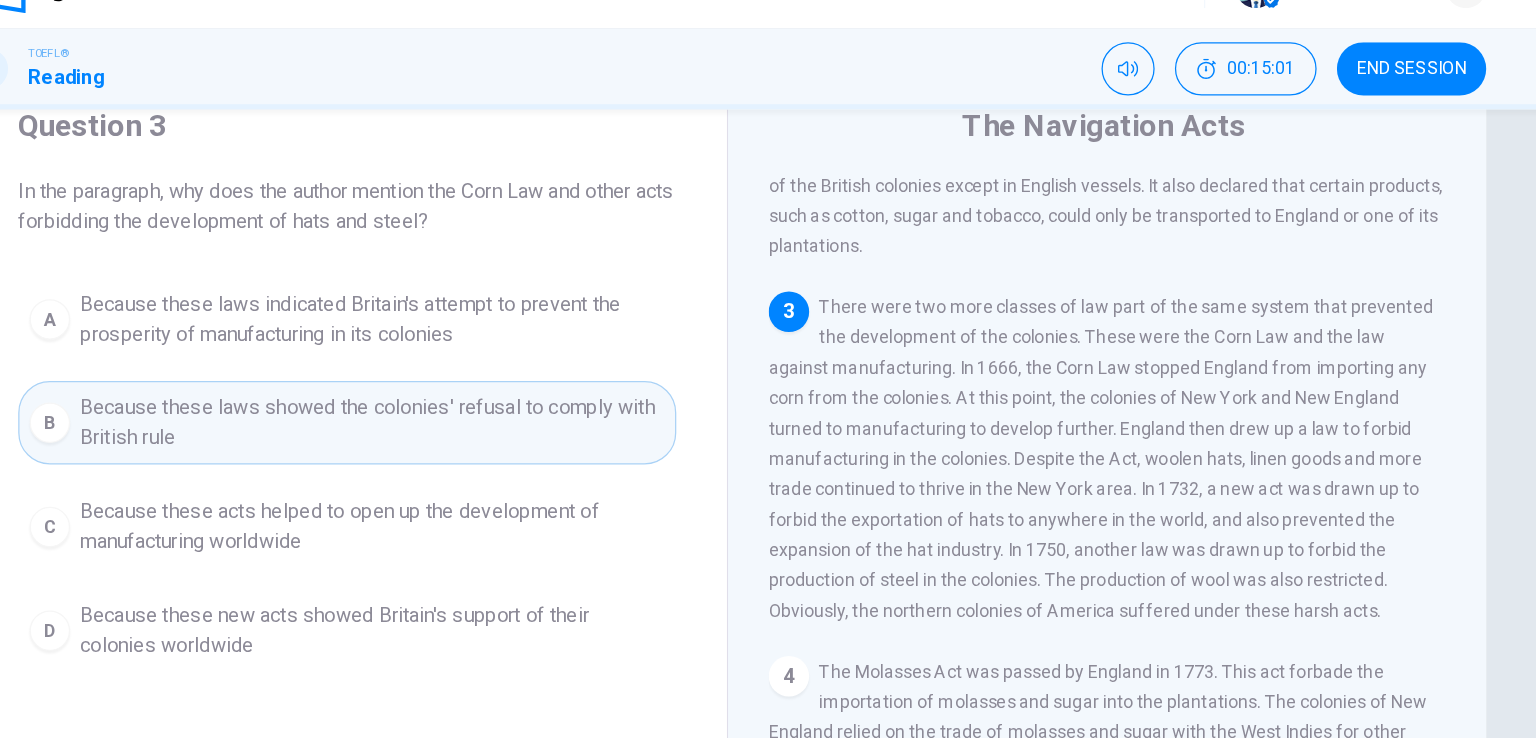 scroll, scrollTop: 245, scrollLeft: 0, axis: vertical 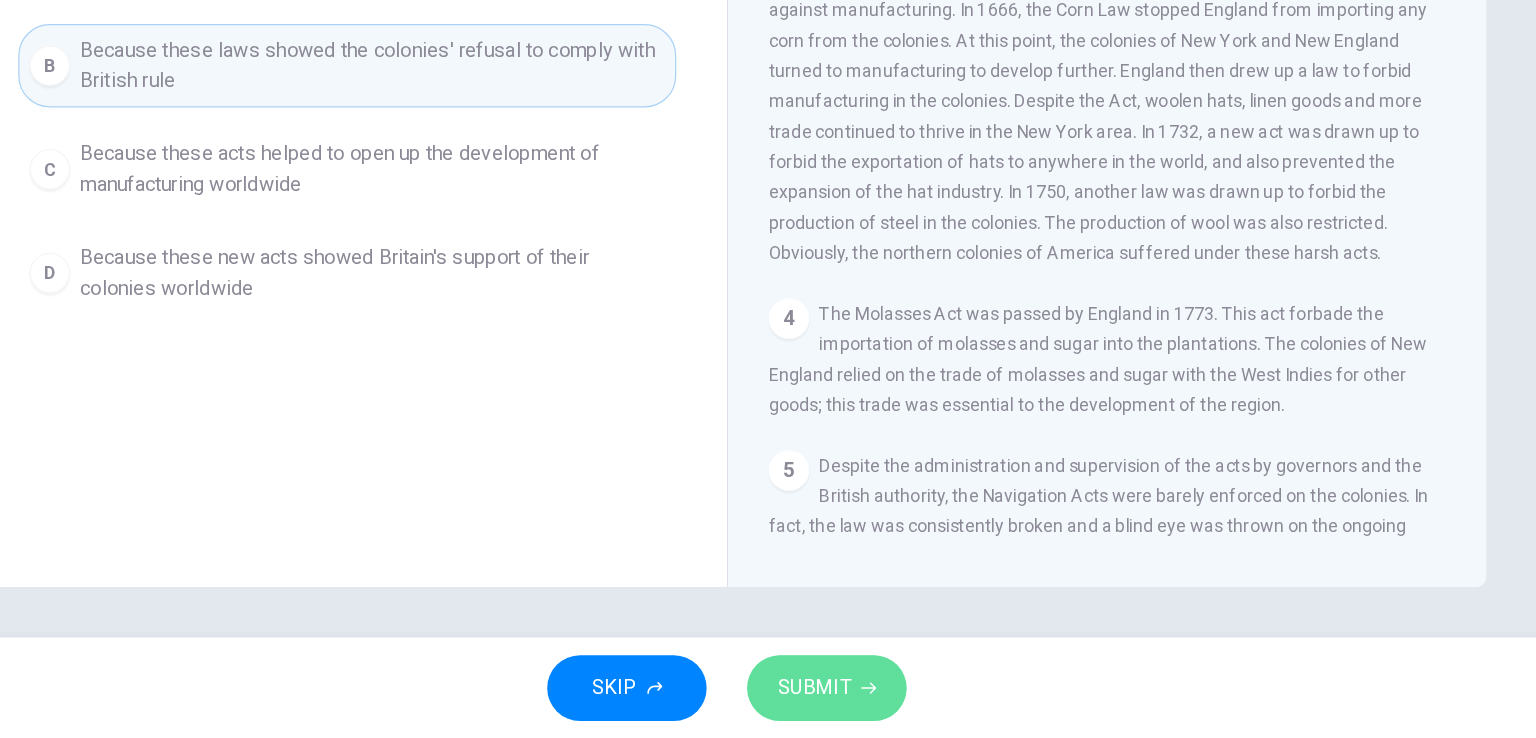 click on "SUBMIT" at bounding box center (837, 698) 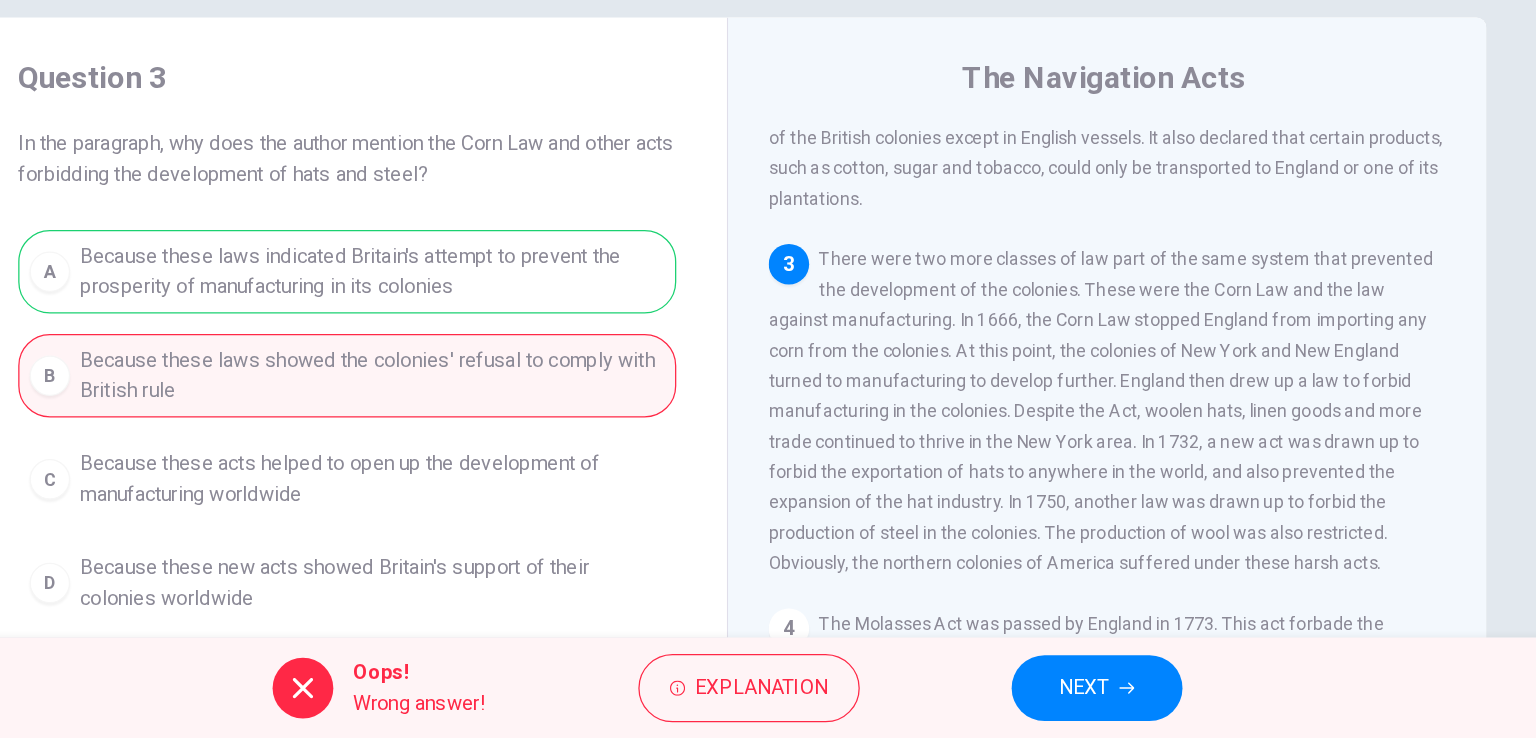 scroll, scrollTop: 0, scrollLeft: 0, axis: both 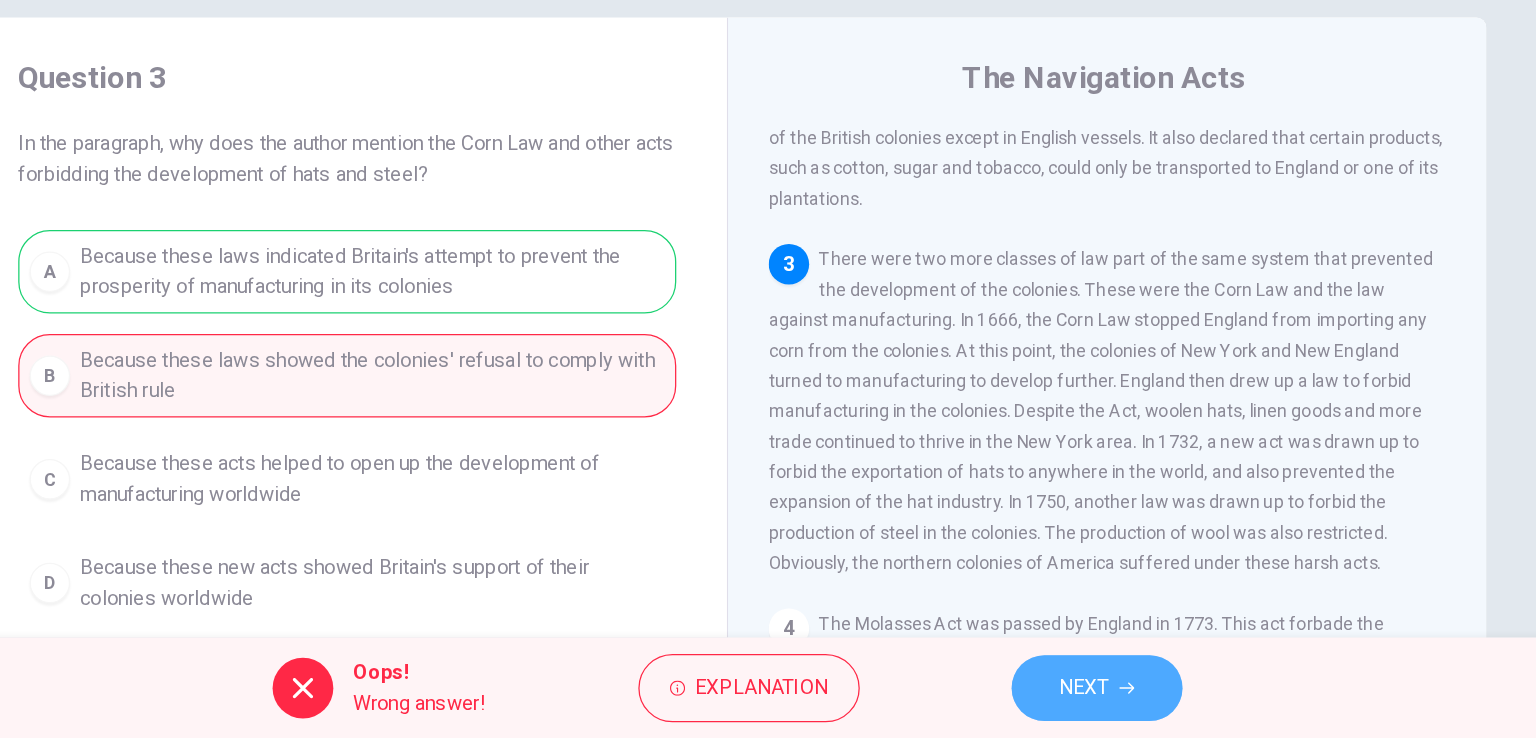 click on "NEXT" at bounding box center [1050, 698] 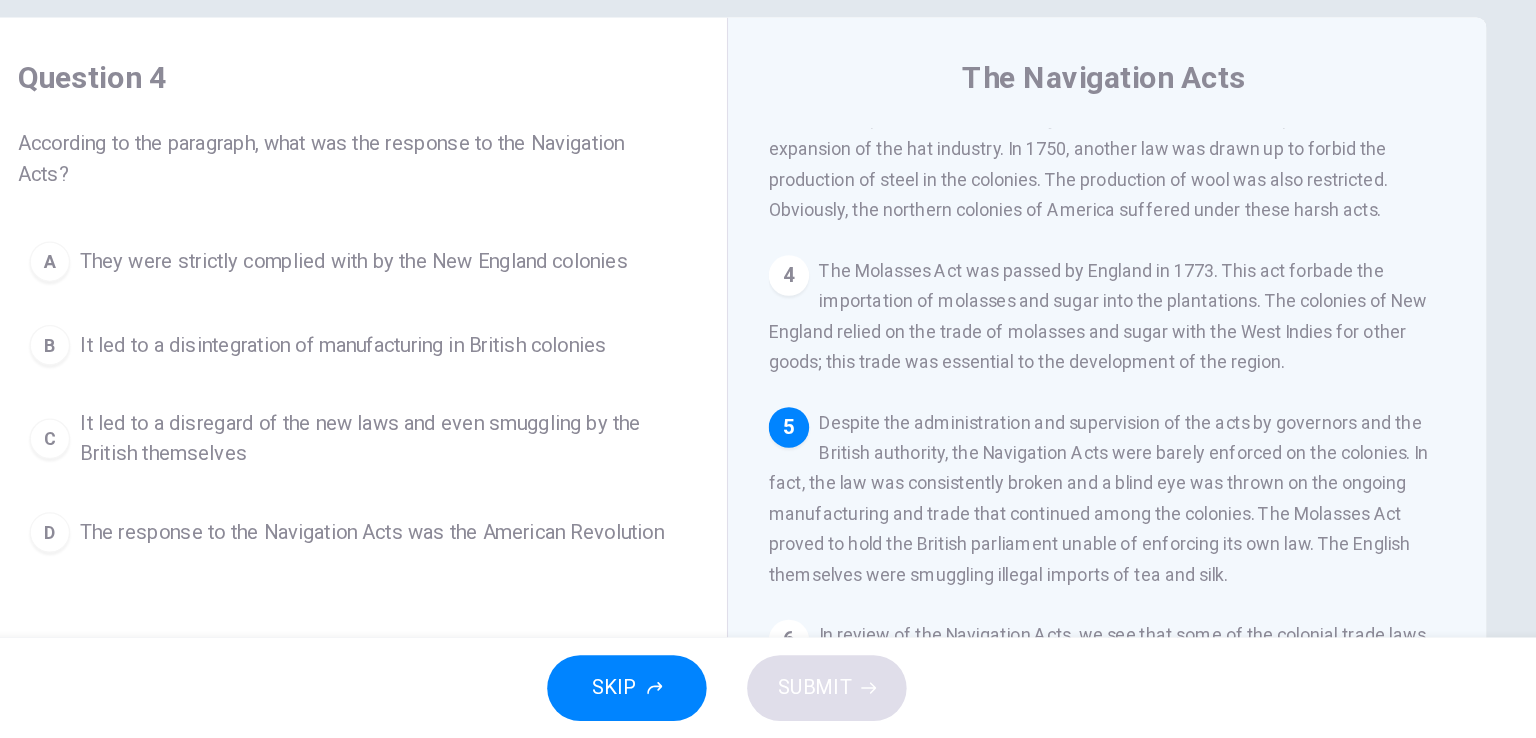 scroll, scrollTop: 613, scrollLeft: 0, axis: vertical 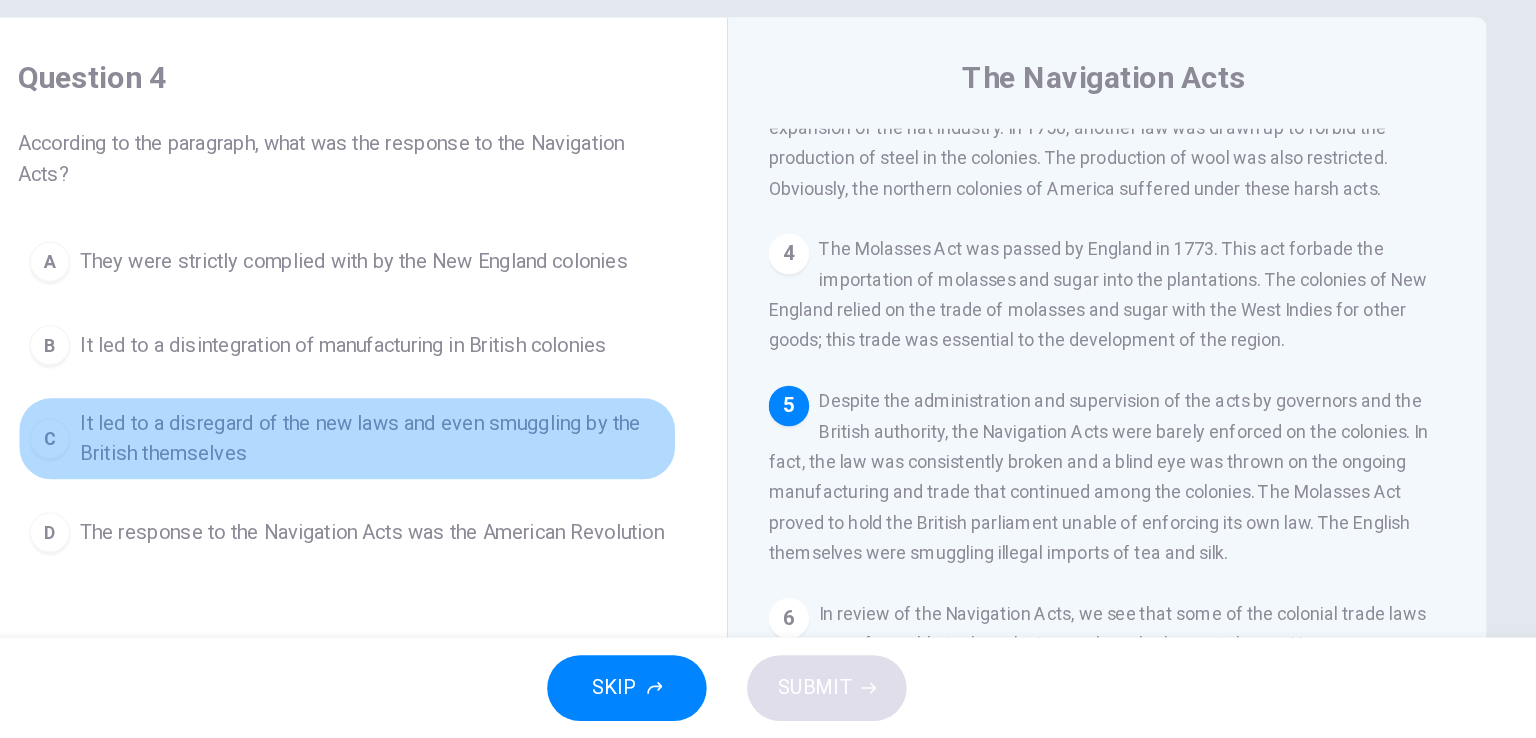click on "It led to a disregard of the new laws and even smuggling by the British themselves" at bounding box center (473, 361) 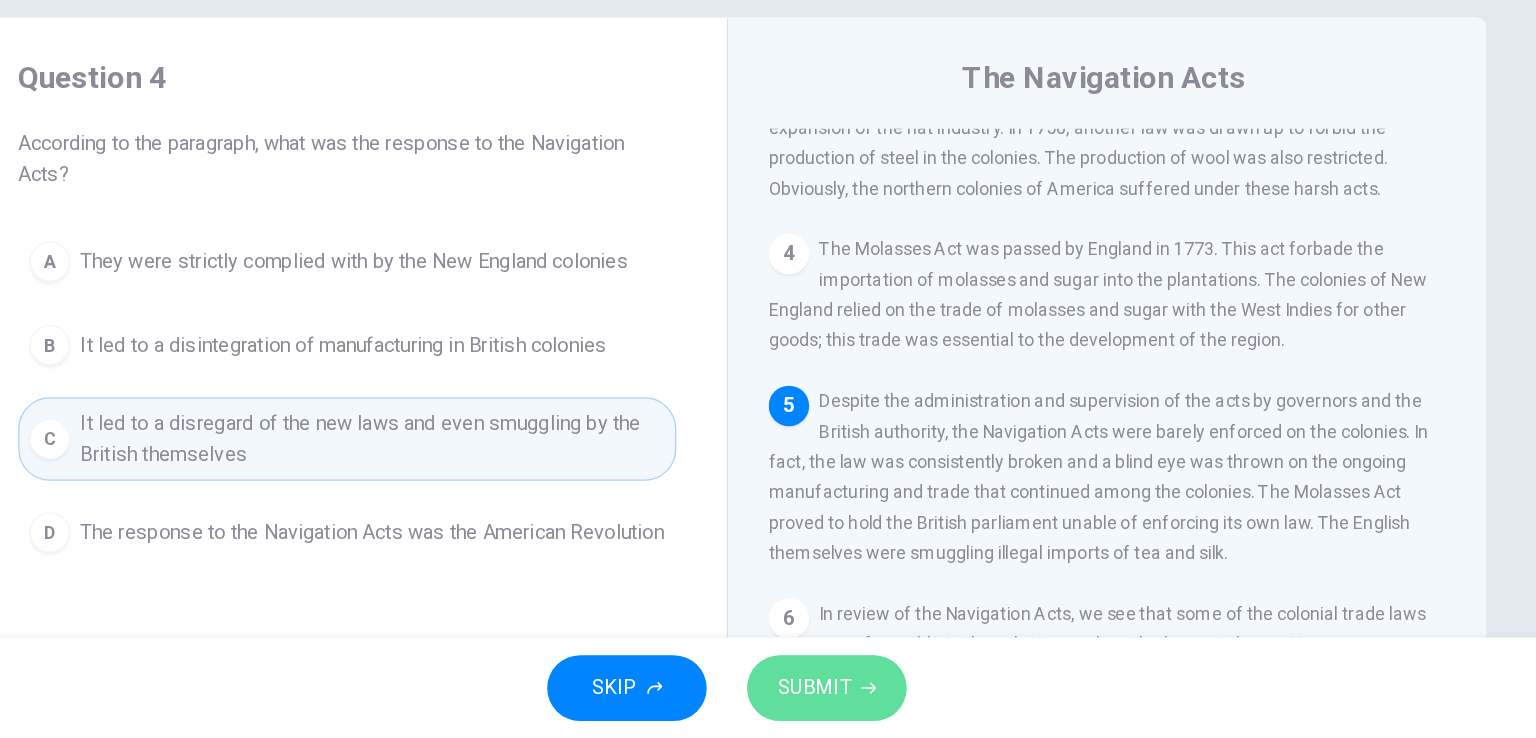 click on "SUBMIT" at bounding box center (837, 698) 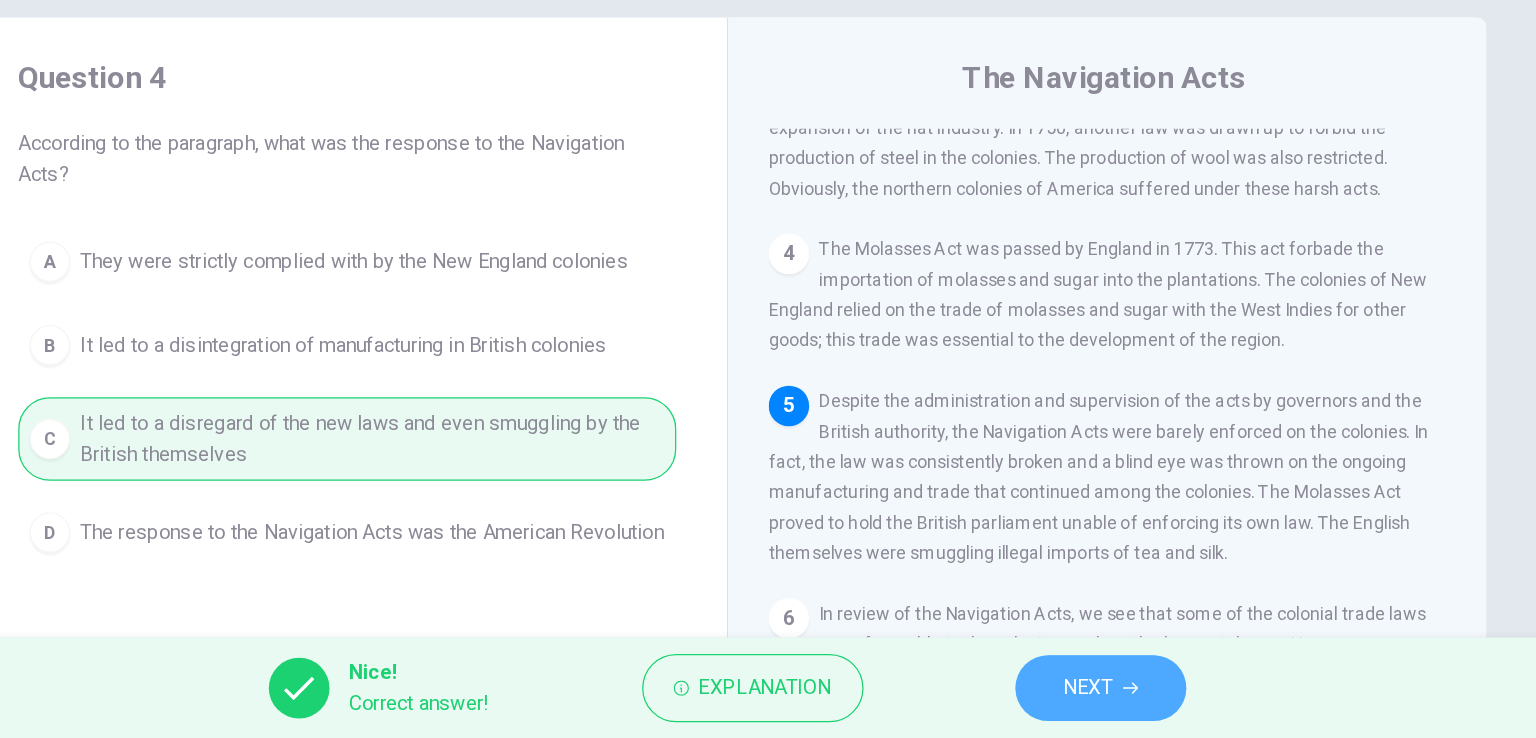 click on "NEXT" at bounding box center [1053, 698] 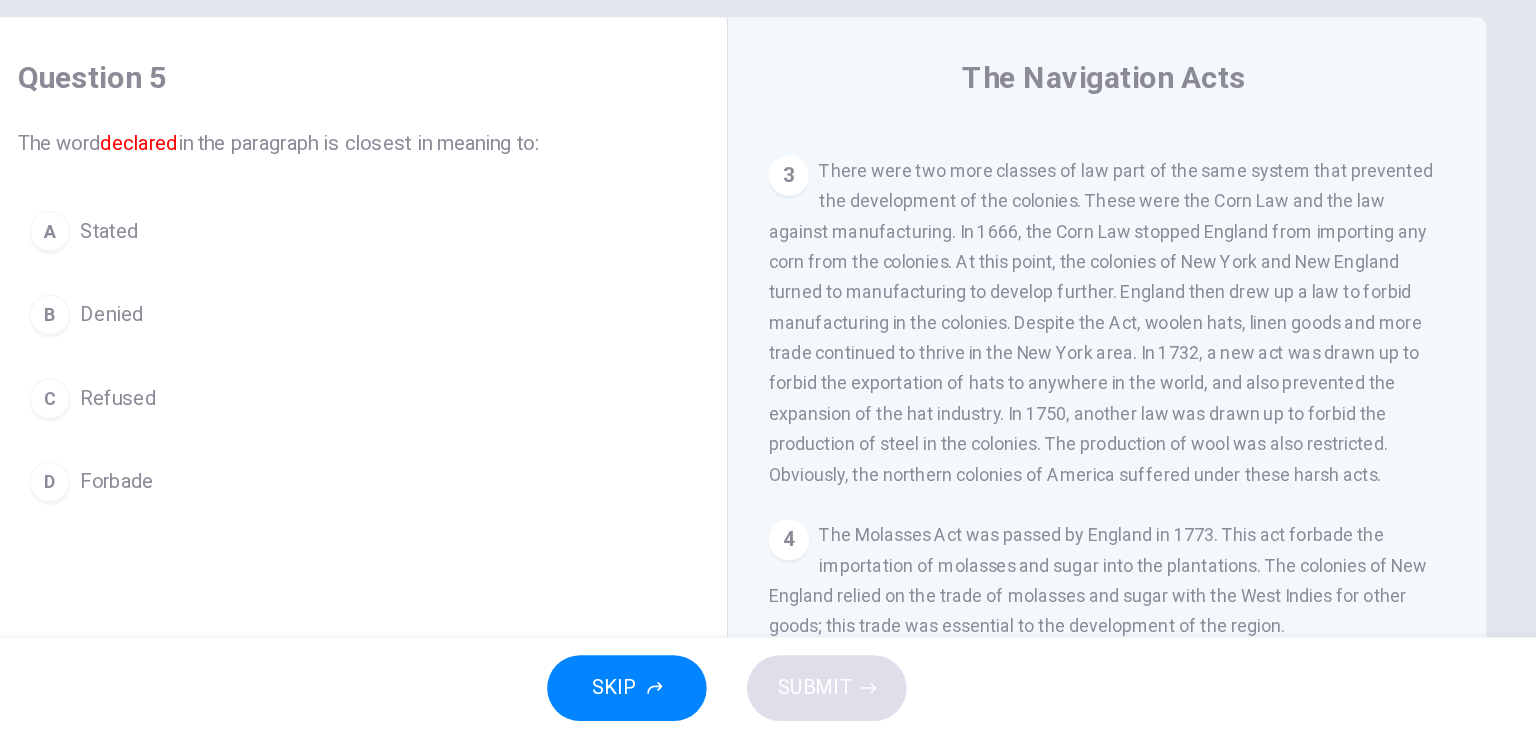 scroll, scrollTop: 197, scrollLeft: 0, axis: vertical 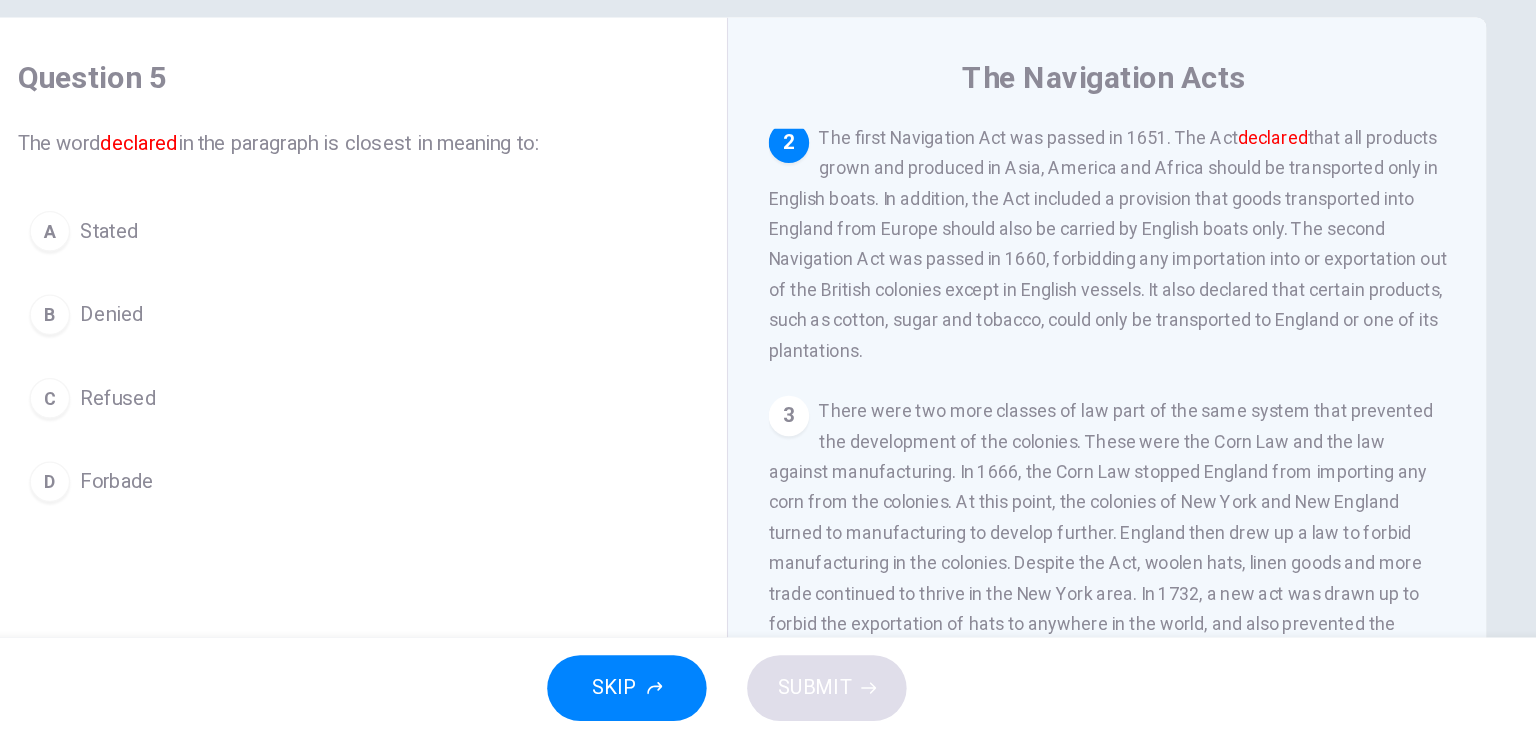 drag, startPoint x: 1064, startPoint y: 695, endPoint x: 637, endPoint y: 497, distance: 470.6729 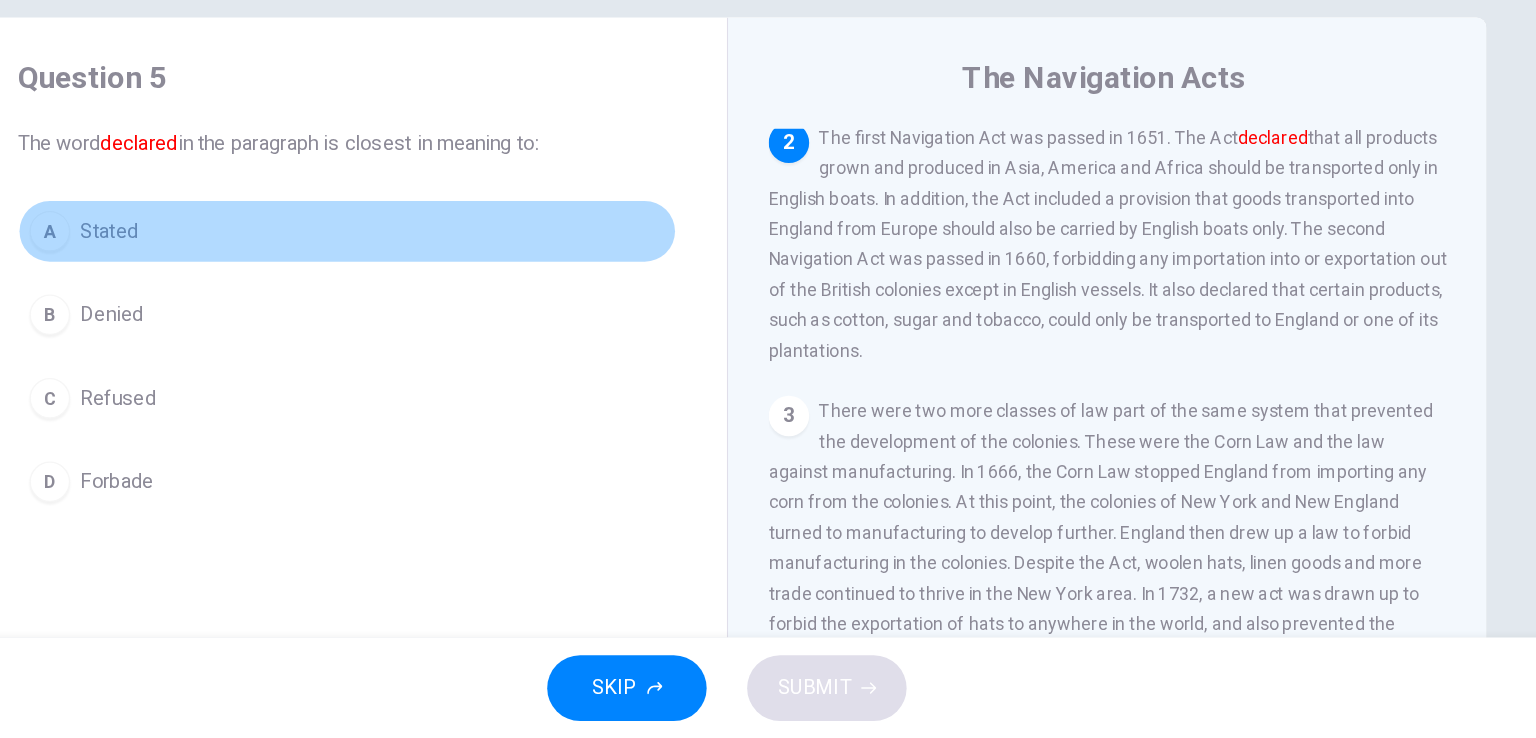 click on "Stated" at bounding box center (280, 337) 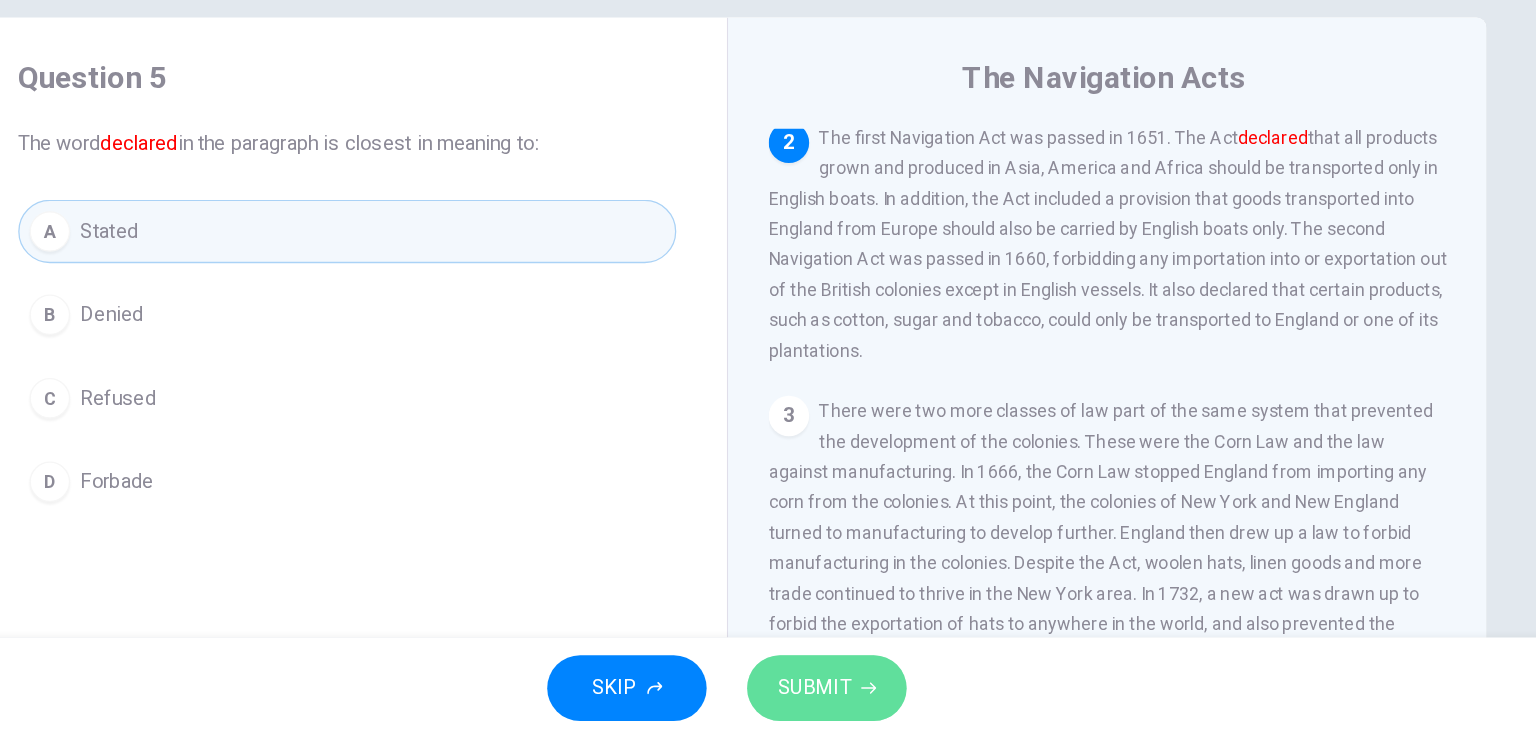 click on "SUBMIT" at bounding box center [837, 698] 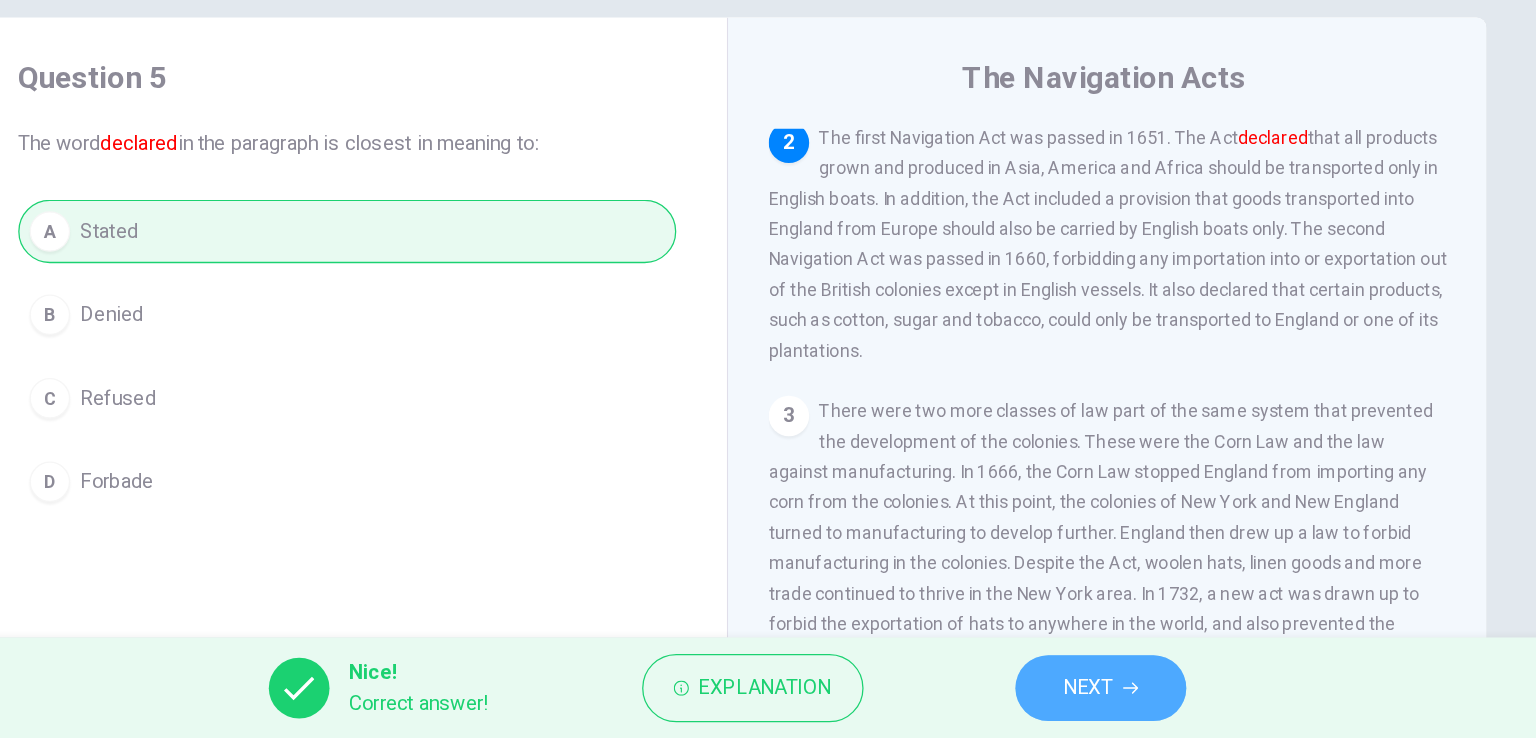 click on "NEXT" at bounding box center (1063, 698) 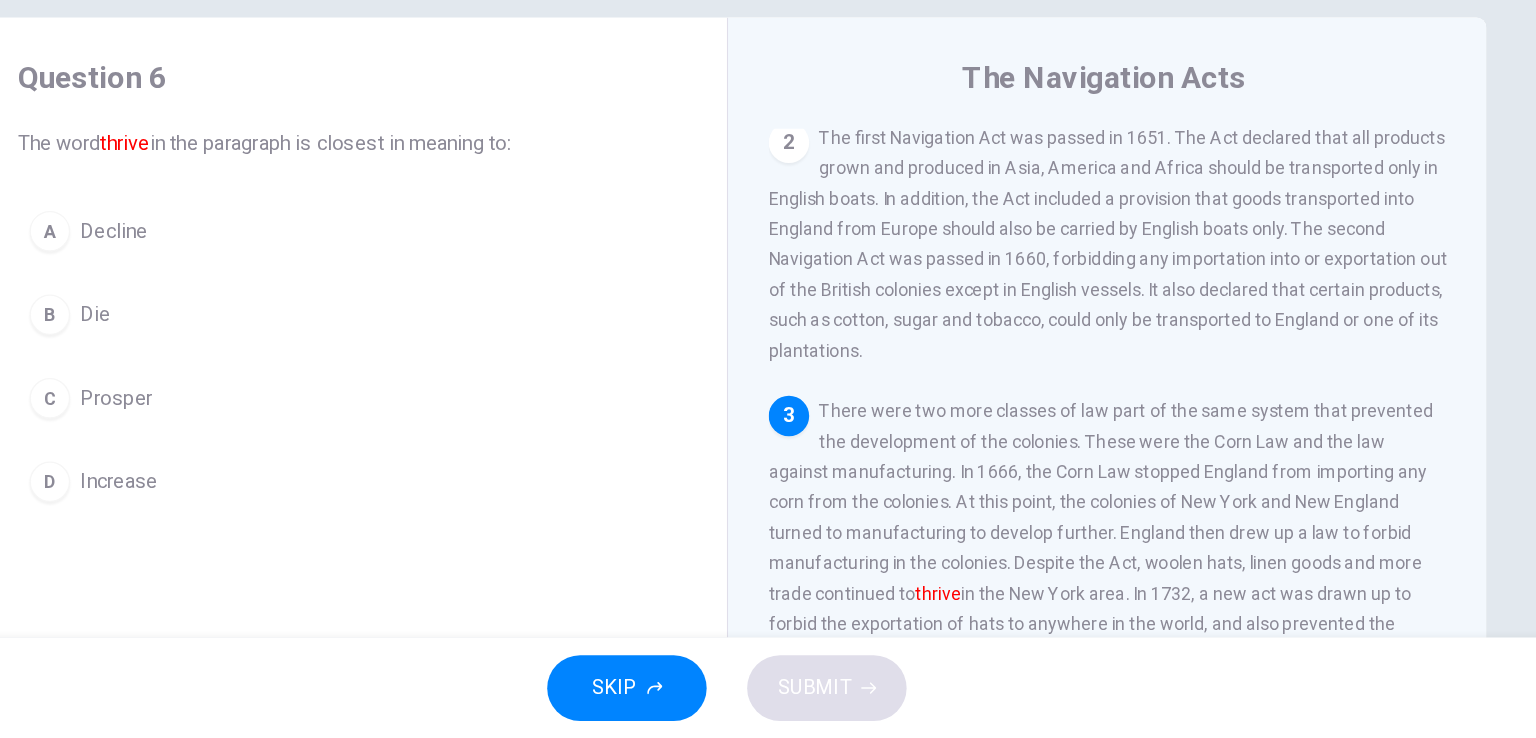 scroll, scrollTop: 317, scrollLeft: 0, axis: vertical 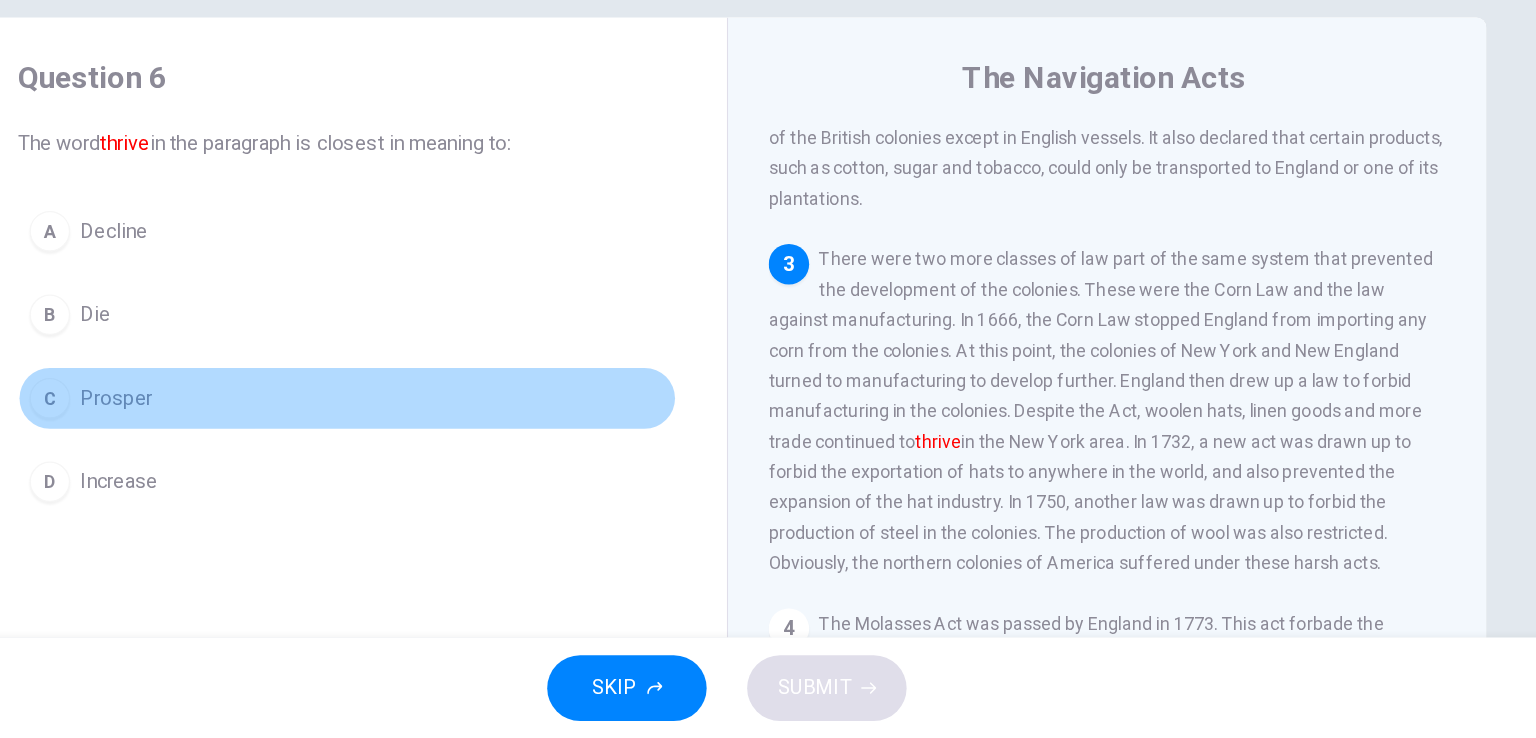 click on "Prosper" at bounding box center [283, 337] 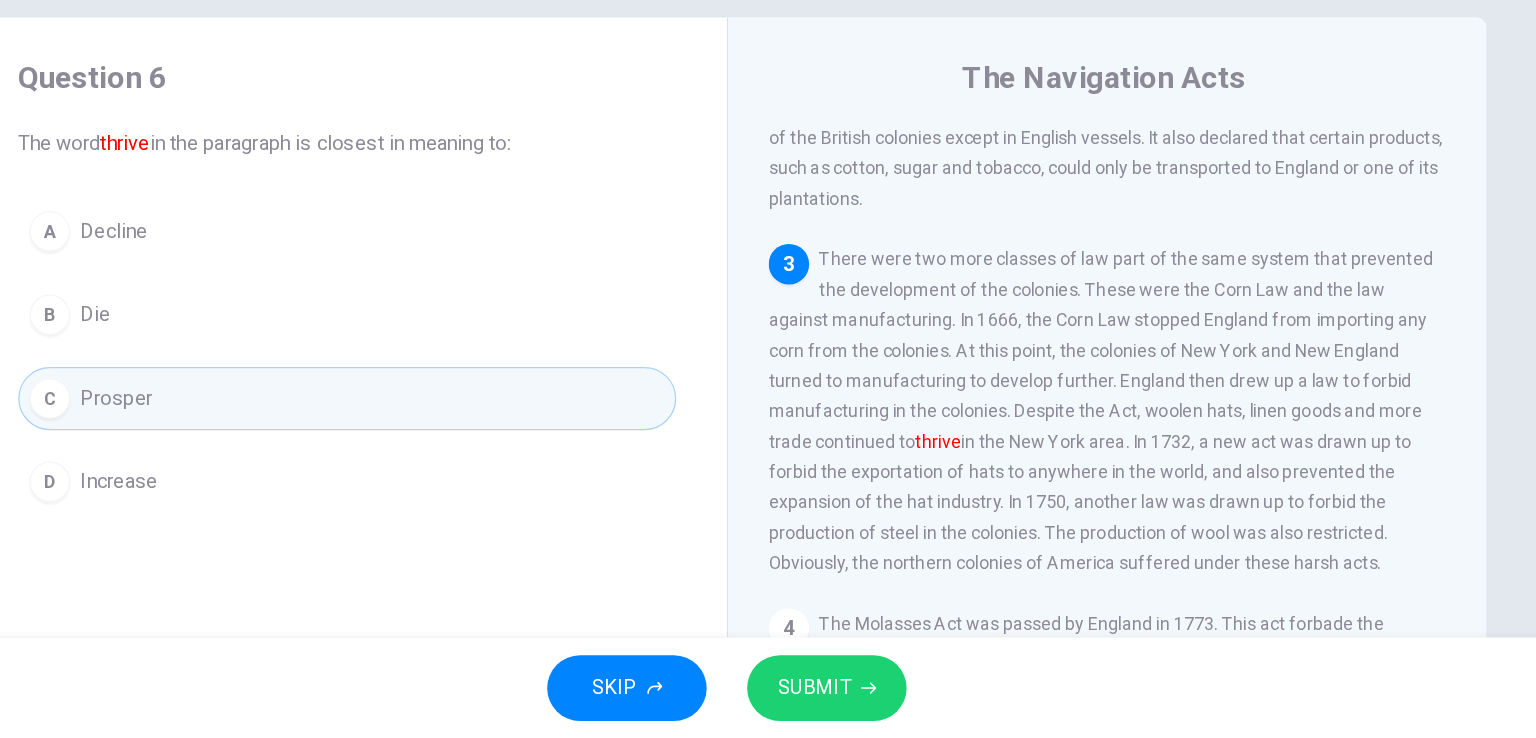 click on "SUBMIT" at bounding box center (847, 698) 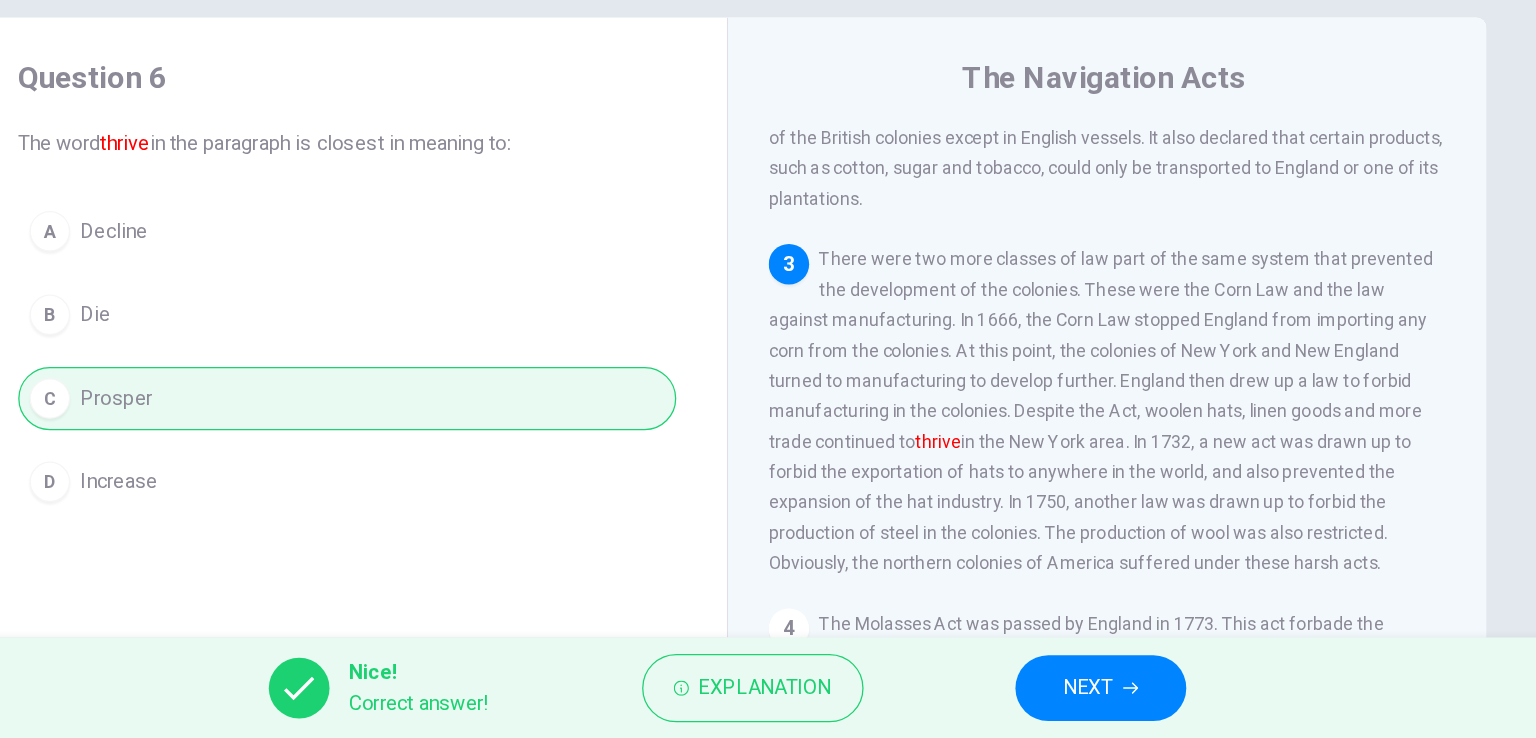 click on "NEXT" at bounding box center (1053, 698) 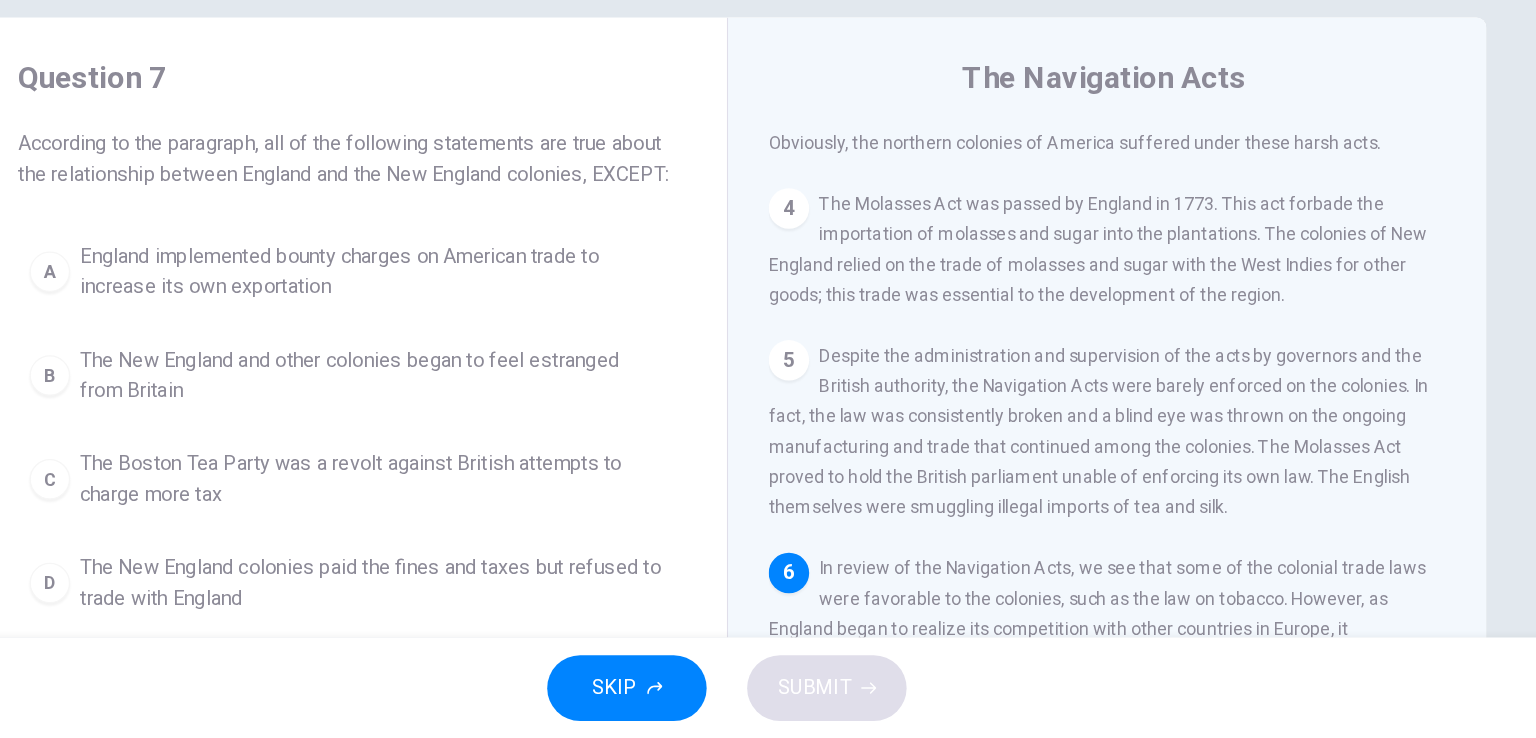 scroll, scrollTop: 684, scrollLeft: 0, axis: vertical 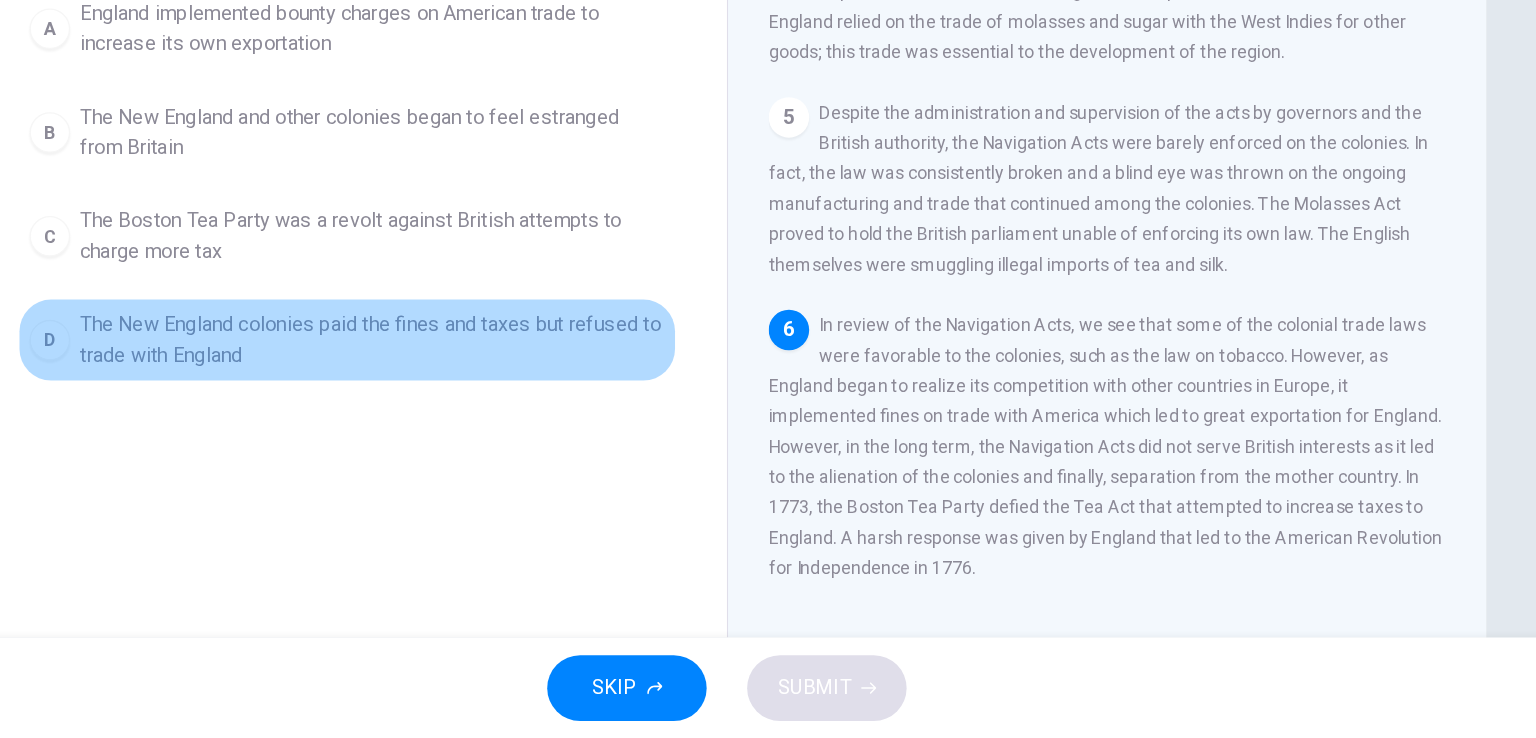 click on "The New England colonies paid the fines and taxes but refused to trade with England" at bounding box center [488, 177] 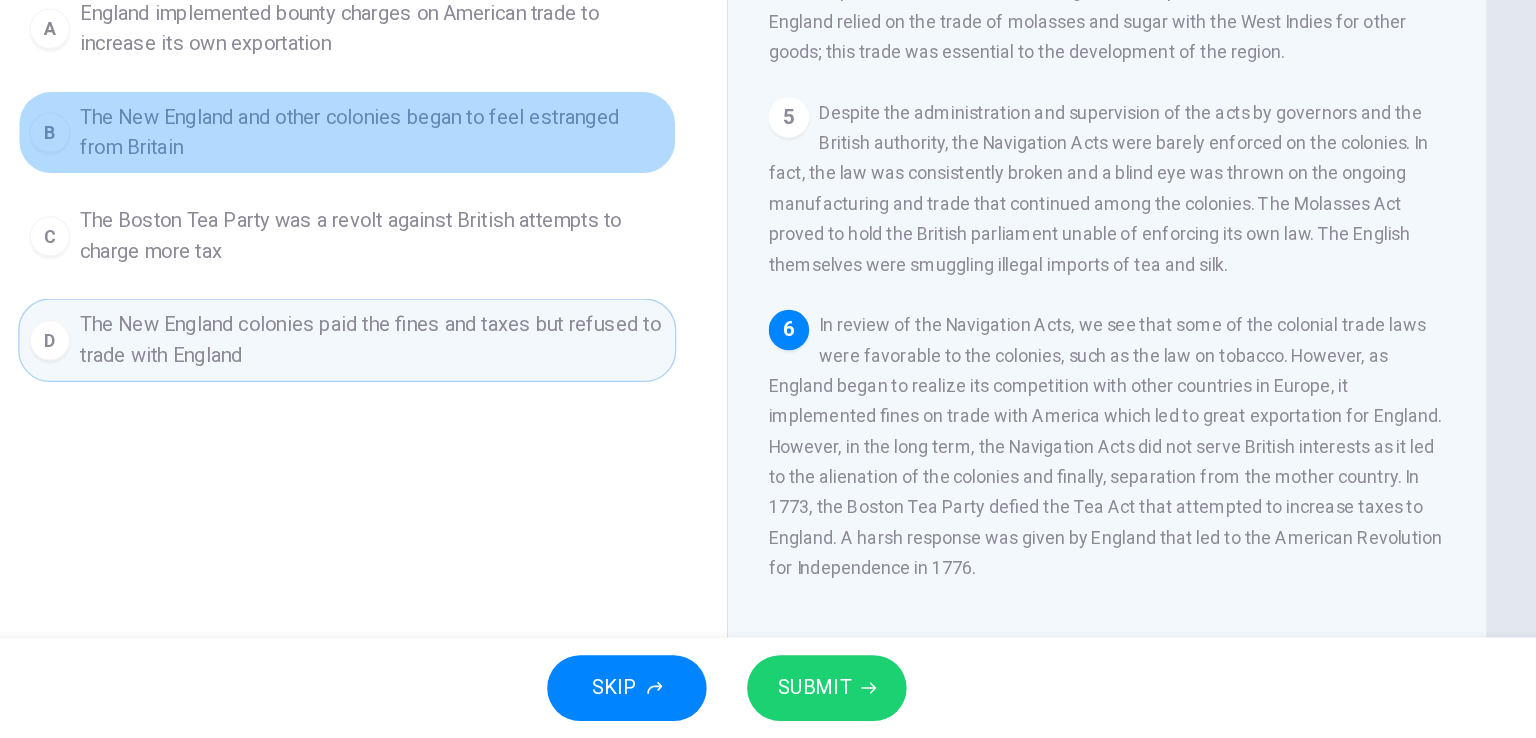 click on "The New England and other colonies began to feel estranged from Britain" at bounding box center [488, 177] 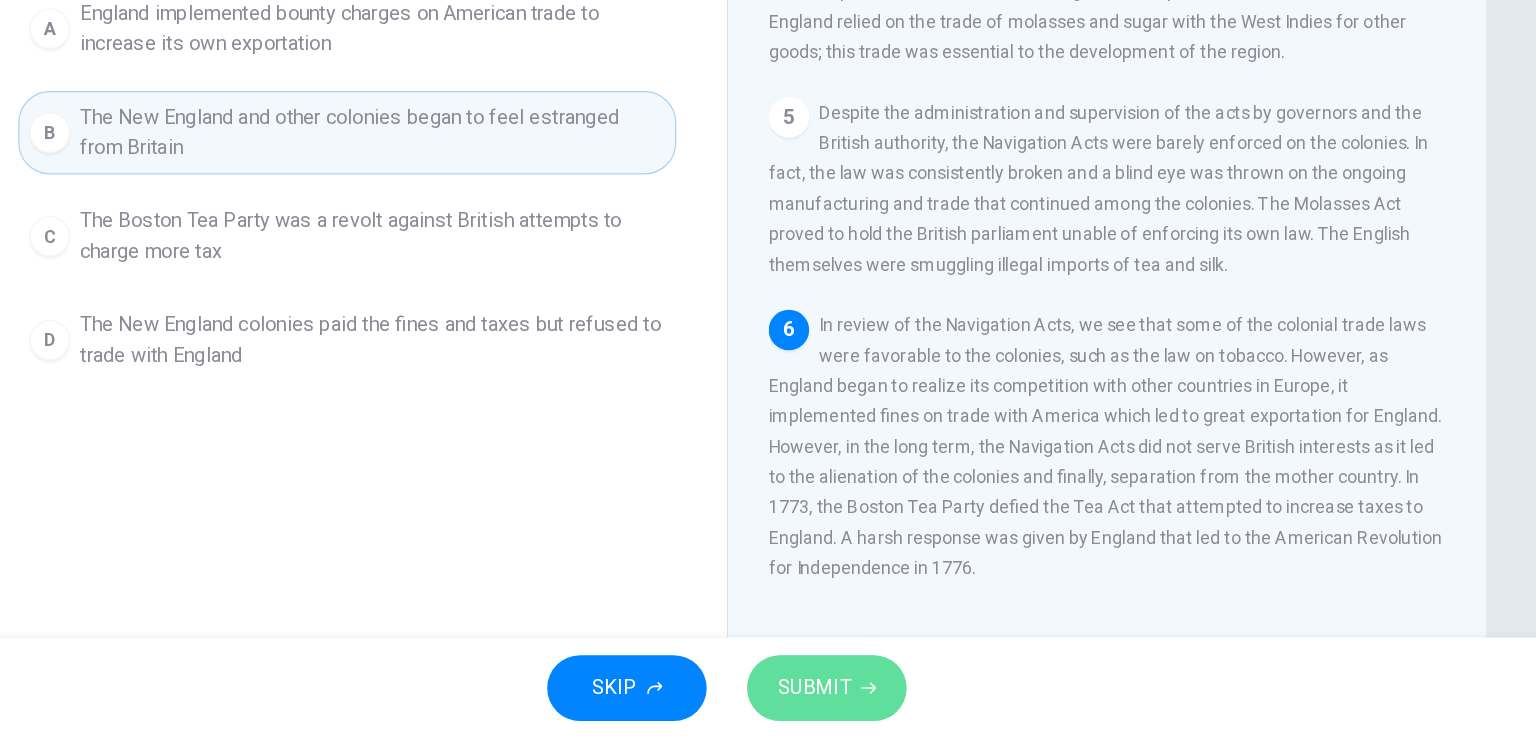 click on "SUBMIT" at bounding box center (837, 698) 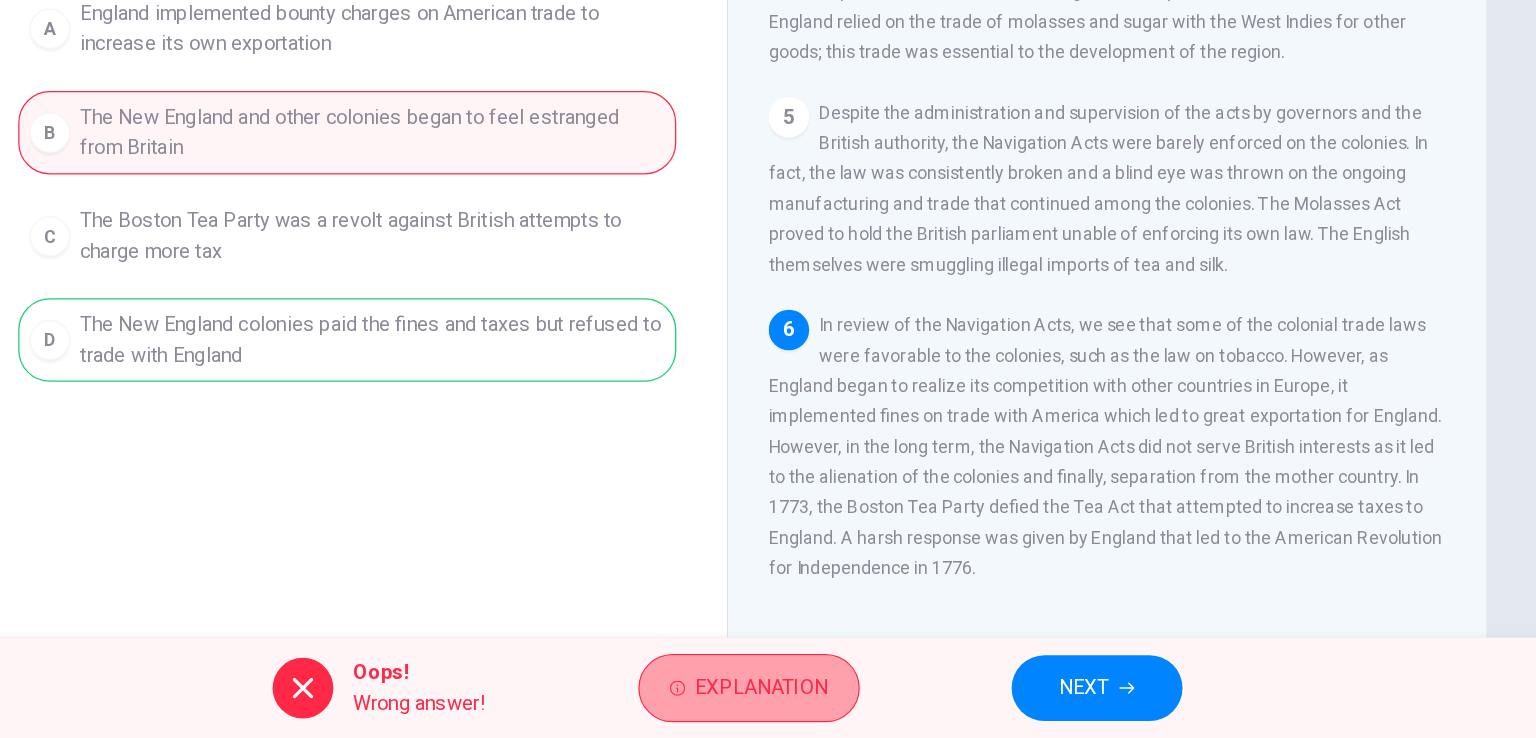 click on "Explanation" at bounding box center (785, 698) 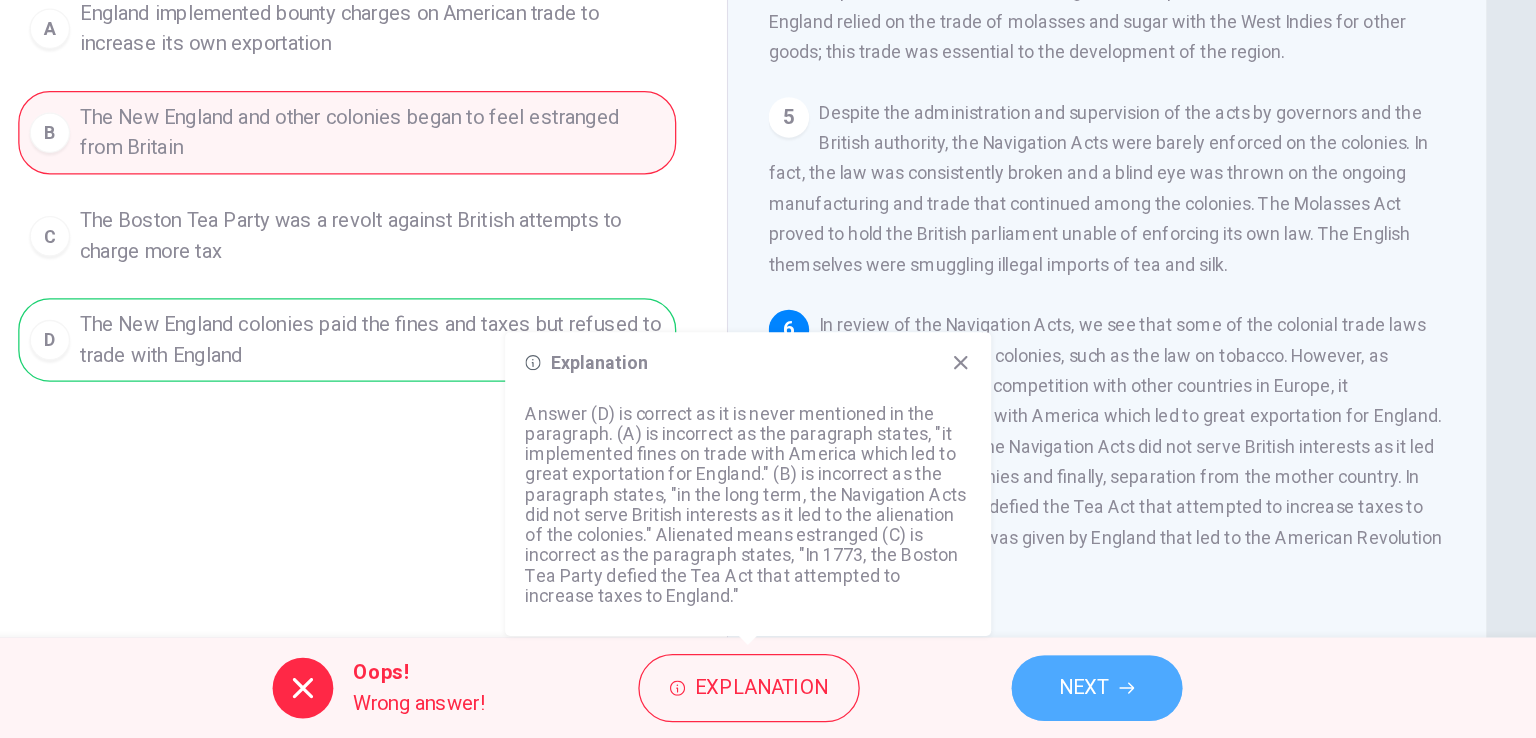 click on "NEXT" at bounding box center (1050, 698) 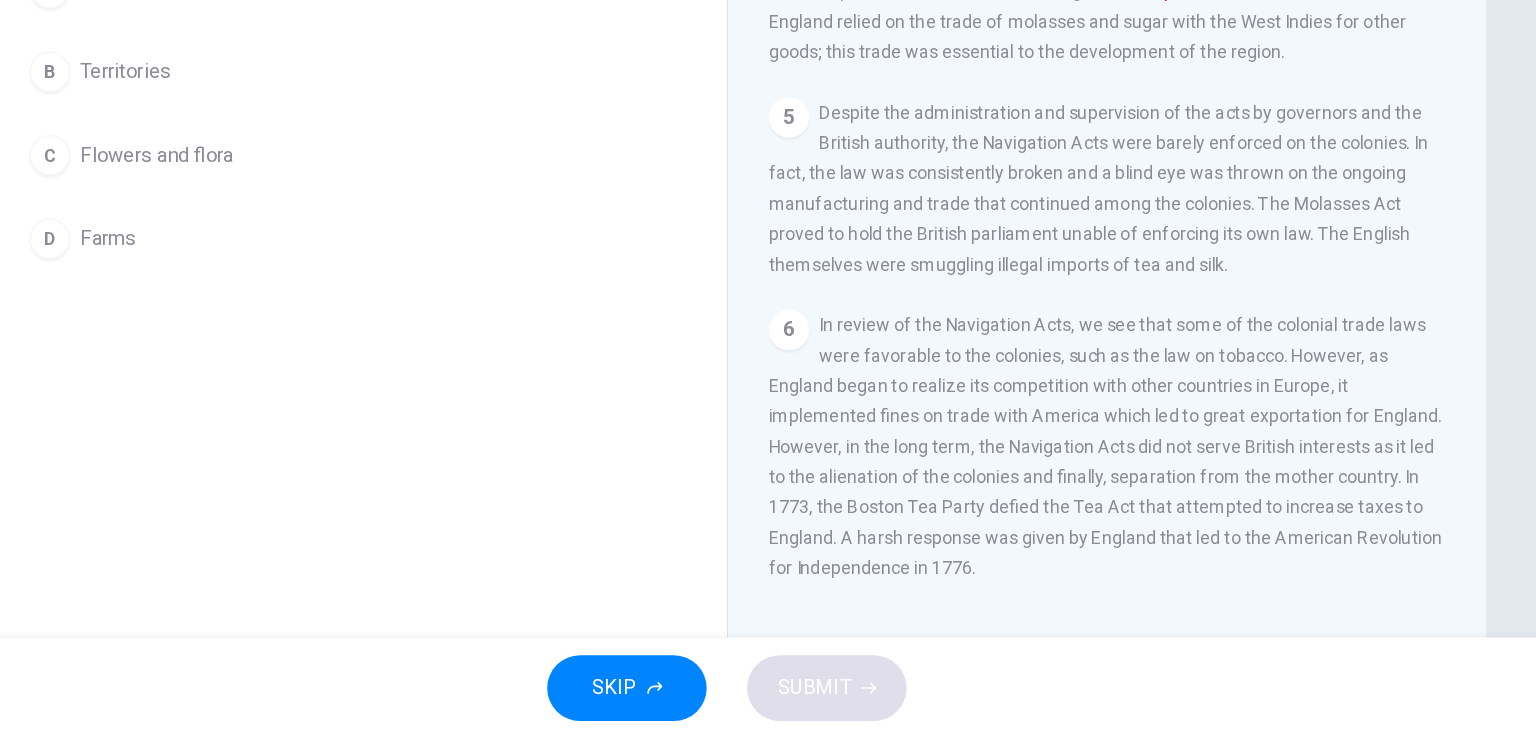 scroll, scrollTop: 0, scrollLeft: 0, axis: both 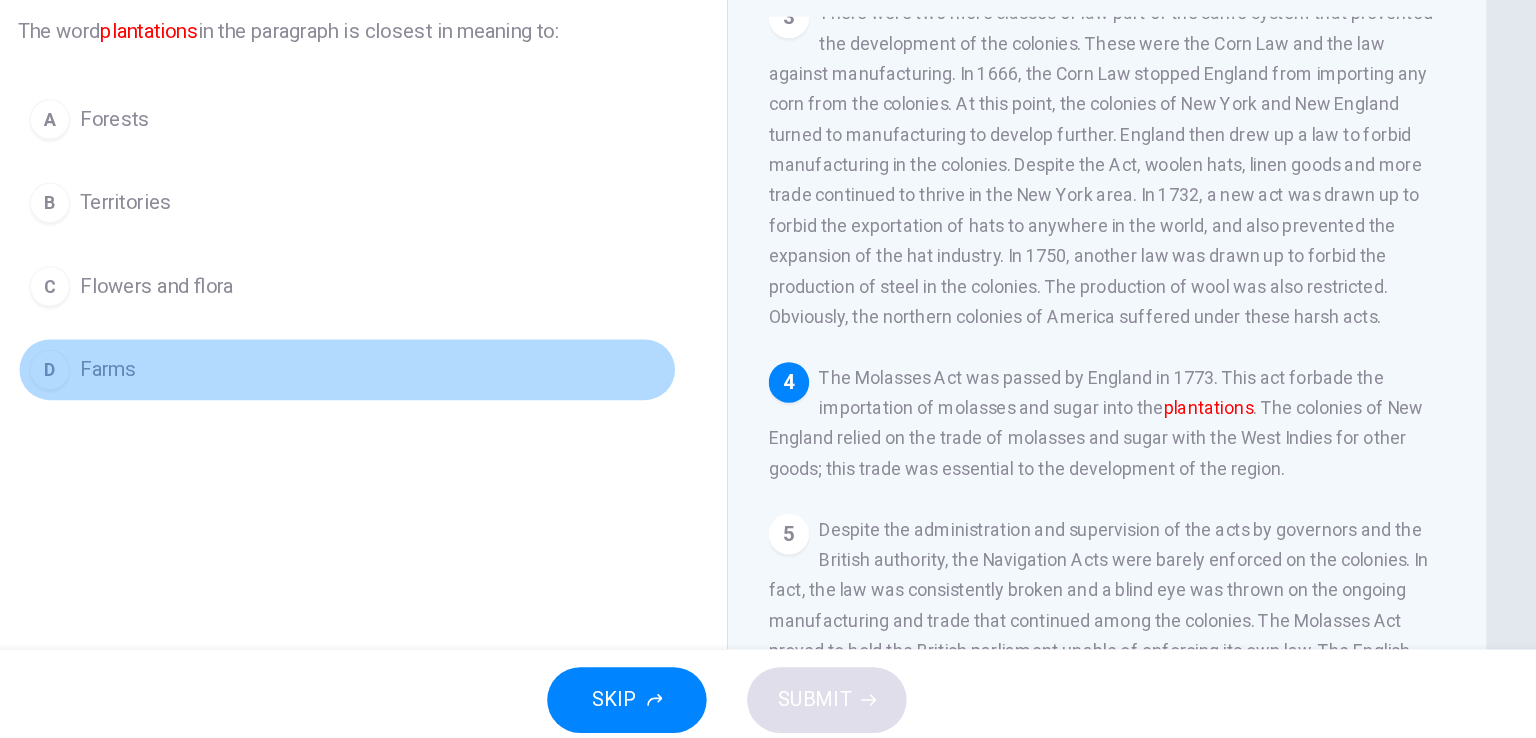 click on "Farms" at bounding box center [284, 239] 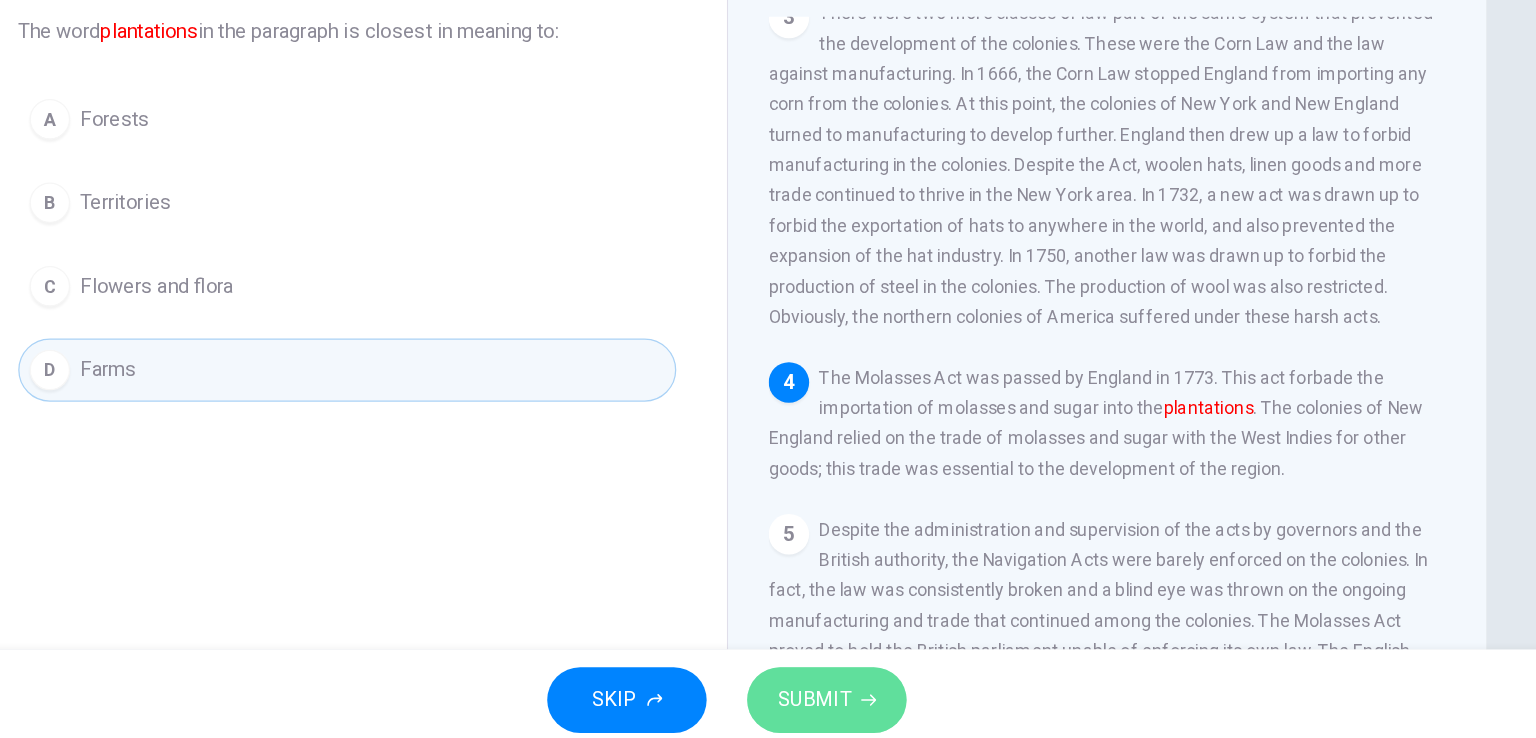 click at bounding box center [880, 698] 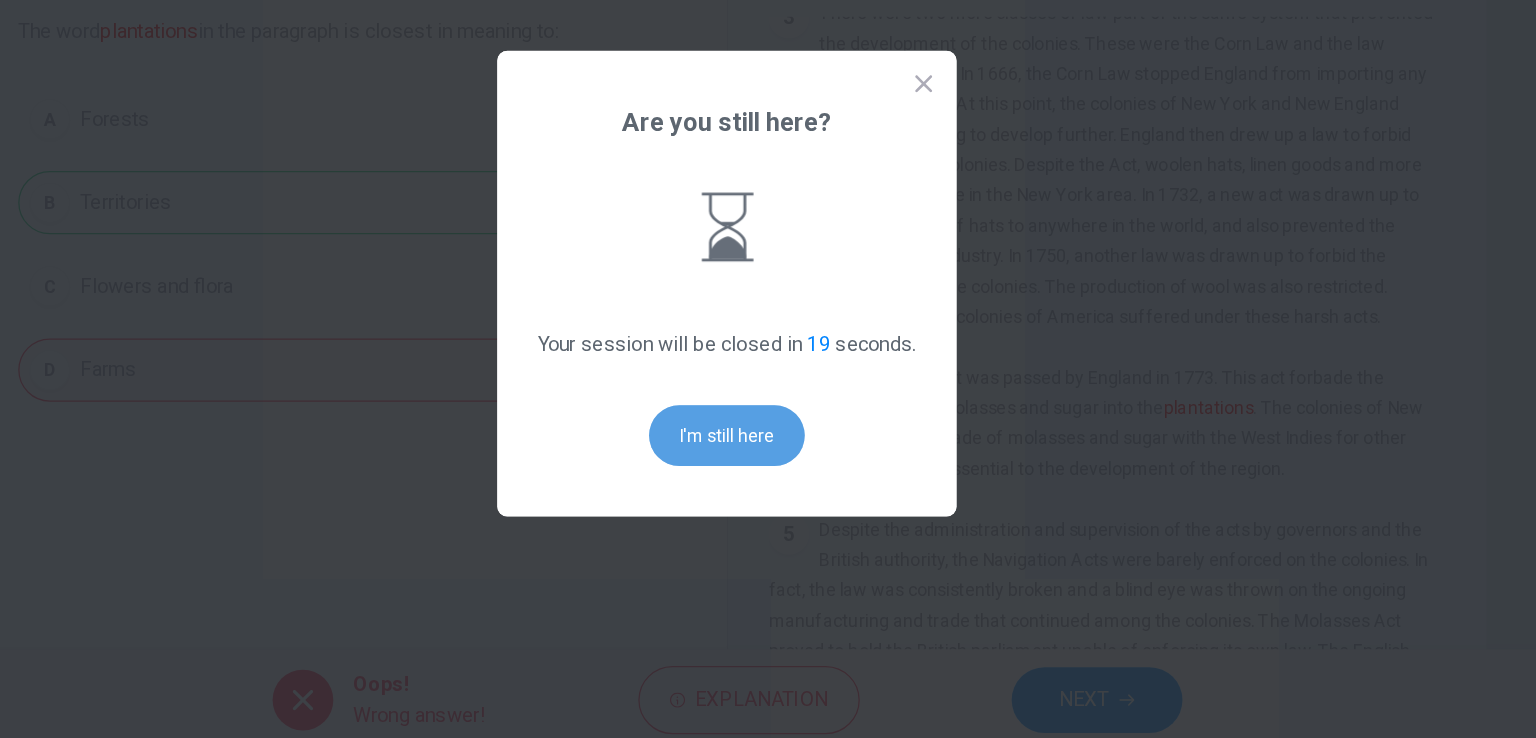 click on "I'm still here" at bounding box center [768, 489] 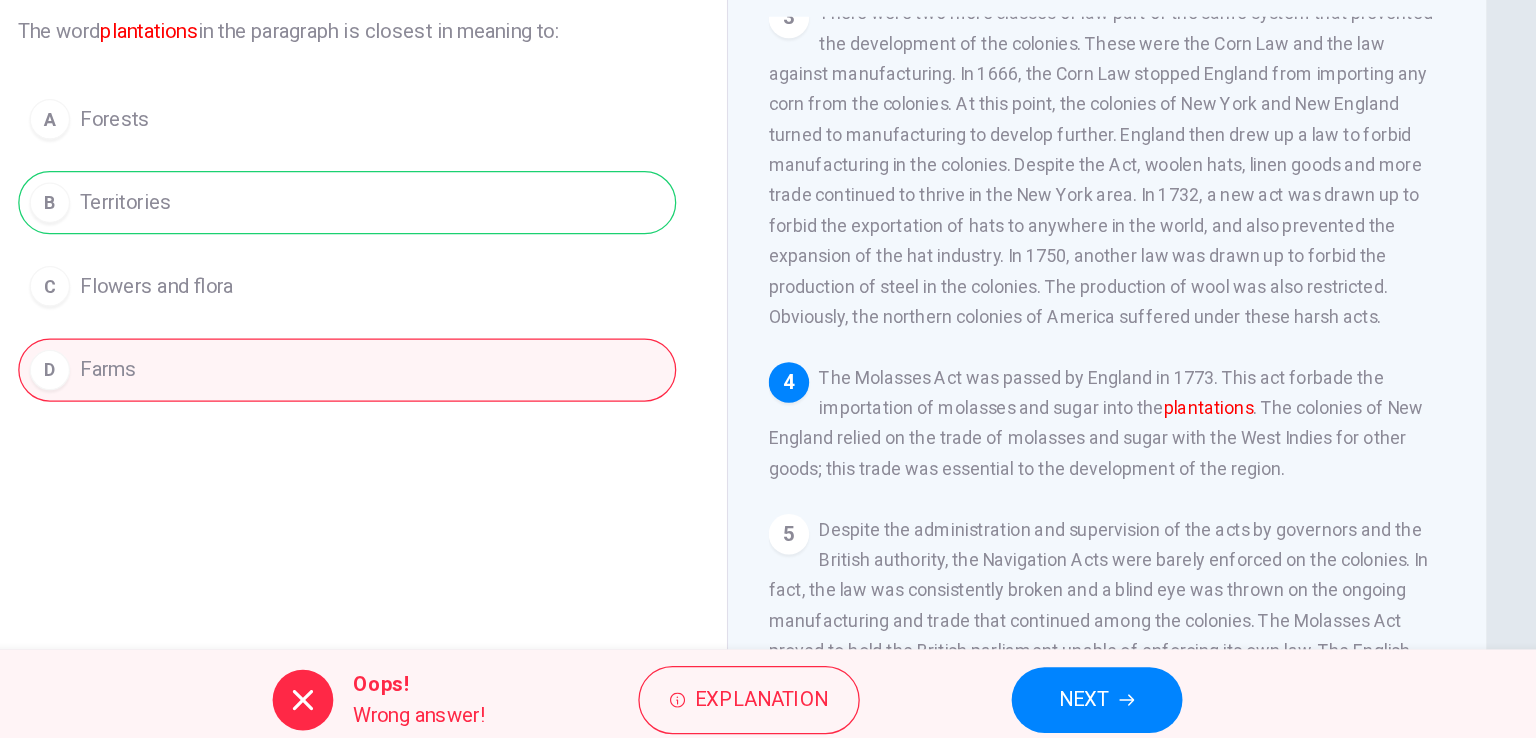 scroll, scrollTop: 0, scrollLeft: 0, axis: both 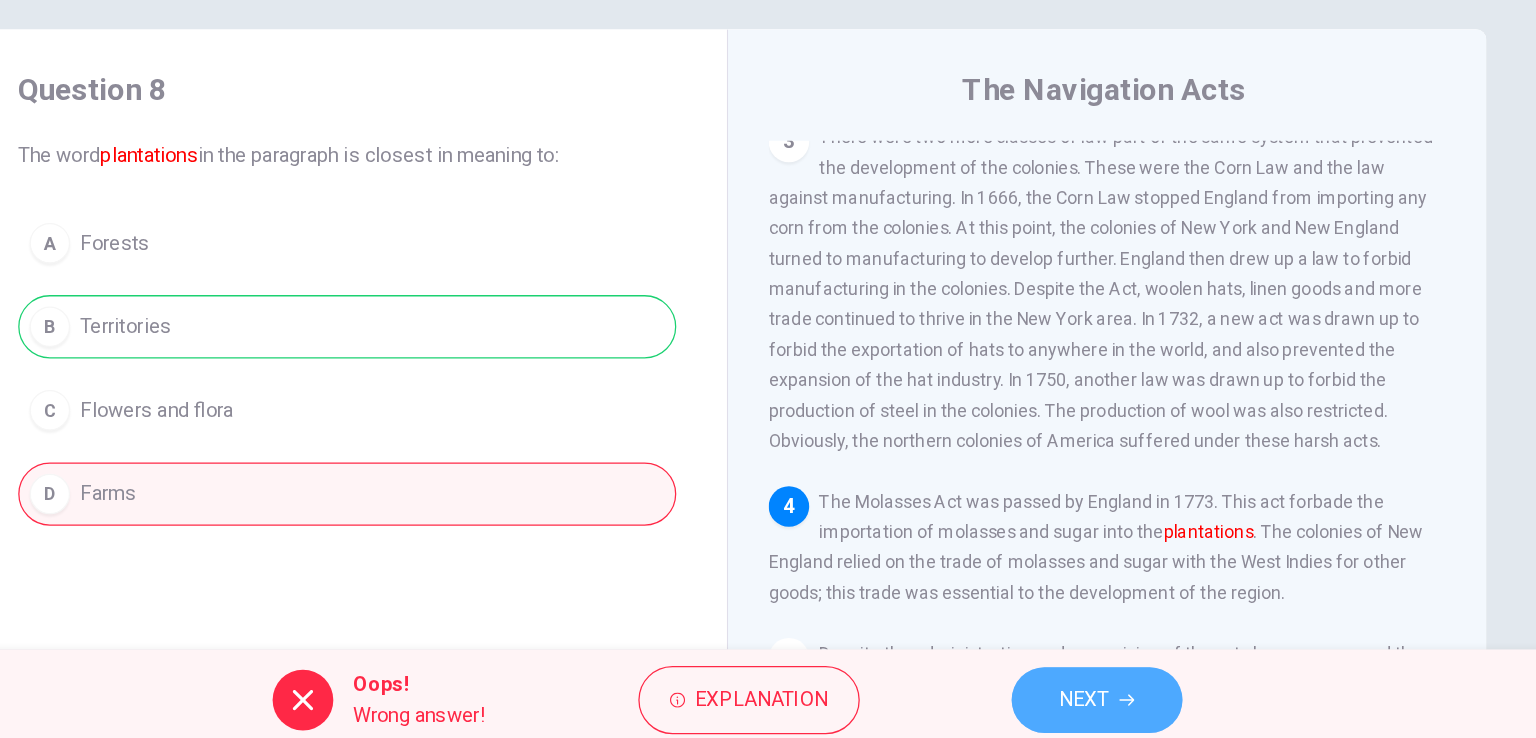 click on "NEXT" at bounding box center [1050, 698] 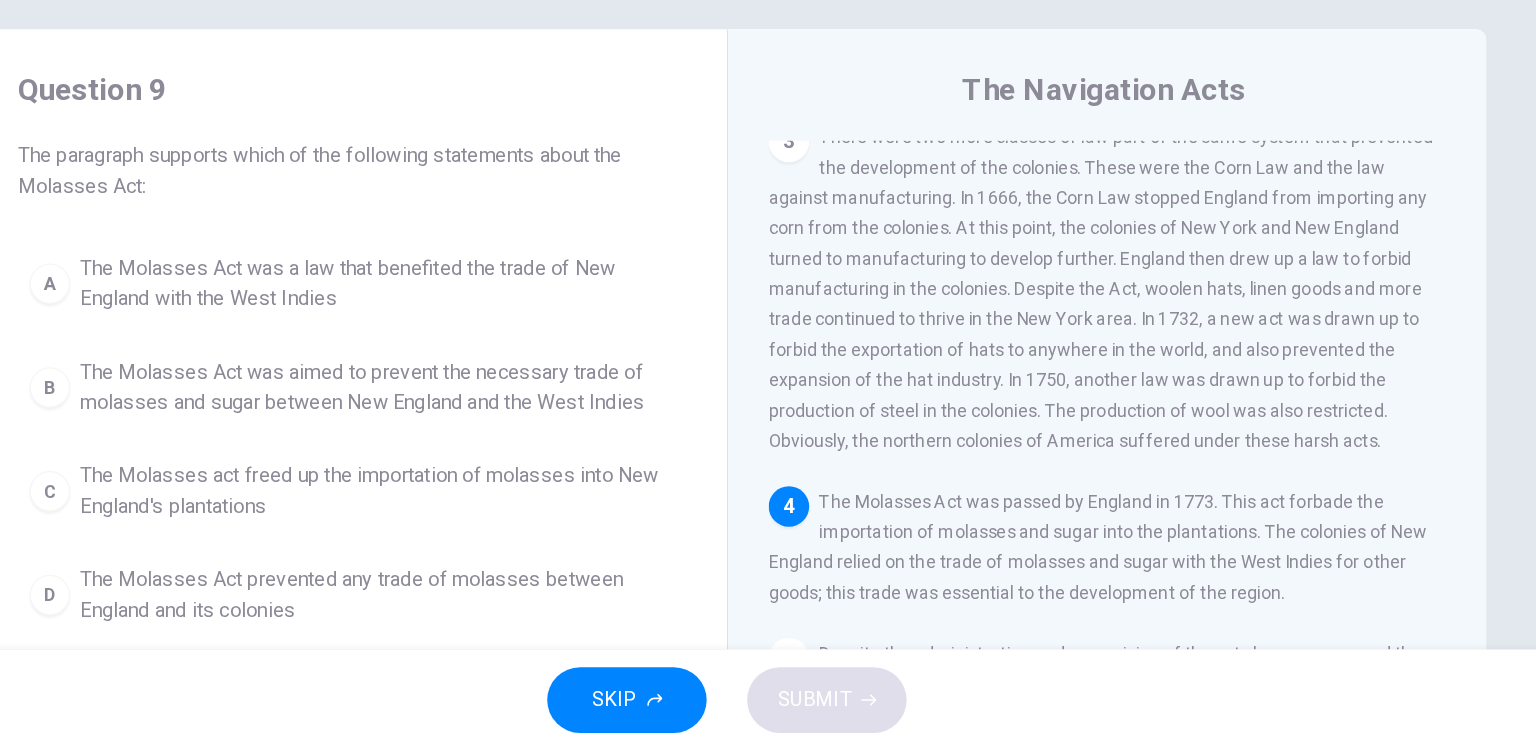 scroll, scrollTop: 440, scrollLeft: 0, axis: vertical 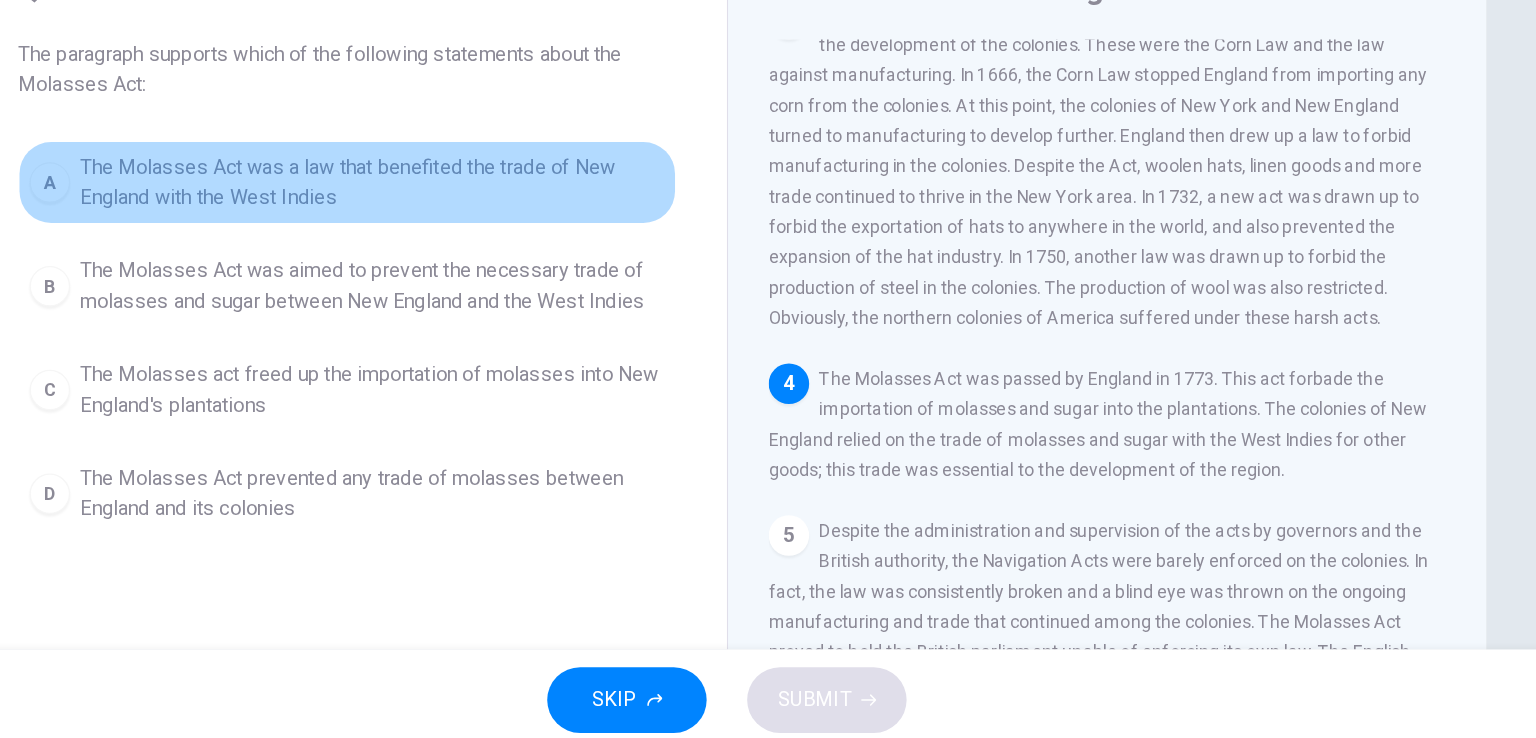 click on "The Molasses Act was a law that benefited the trade of New England with the West Indies" at bounding box center (488, 289) 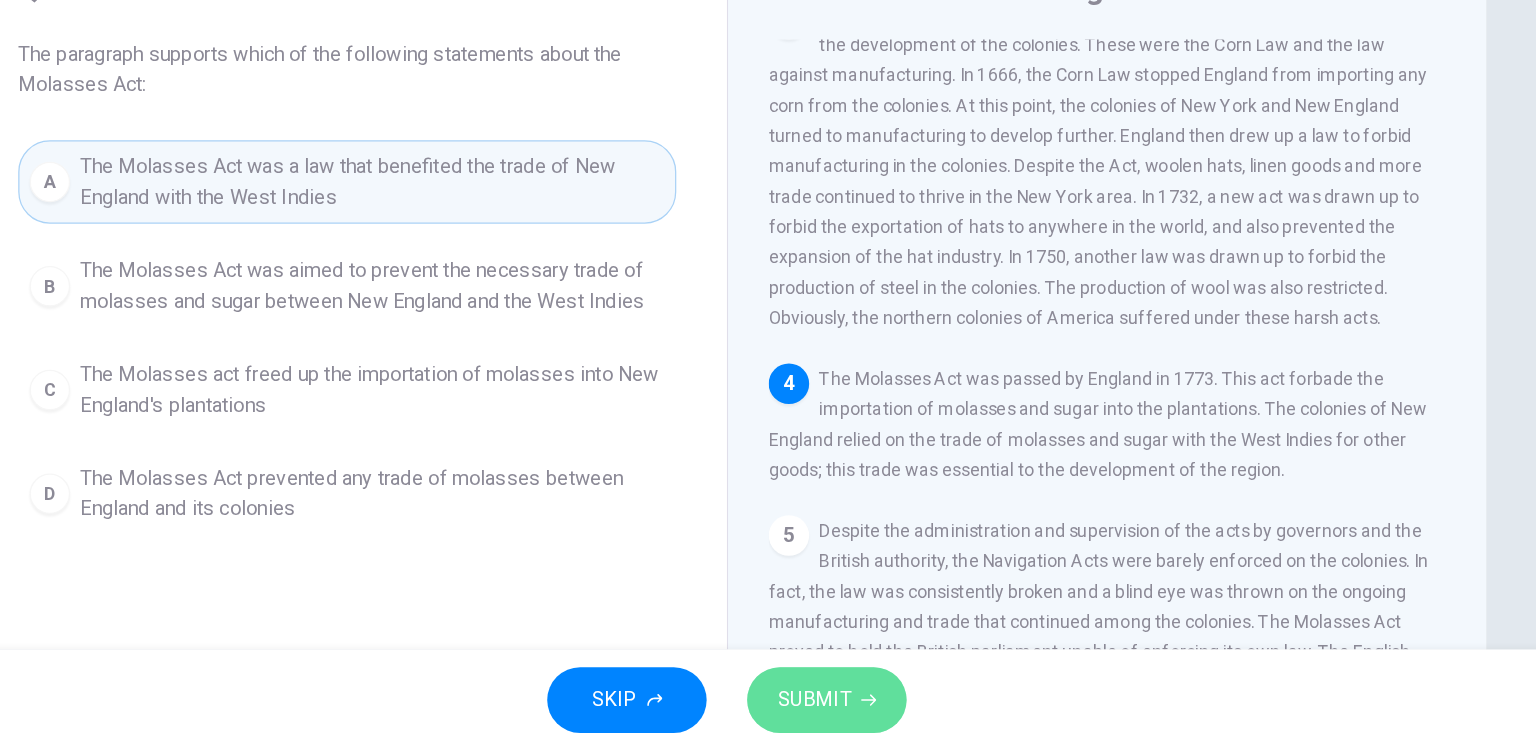 click on "SUBMIT" at bounding box center [837, 698] 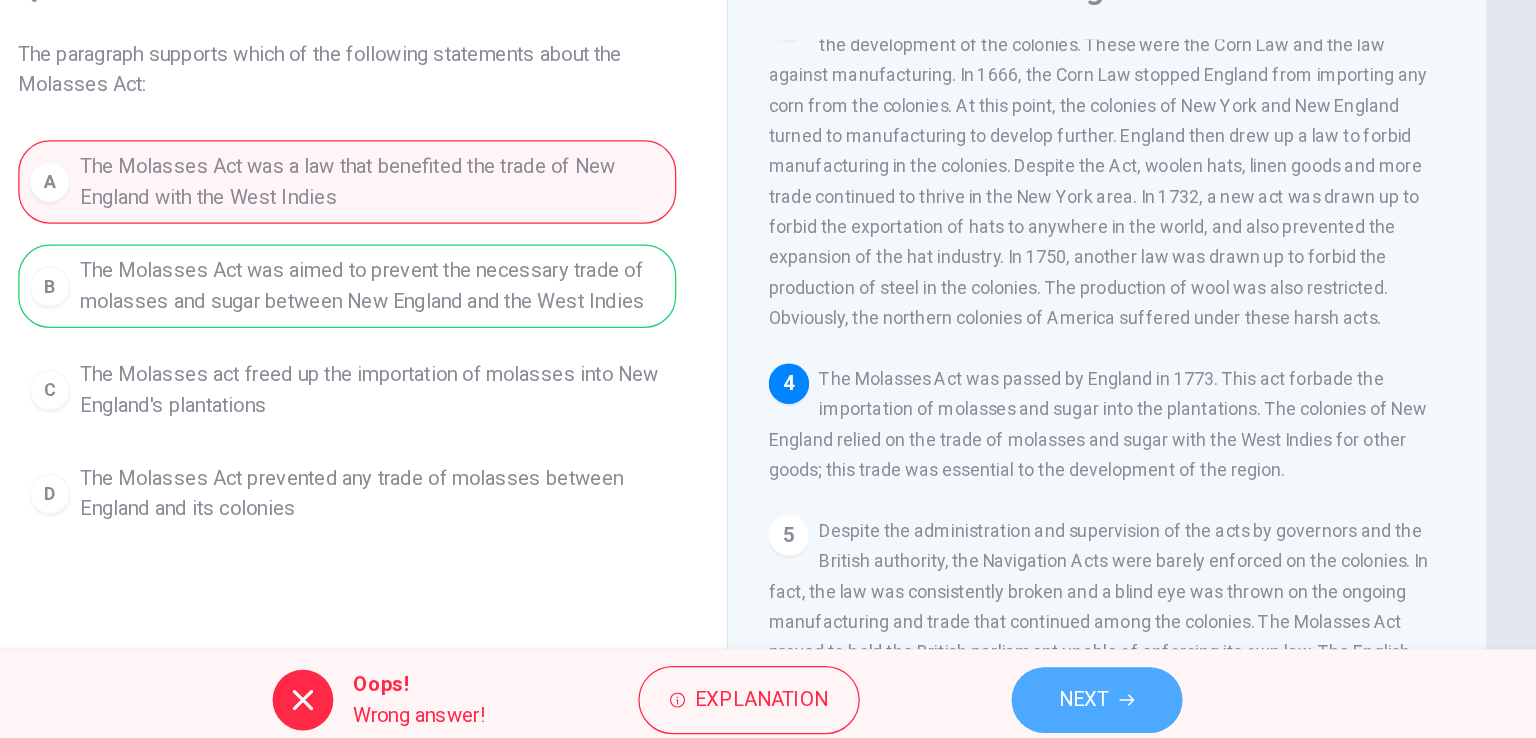 click on "NEXT" at bounding box center (1060, 698) 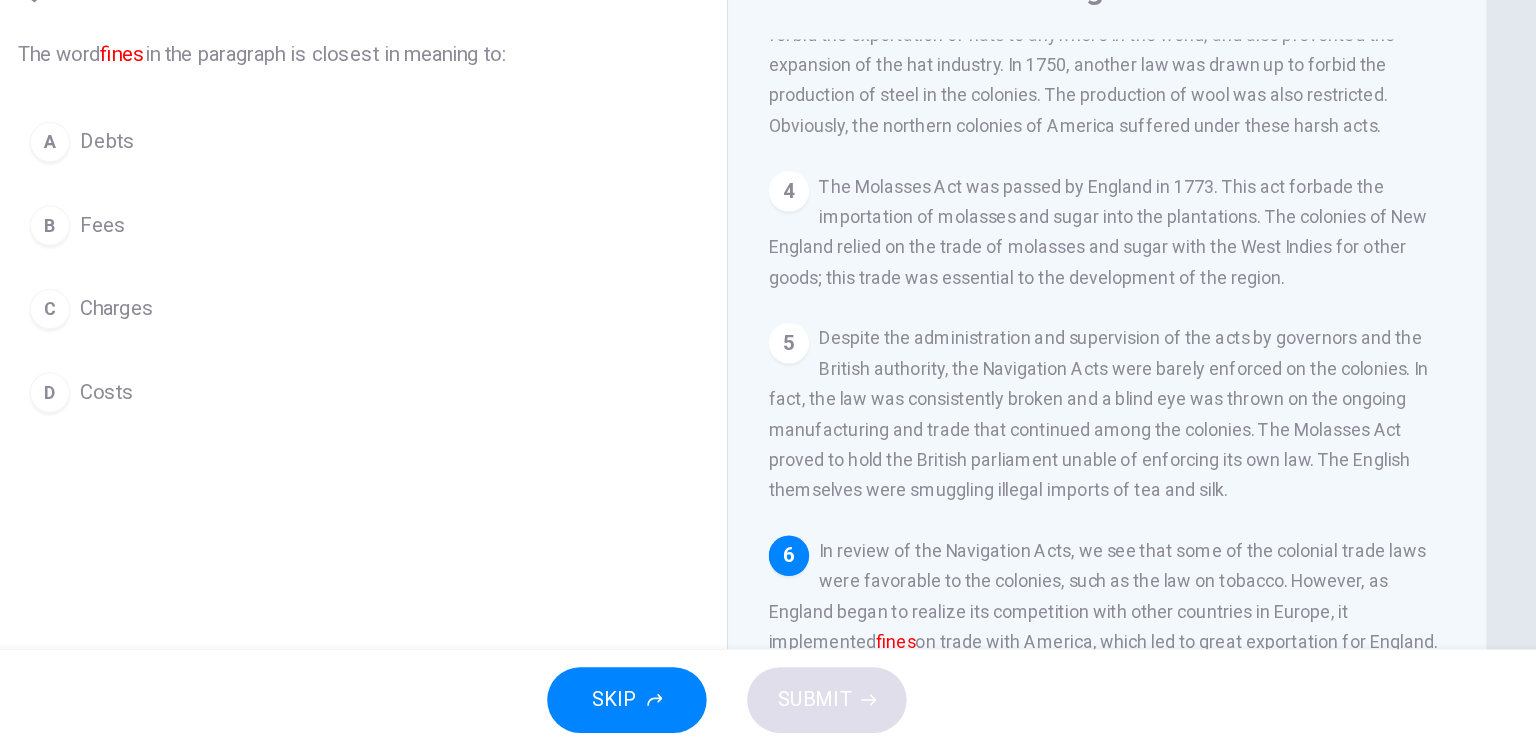 scroll, scrollTop: 684, scrollLeft: 0, axis: vertical 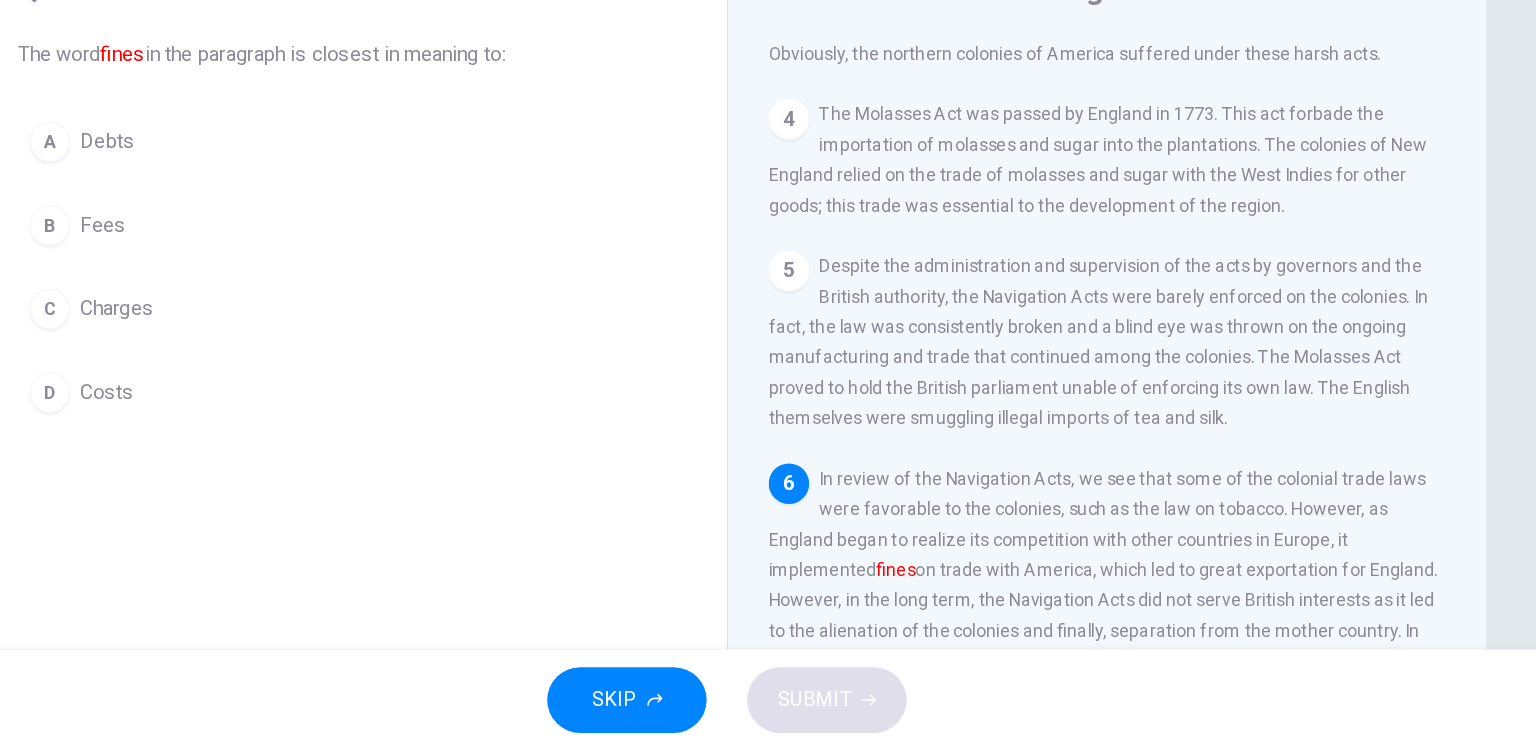 click on "Fees" at bounding box center (278, 257) 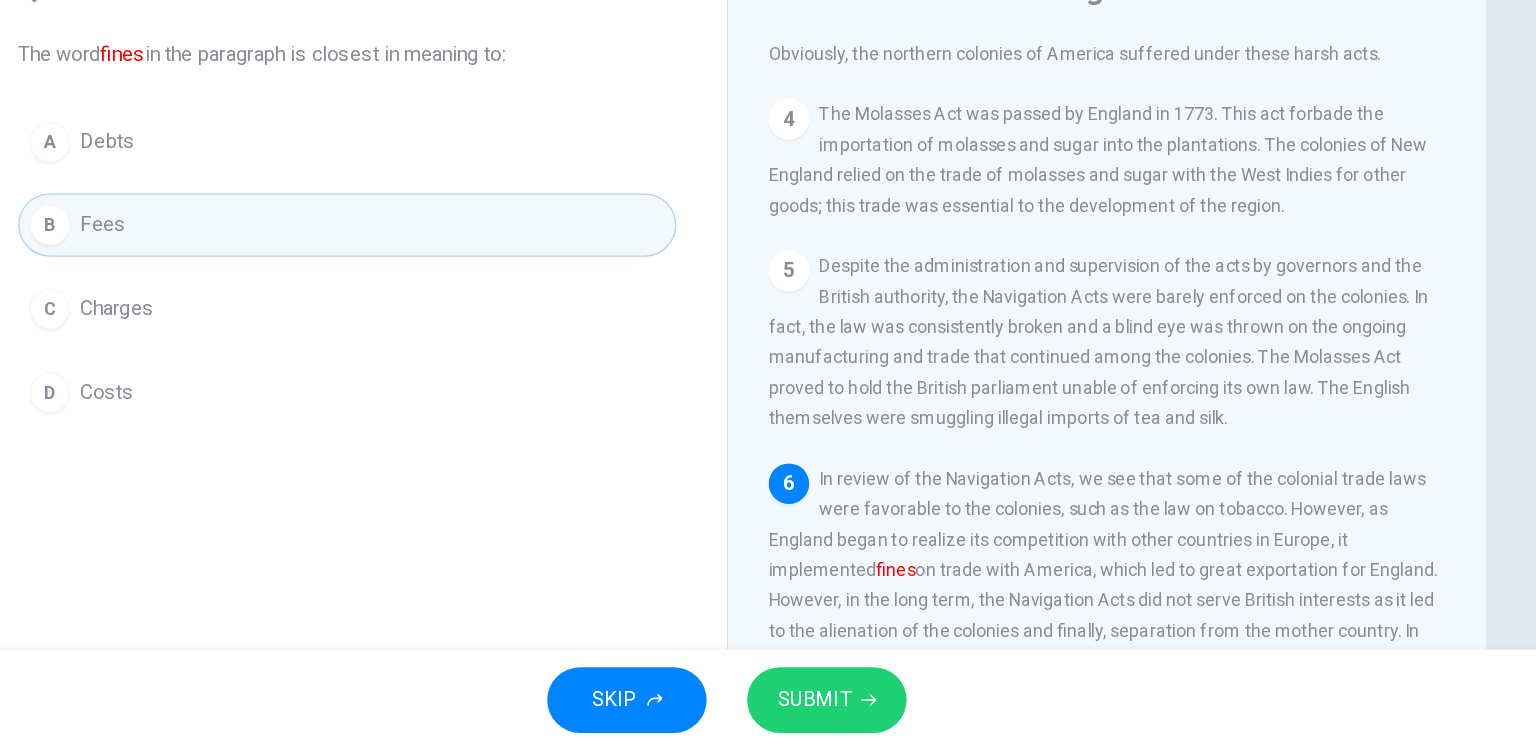 click on "Charges" at bounding box center [278, 257] 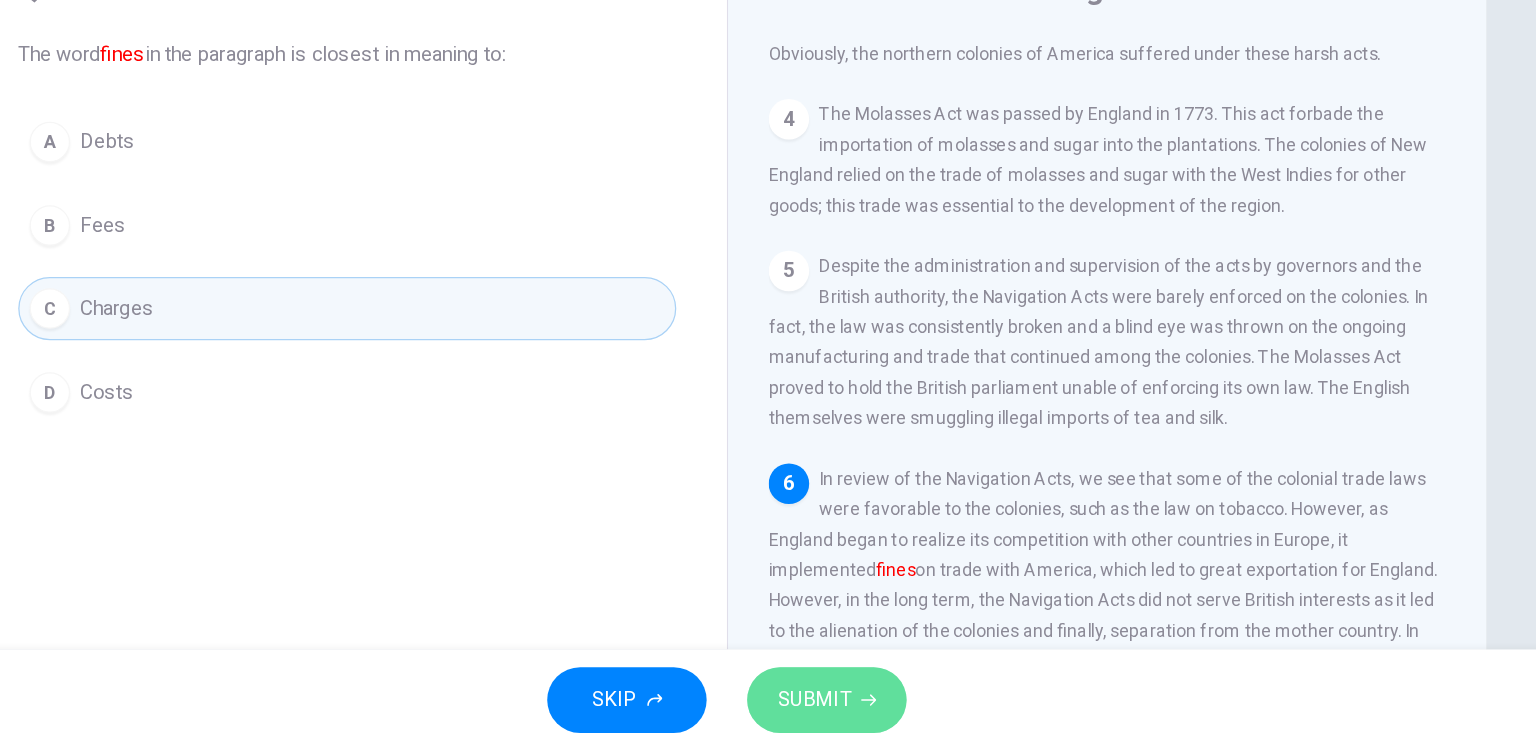 click on "SUBMIT" at bounding box center [837, 698] 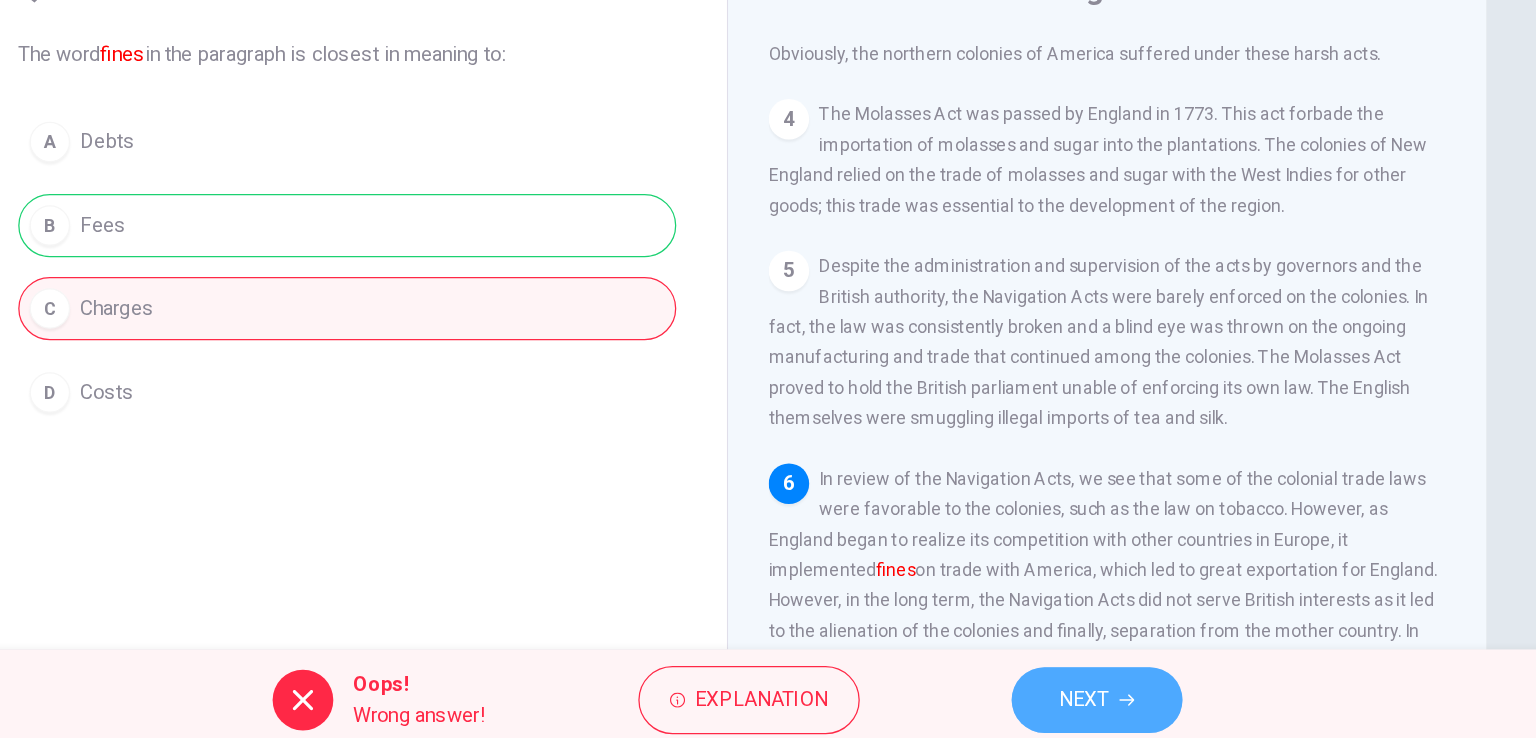 click on "NEXT" at bounding box center (1050, 698) 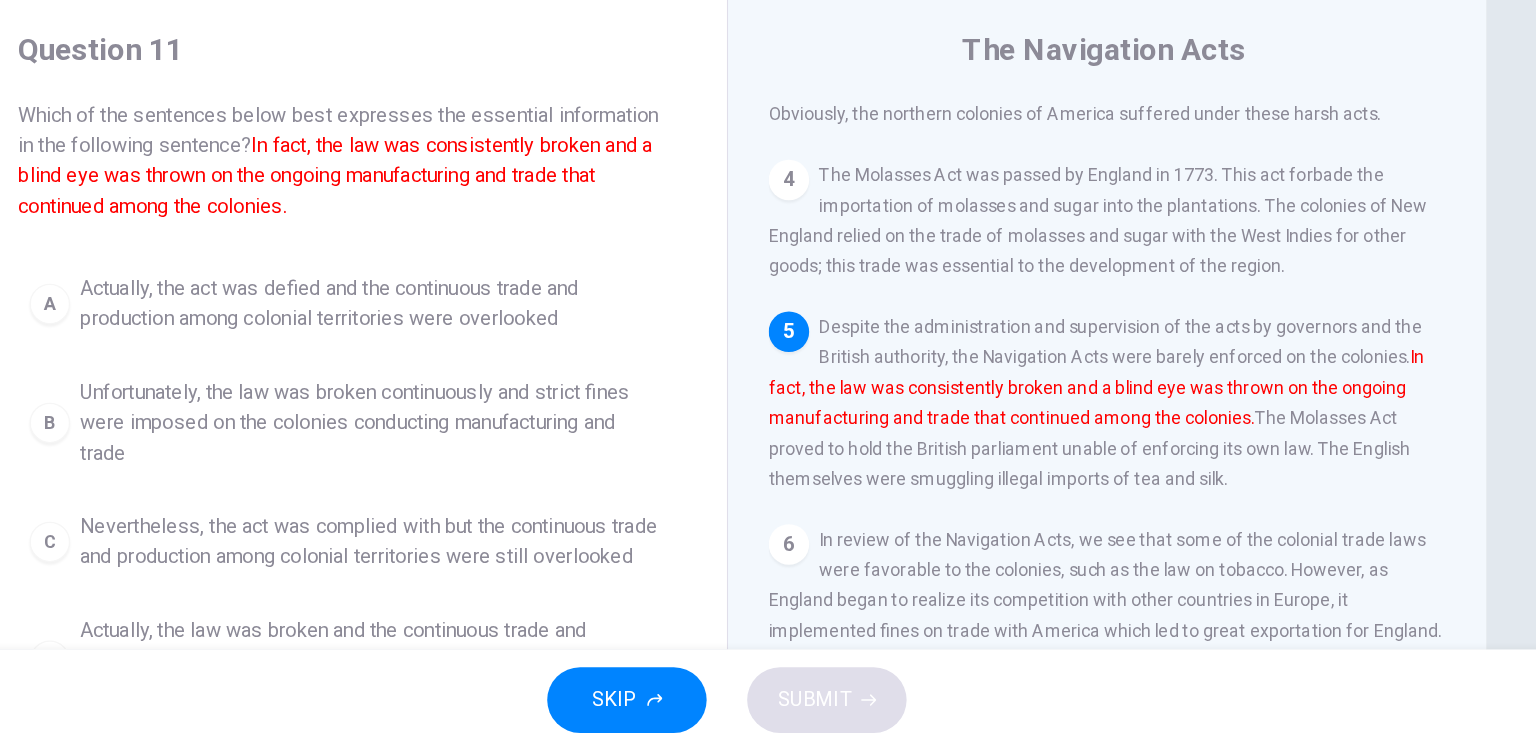 scroll, scrollTop: 32, scrollLeft: 0, axis: vertical 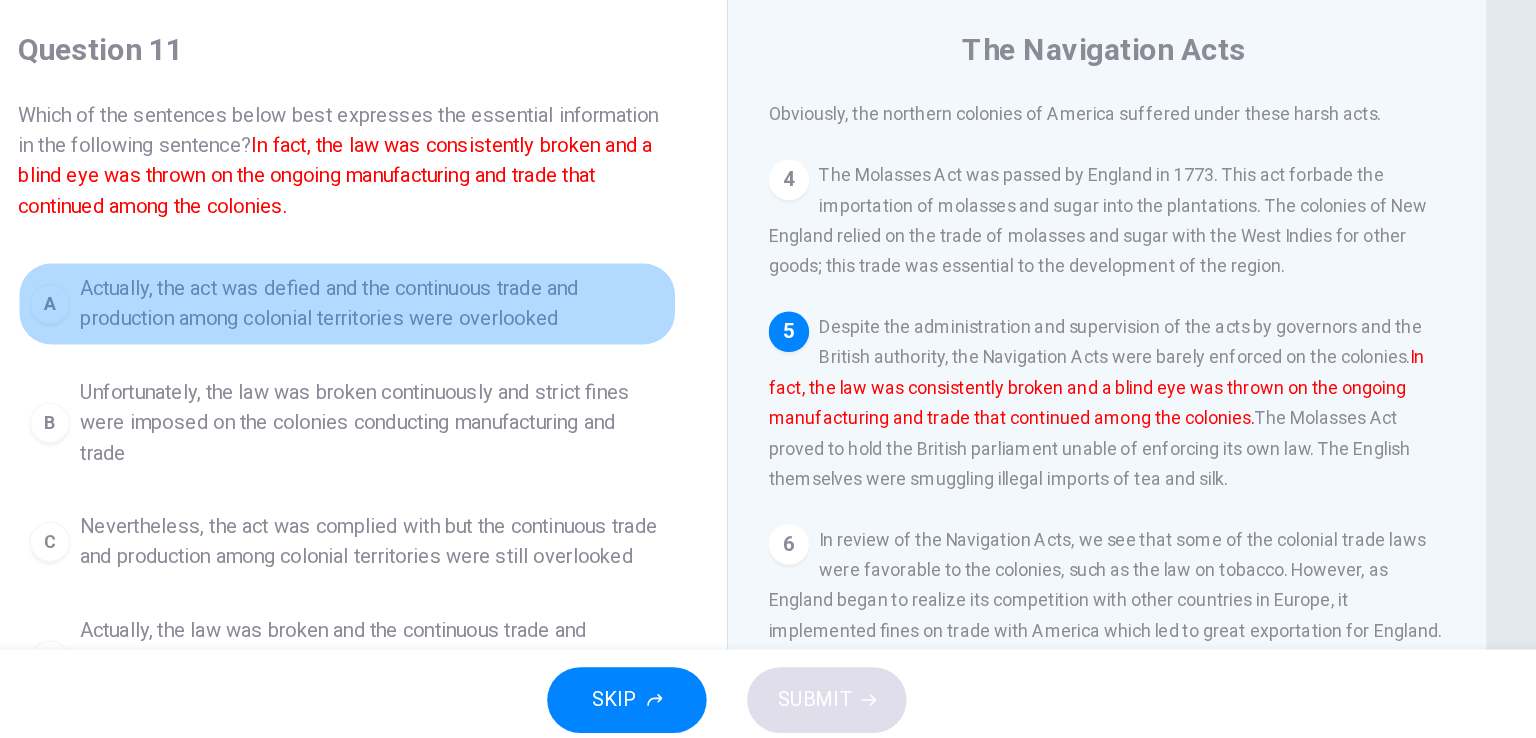 click on "Actually, the act was defied and the continuous trade and production among colonial territories were overlooked" at bounding box center [488, 385] 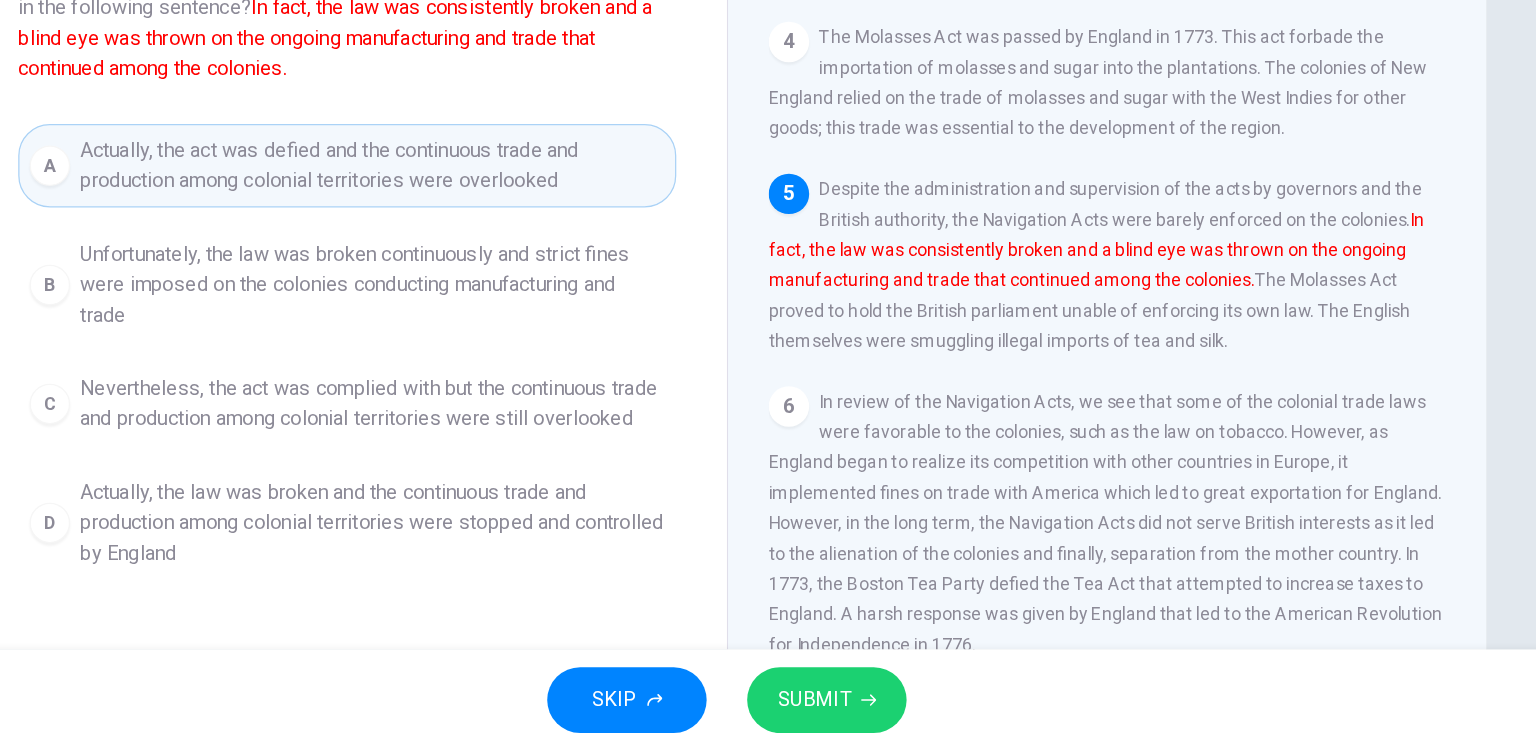 scroll, scrollTop: 140, scrollLeft: 0, axis: vertical 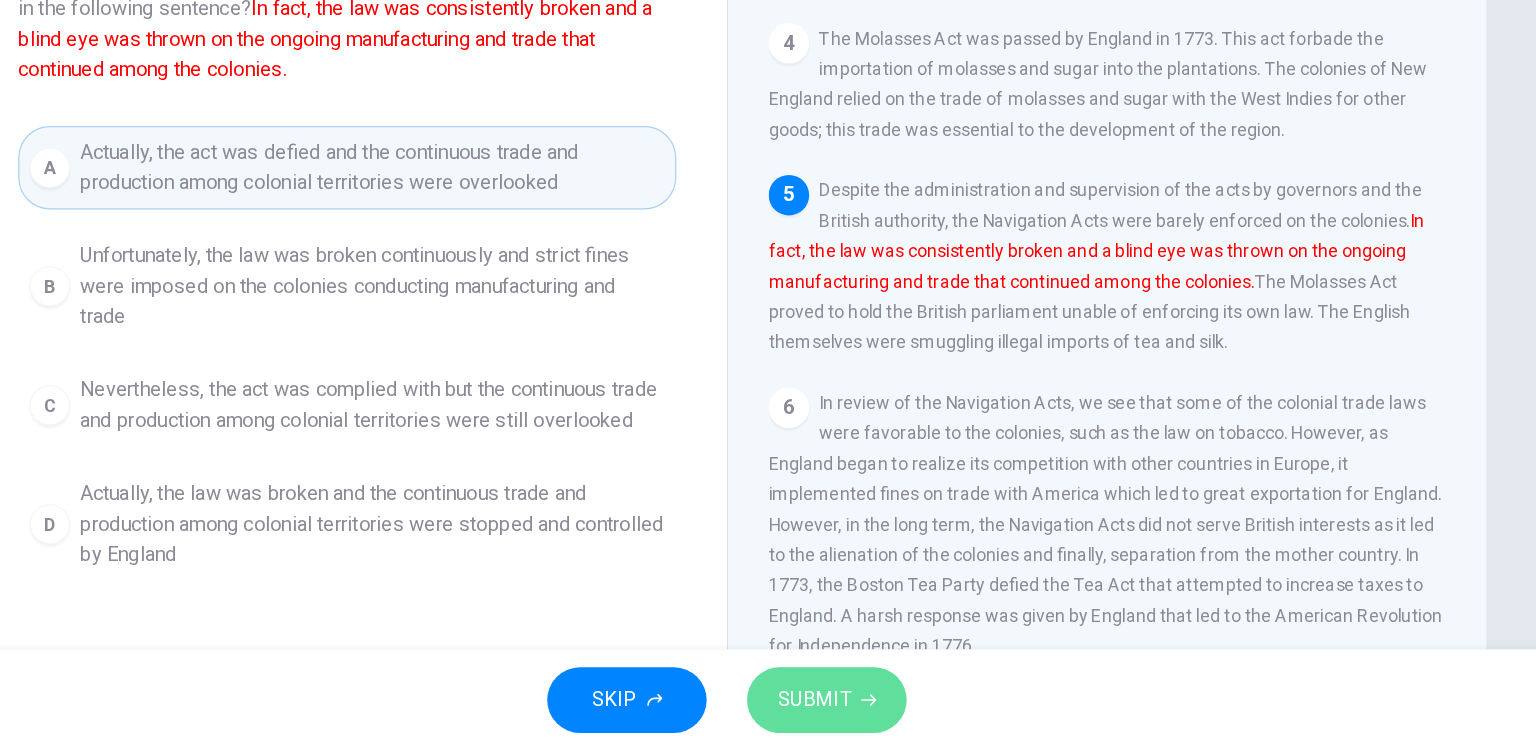 click on "SUBMIT" at bounding box center [837, 698] 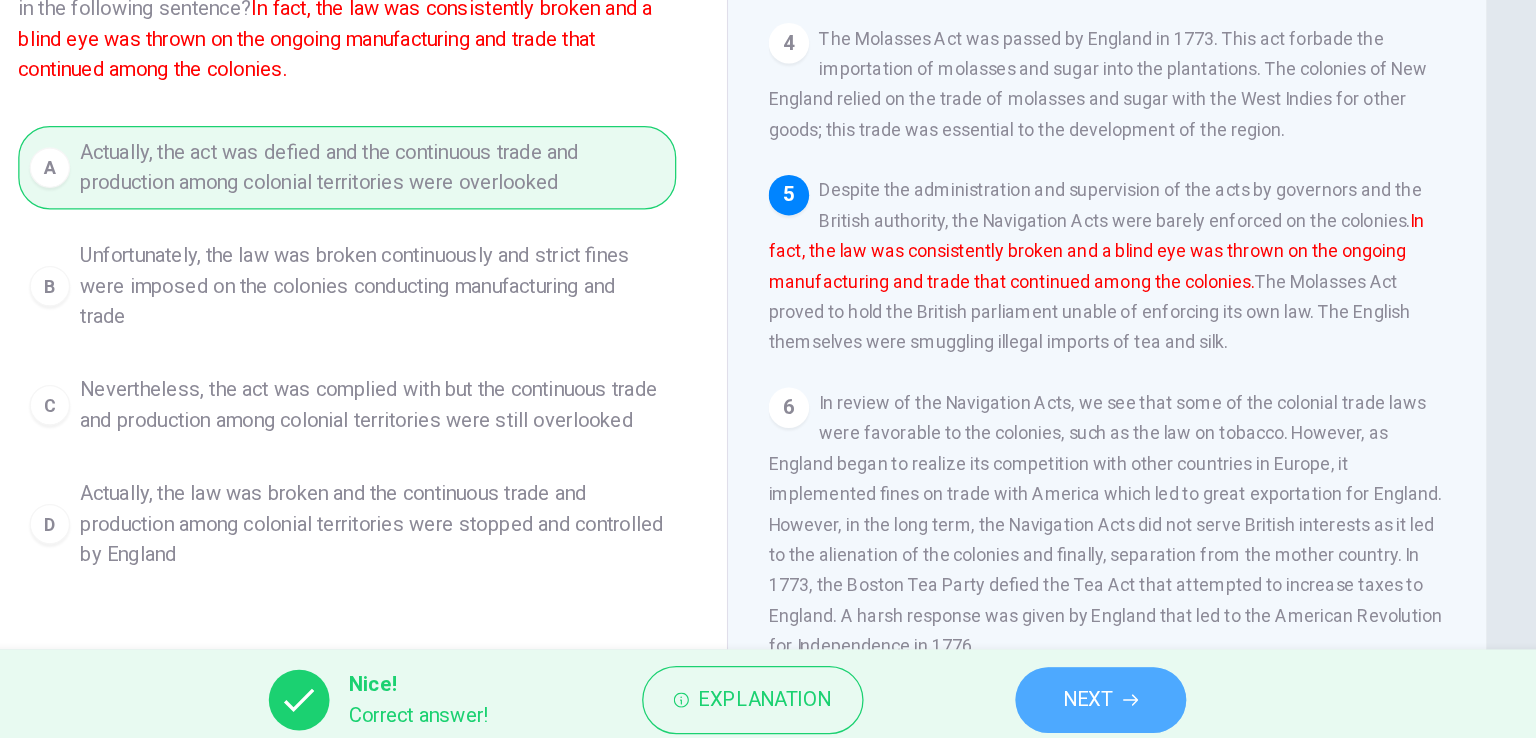 click on "NEXT" at bounding box center [1053, 698] 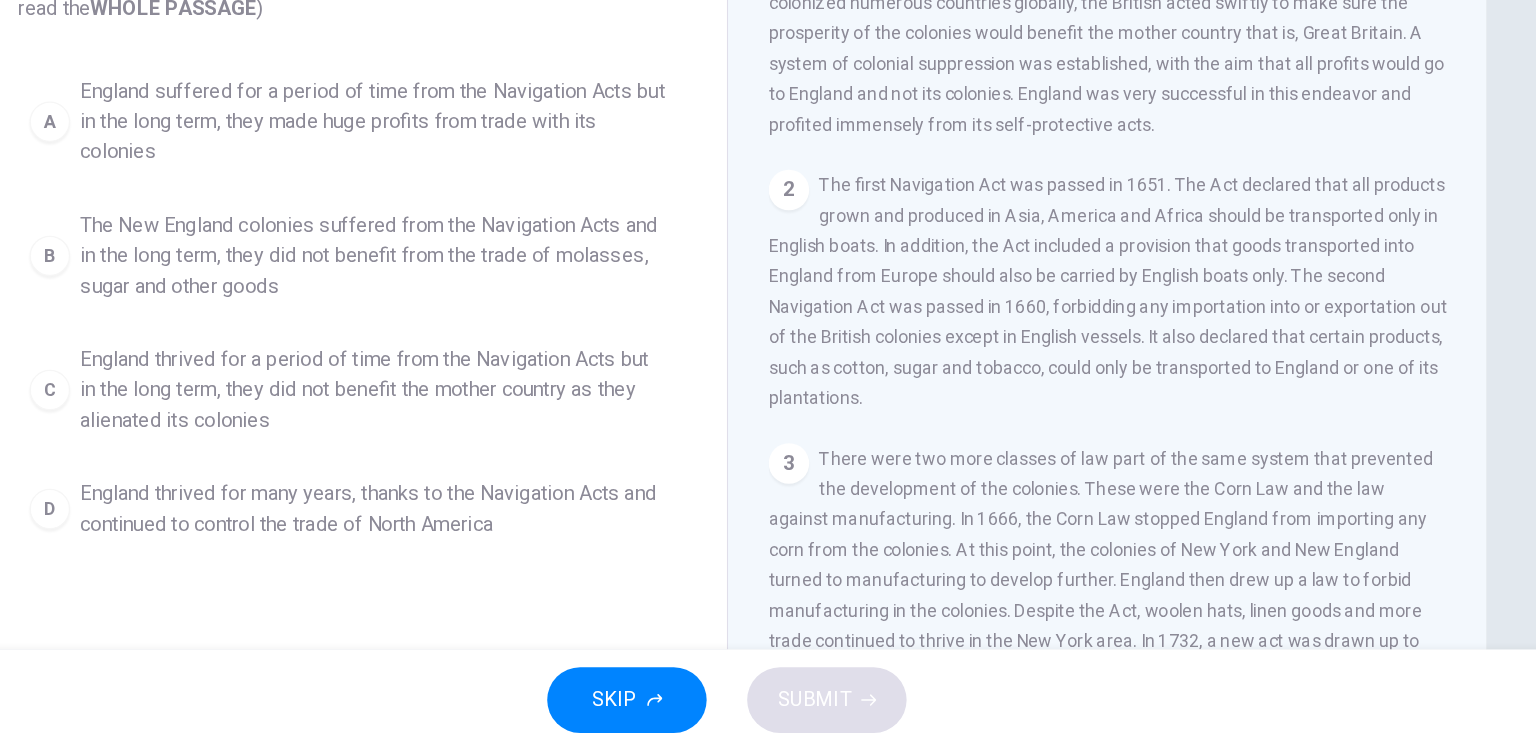scroll, scrollTop: 0, scrollLeft: 0, axis: both 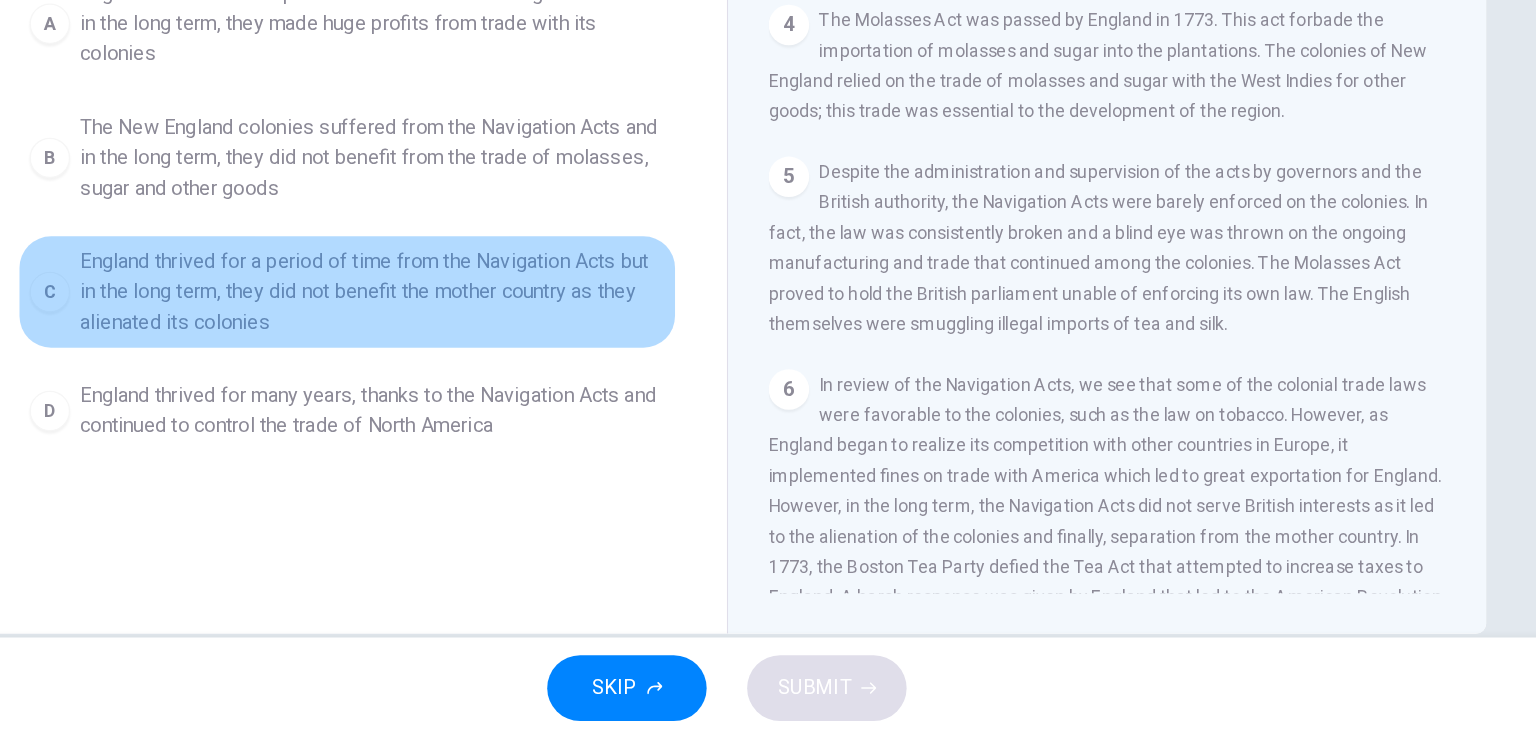 click on "England thrived for a period of time from the Navigation Acts but in the long term, they did not benefit the mother country as they alienated its colonies" at bounding box center (488, 173) 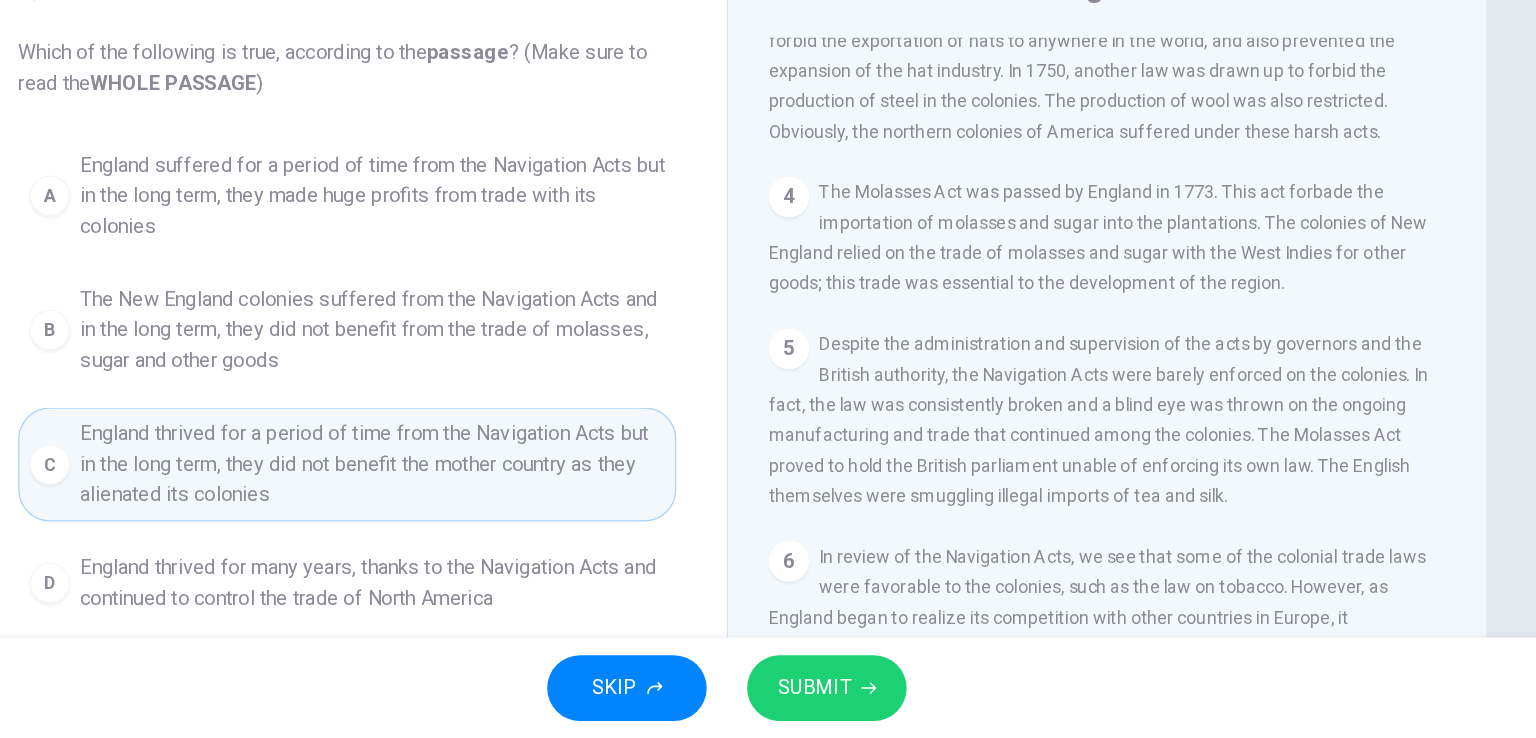 scroll, scrollTop: 49, scrollLeft: 0, axis: vertical 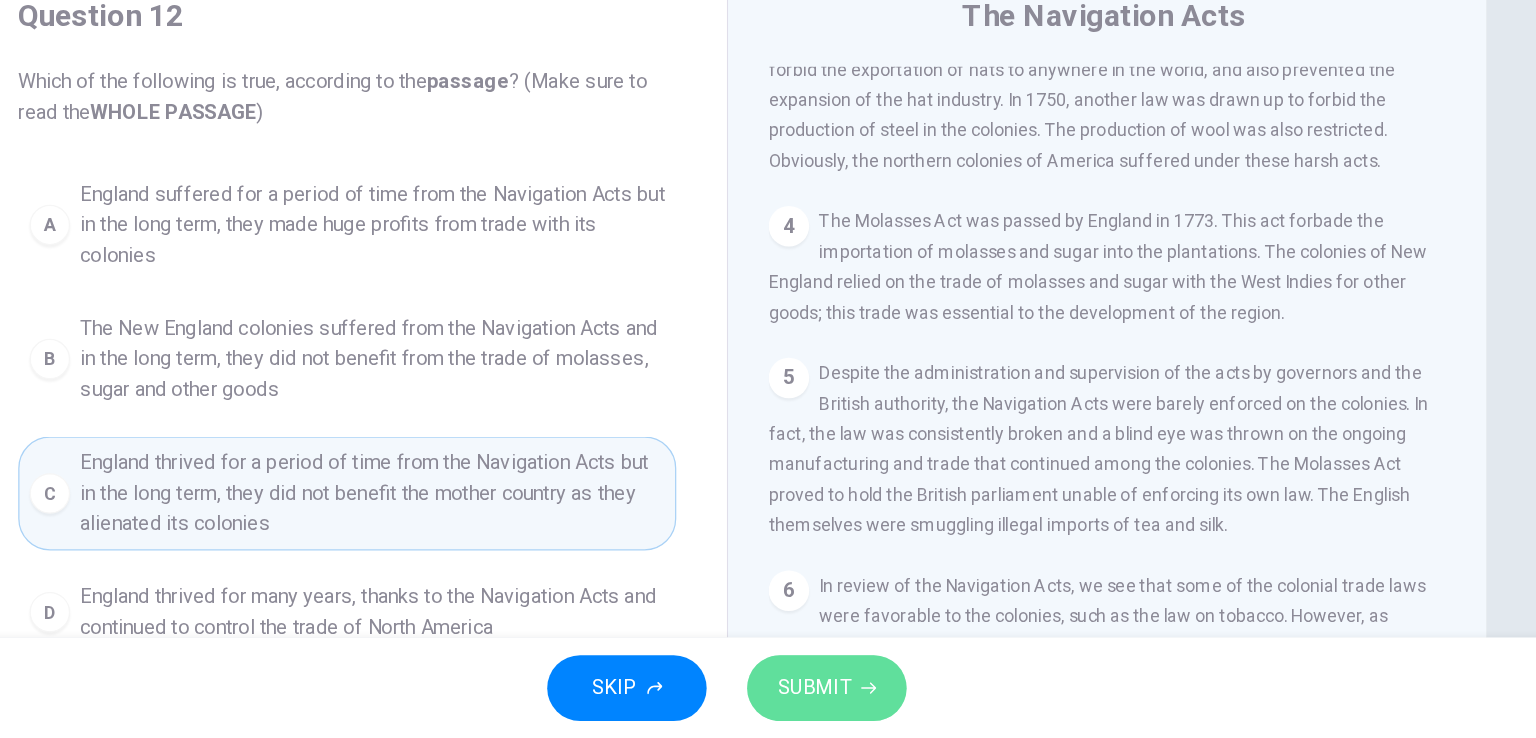 click on "SUBMIT" at bounding box center [837, 698] 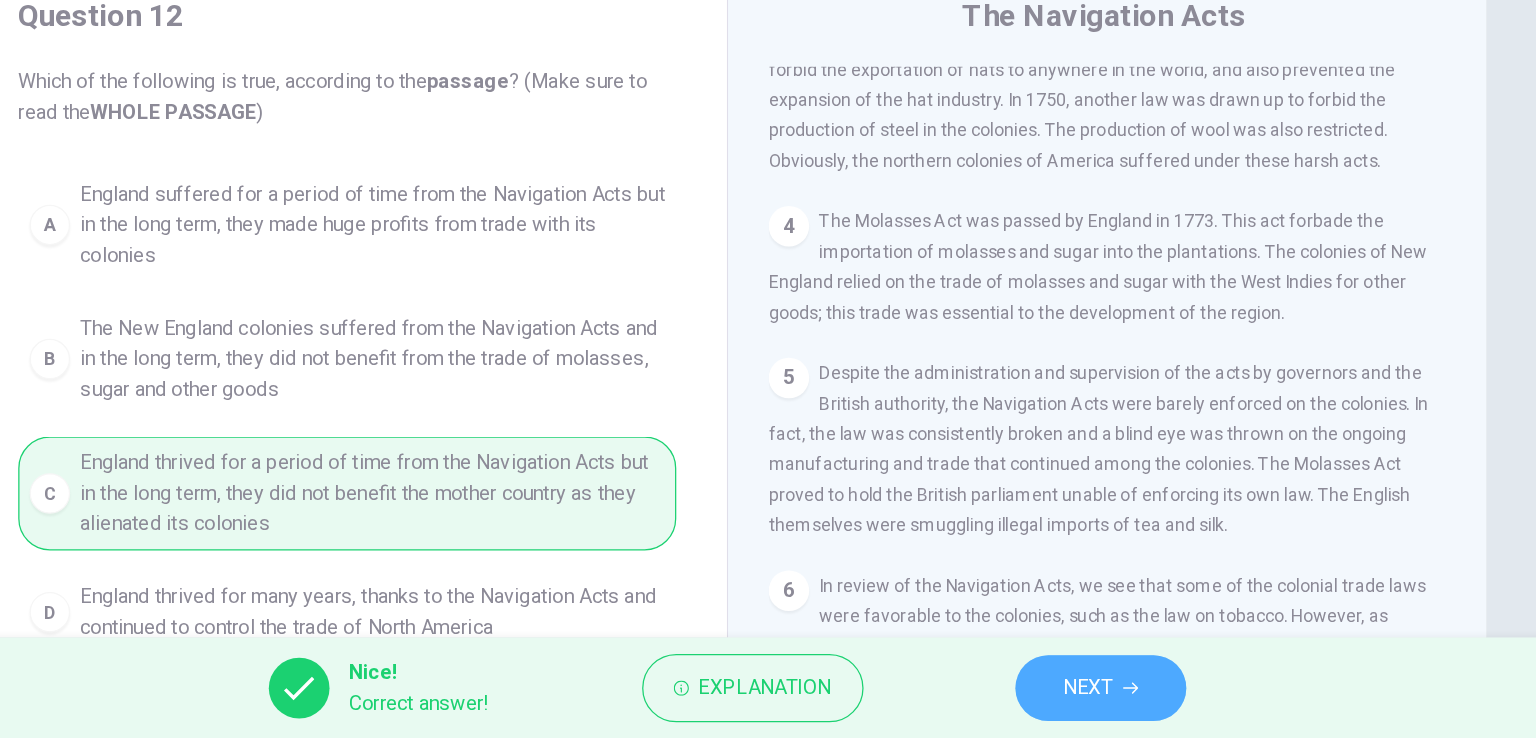 click on "NEXT" at bounding box center (1053, 698) 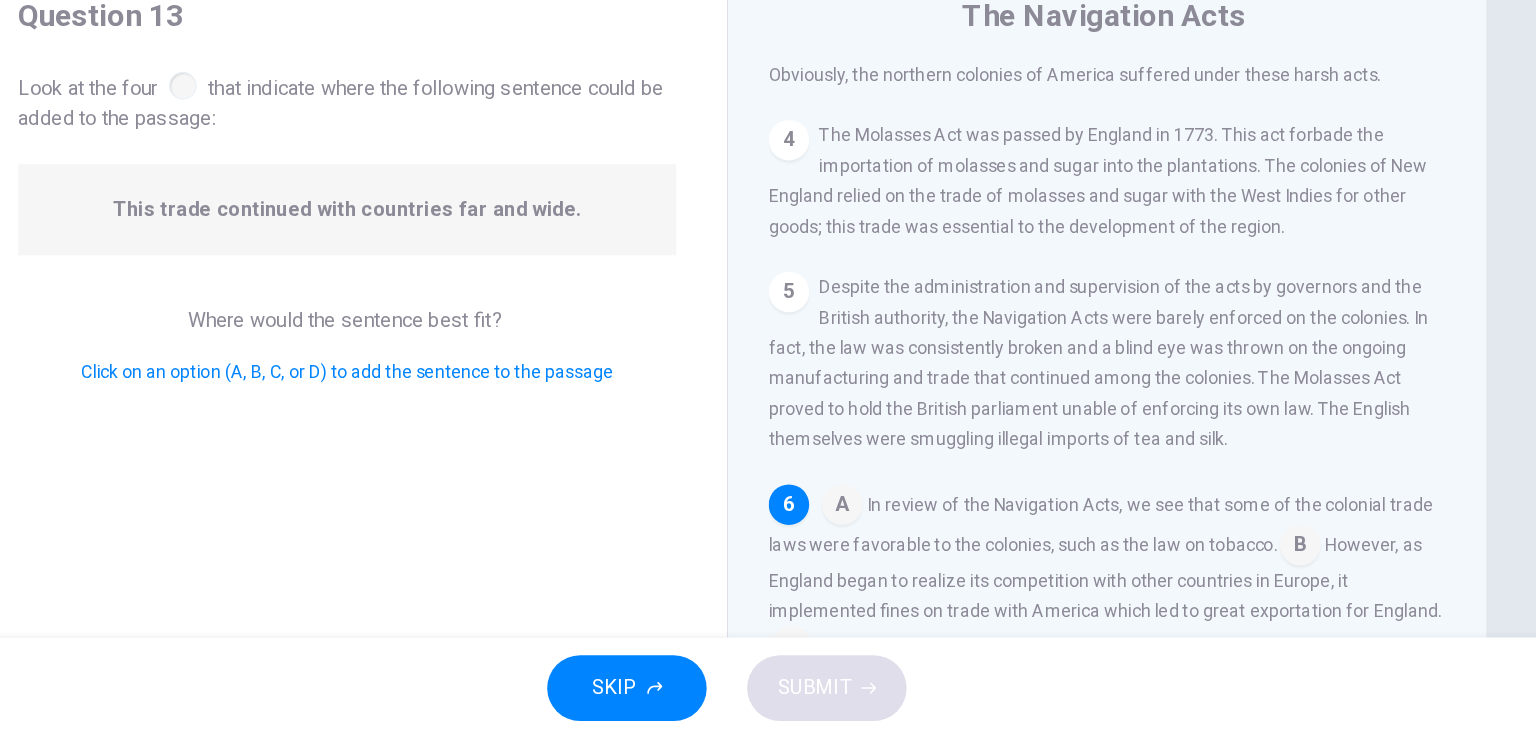 scroll, scrollTop: 709, scrollLeft: 0, axis: vertical 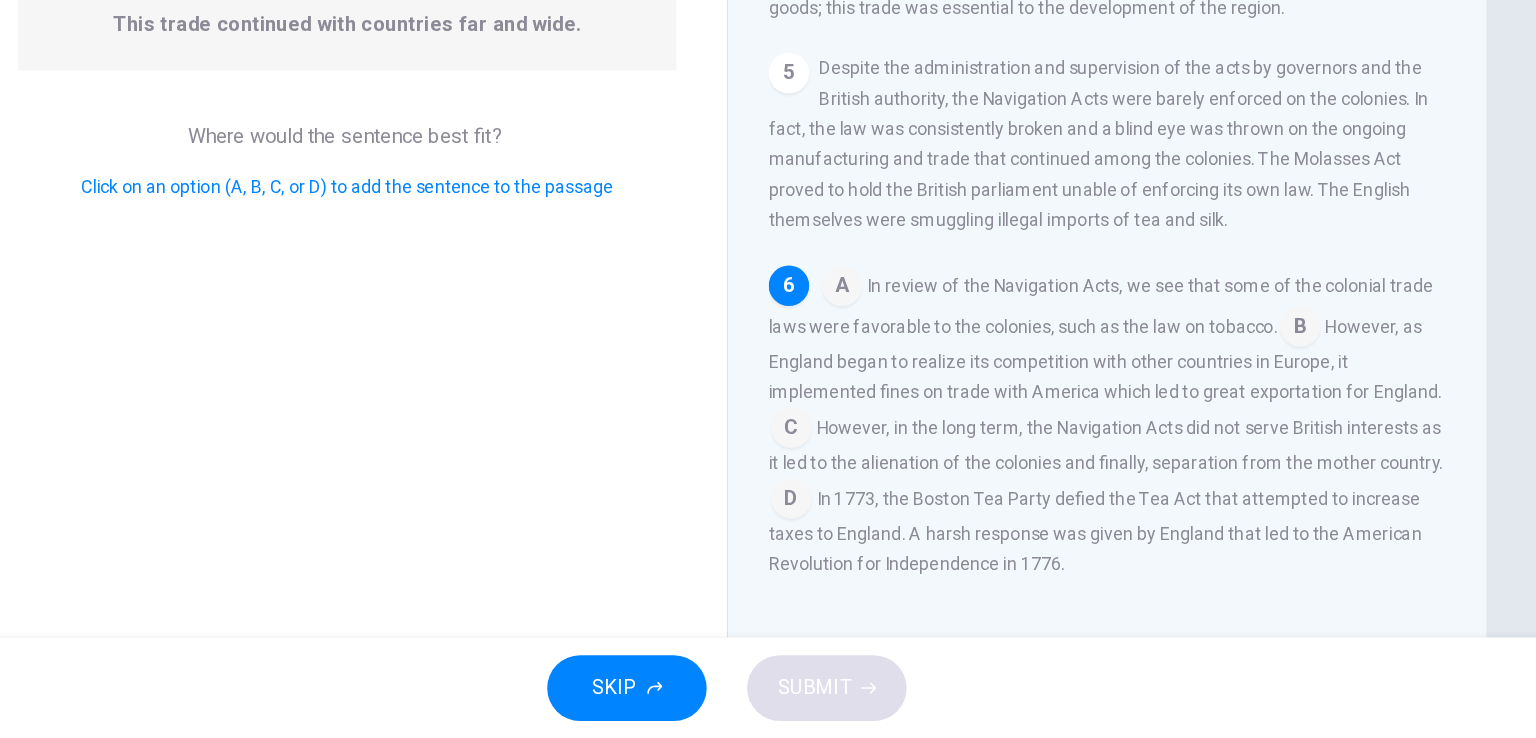 click at bounding box center [859, 382] 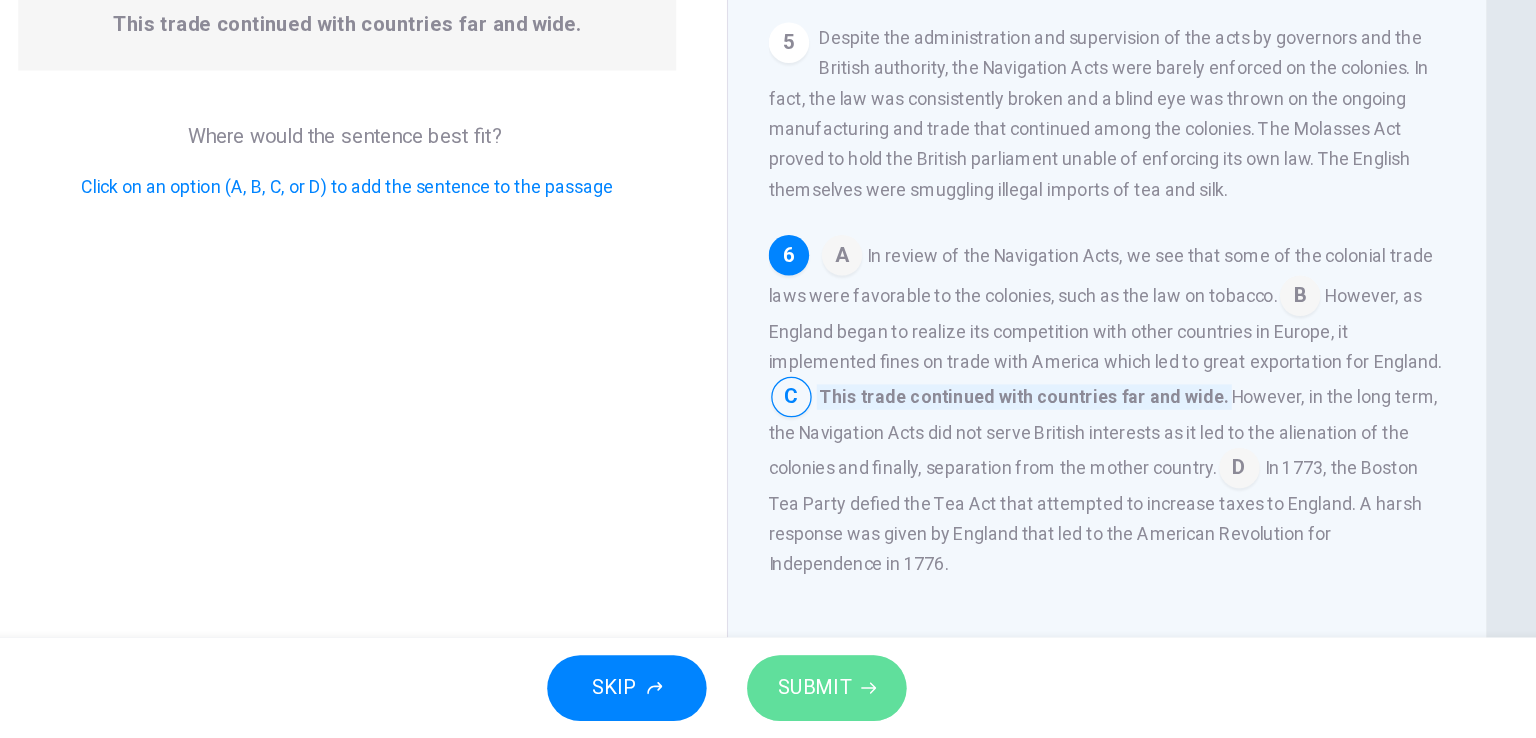 click on "SUBMIT" at bounding box center (837, 698) 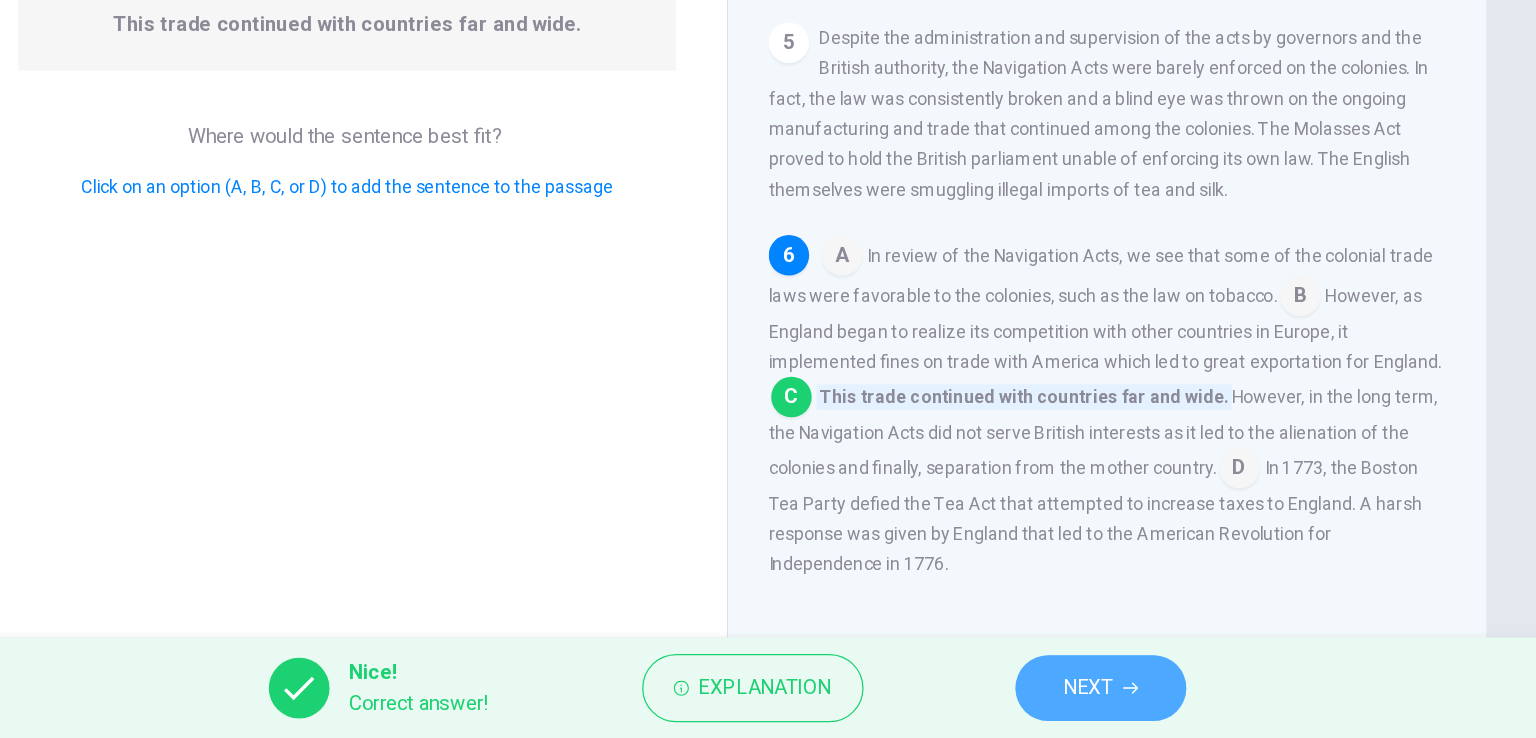 click on "NEXT" at bounding box center [1053, 698] 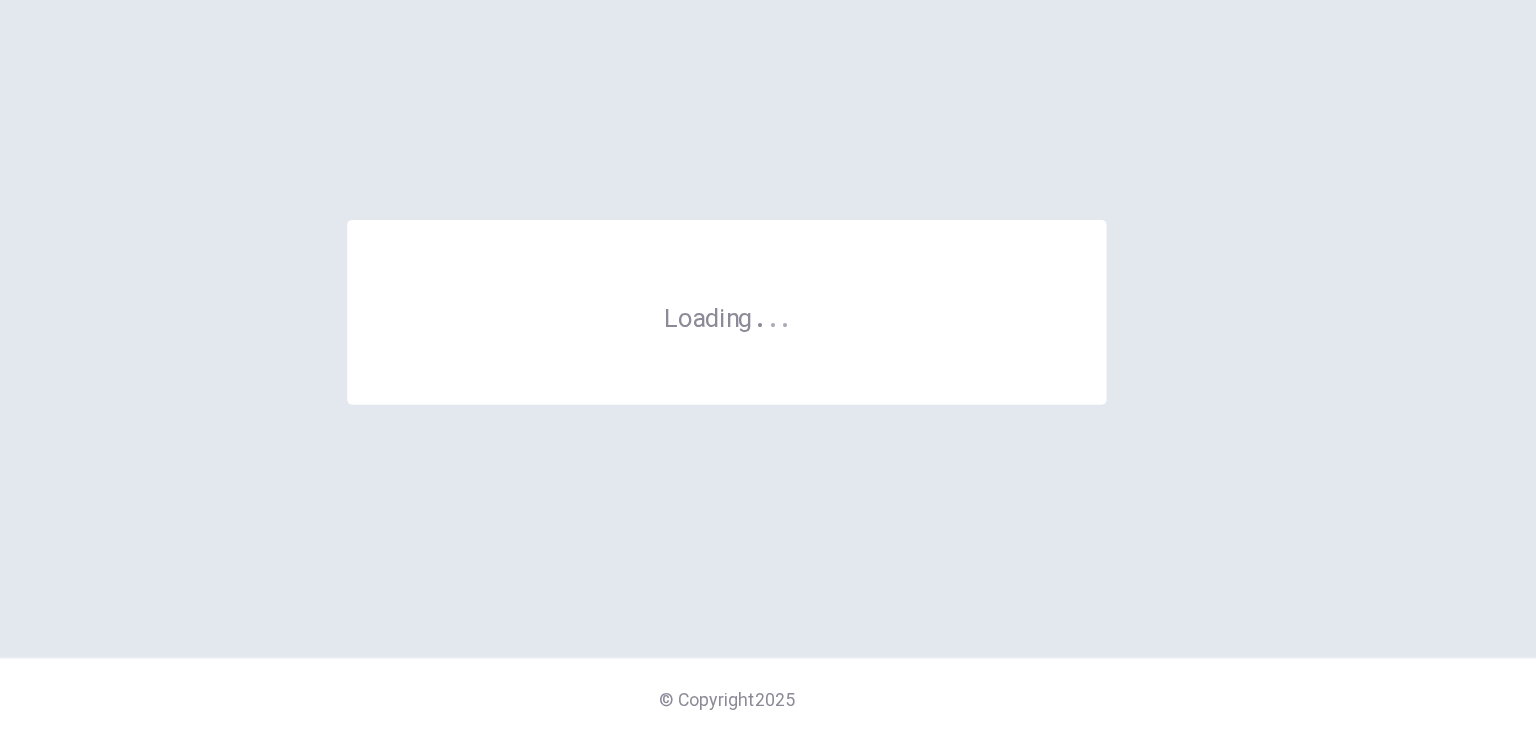 scroll, scrollTop: 0, scrollLeft: 0, axis: both 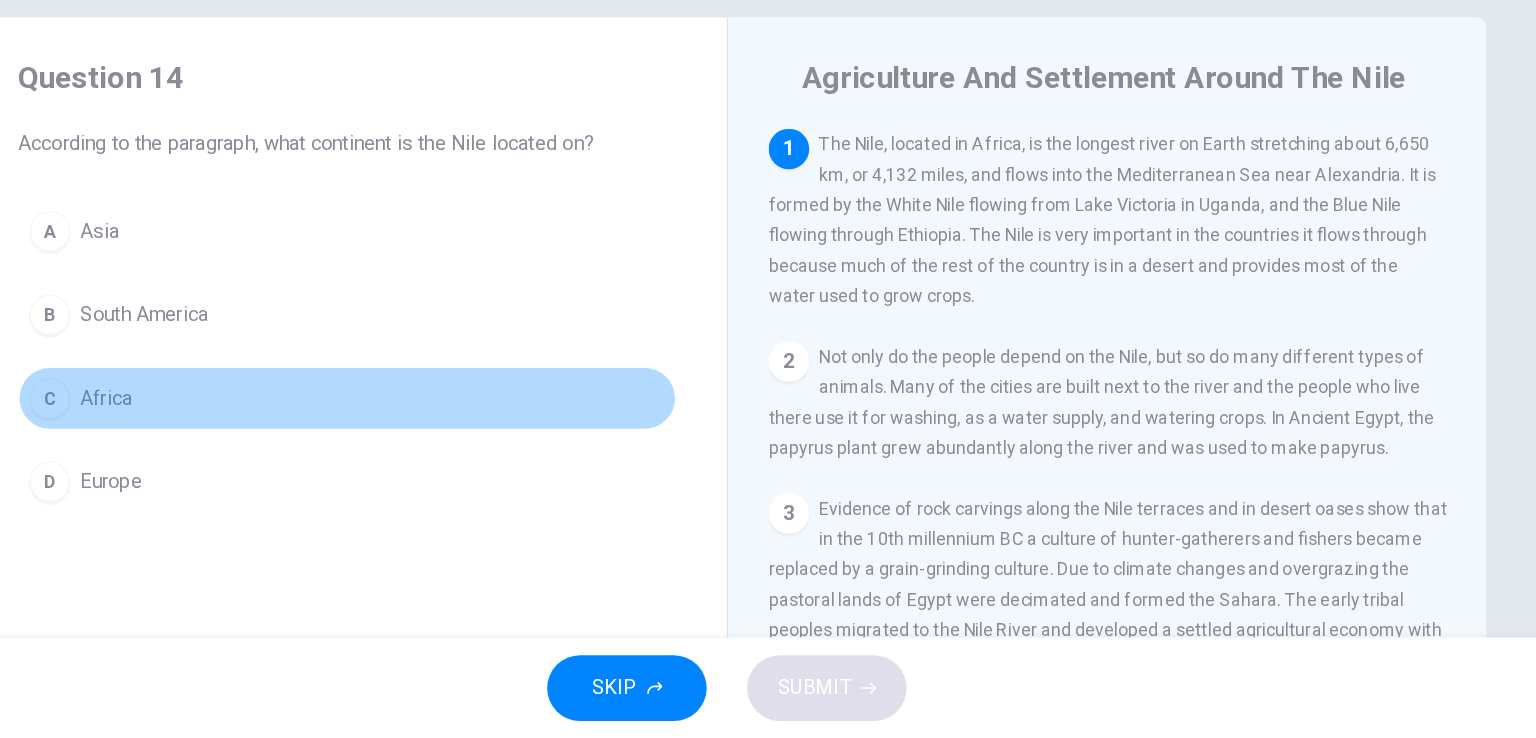 click on "Africa" at bounding box center [272, 337] 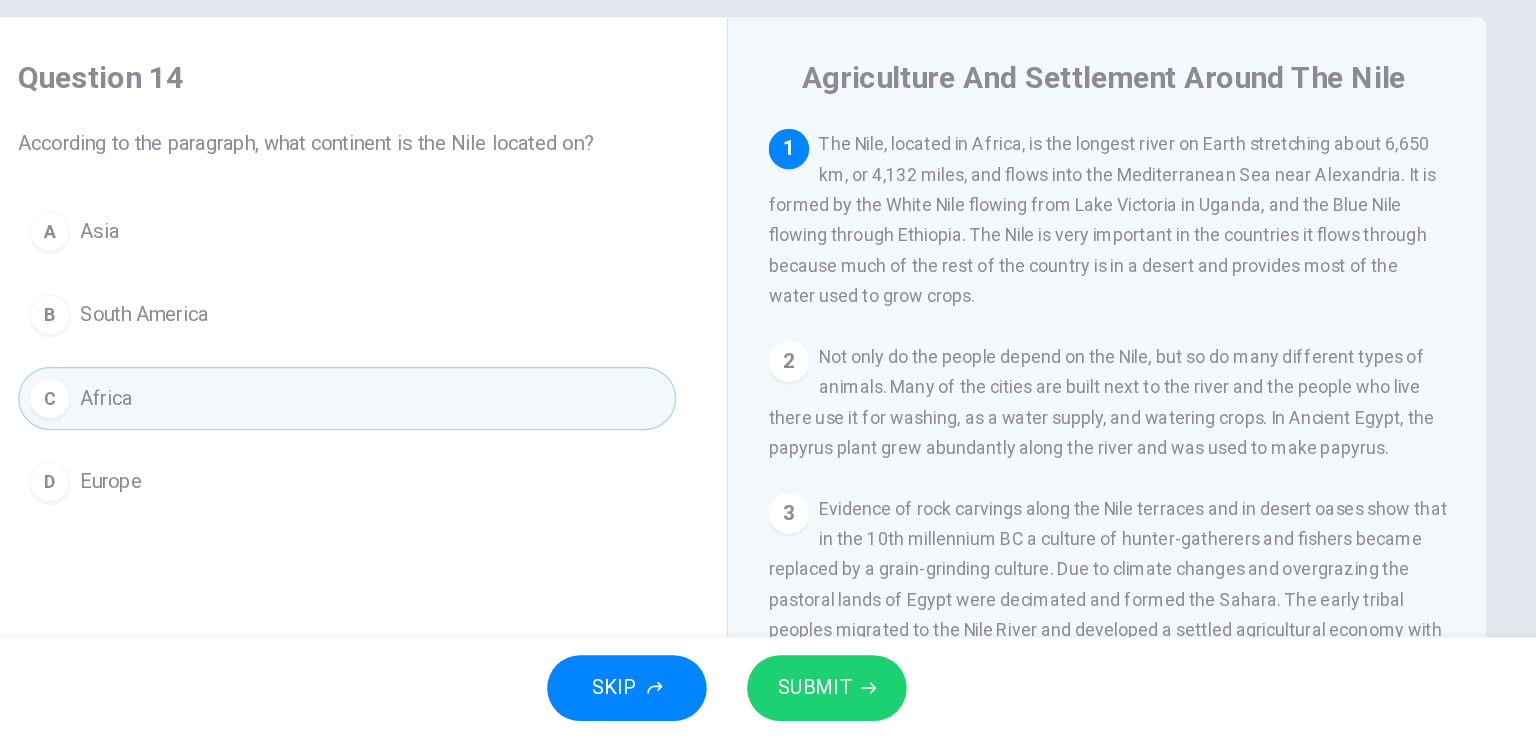 click on "SUBMIT" at bounding box center [837, 698] 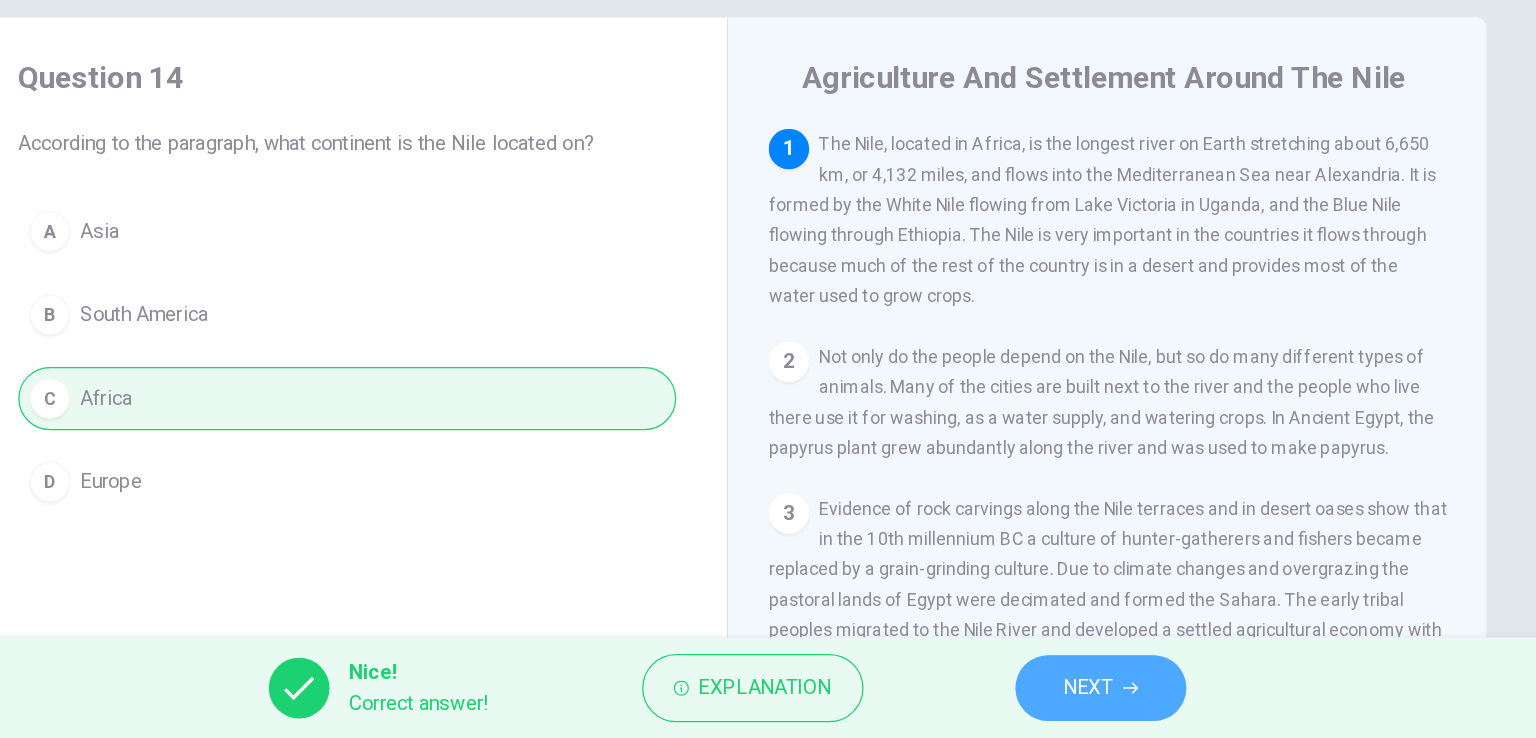 click on "NEXT" at bounding box center [1053, 698] 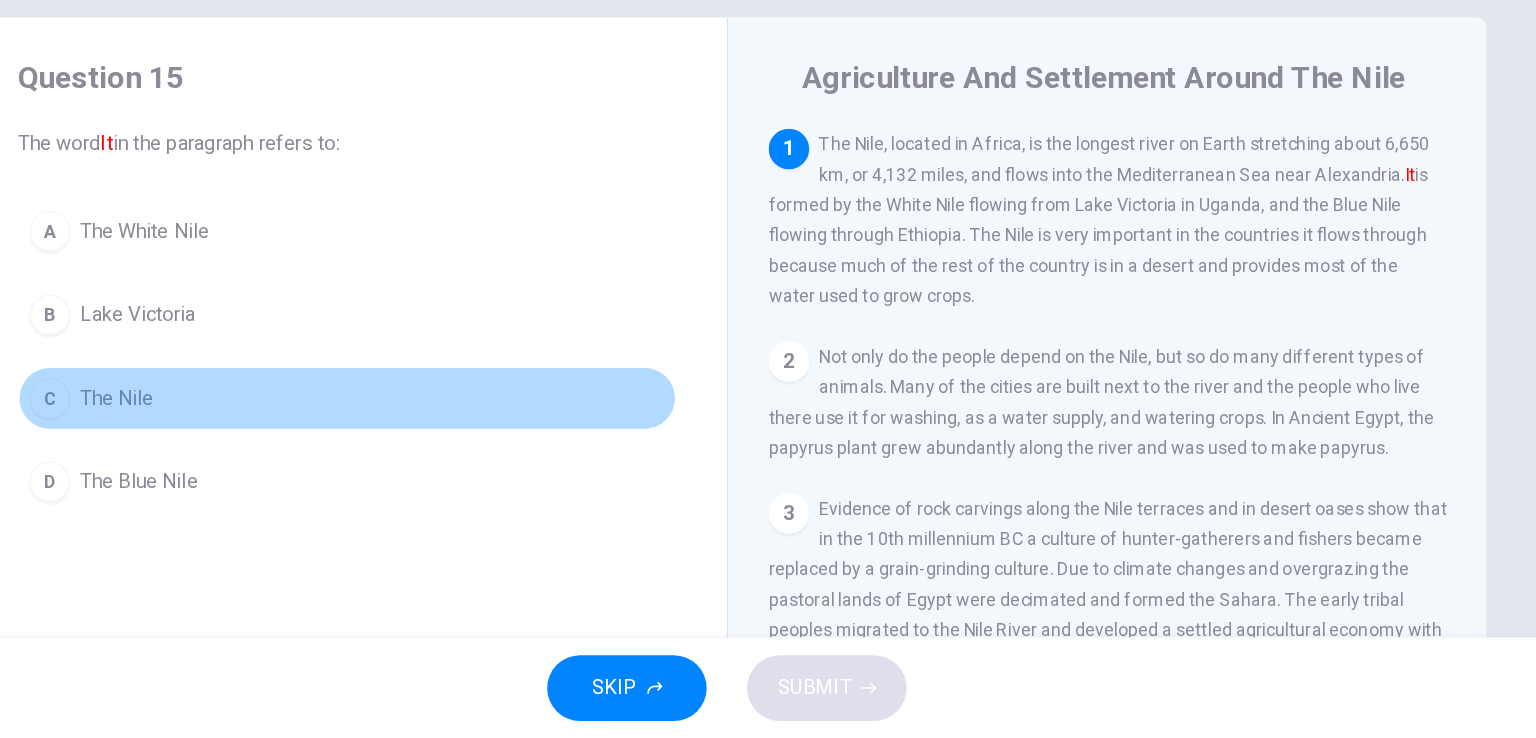 click on "The Nile" at bounding box center [308, 337] 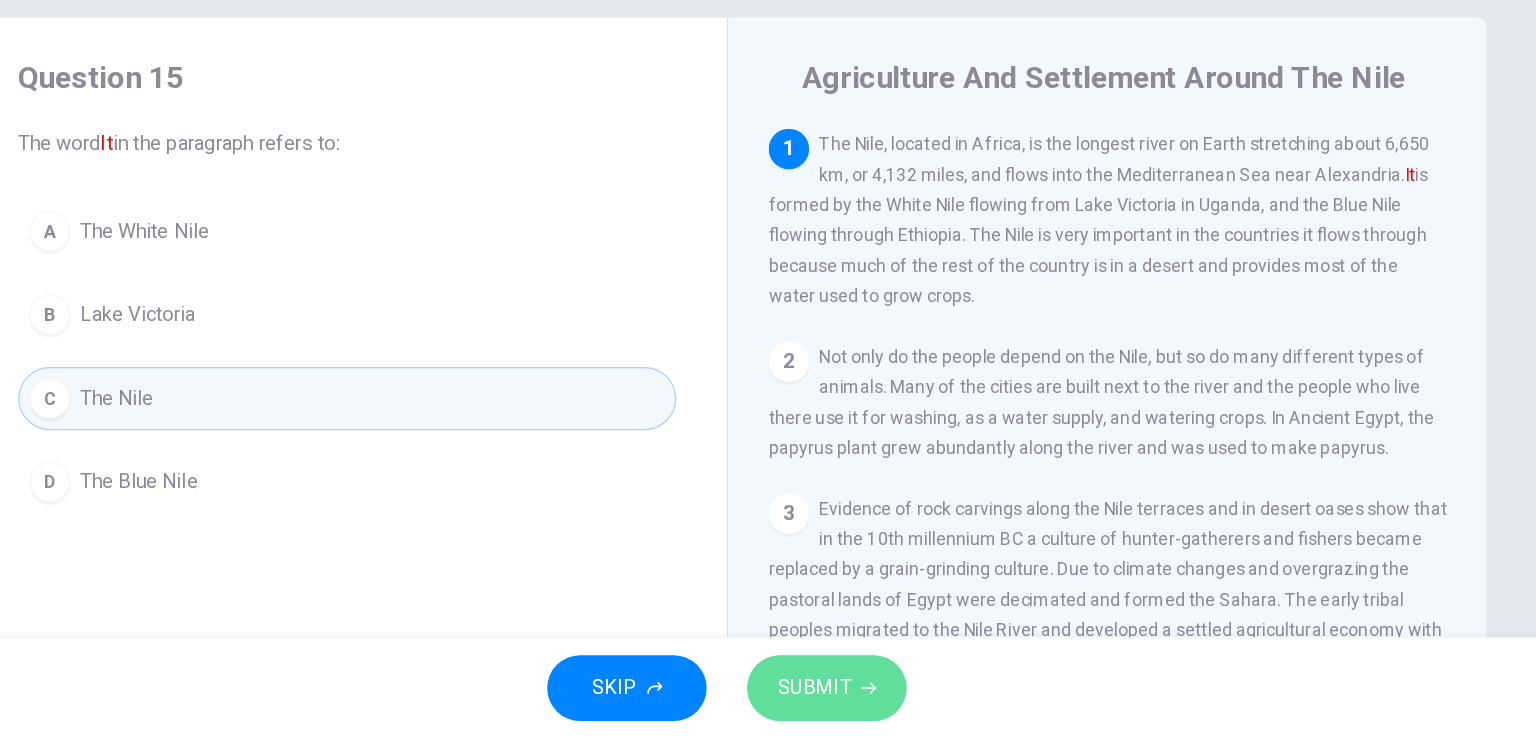 click on "SUBMIT" at bounding box center [847, 698] 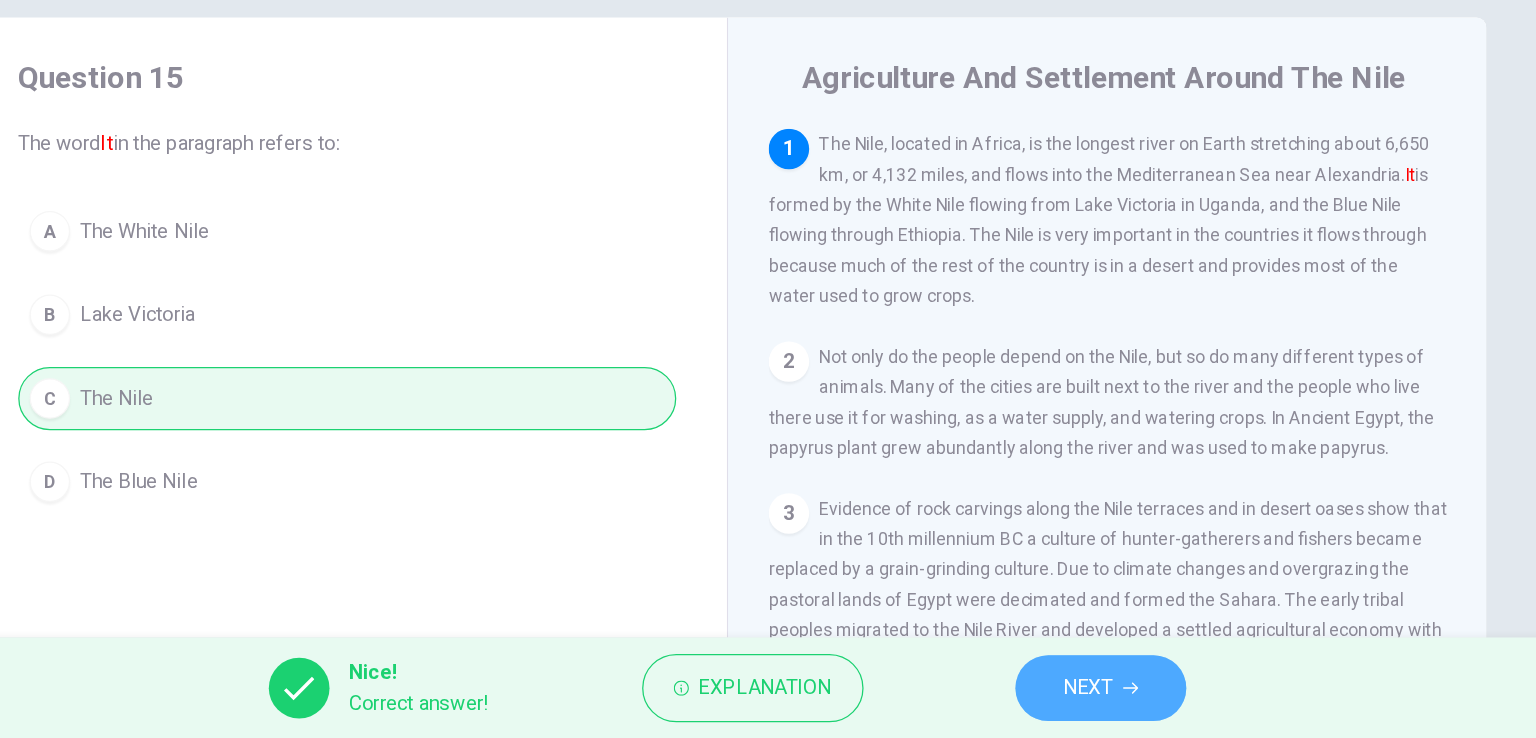 click on "NEXT" at bounding box center (1053, 698) 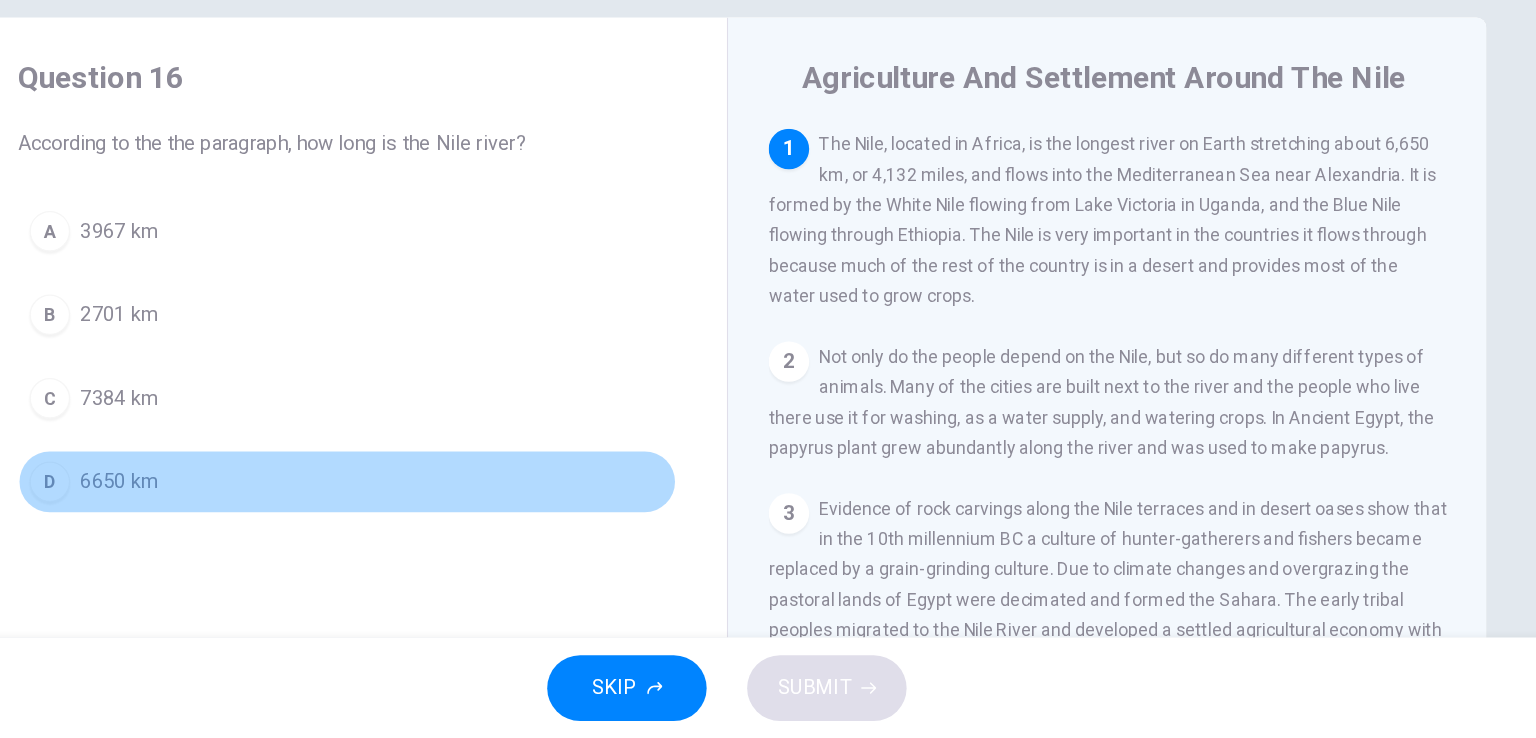 click on "6650 km" at bounding box center [287, 337] 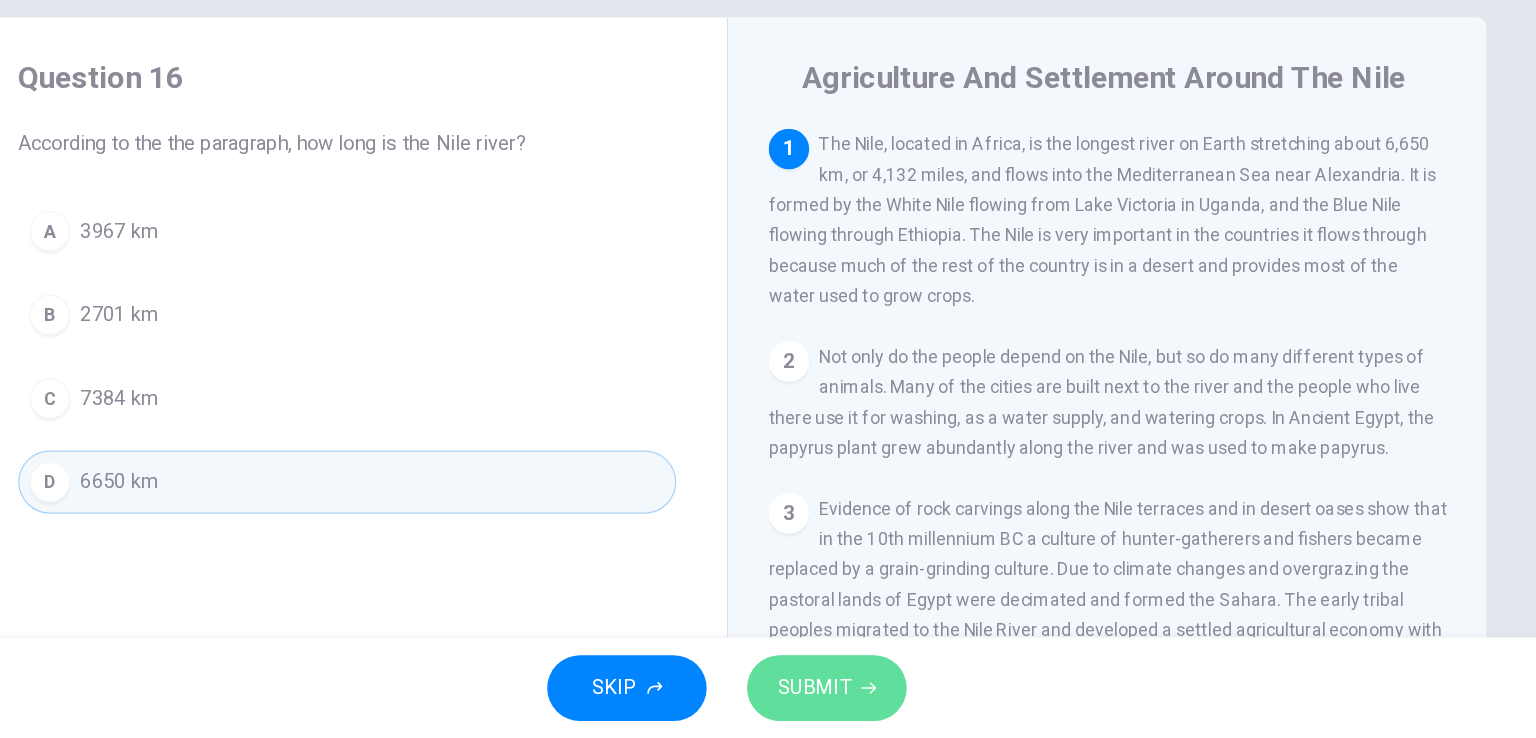 click on "SUBMIT" at bounding box center (847, 698) 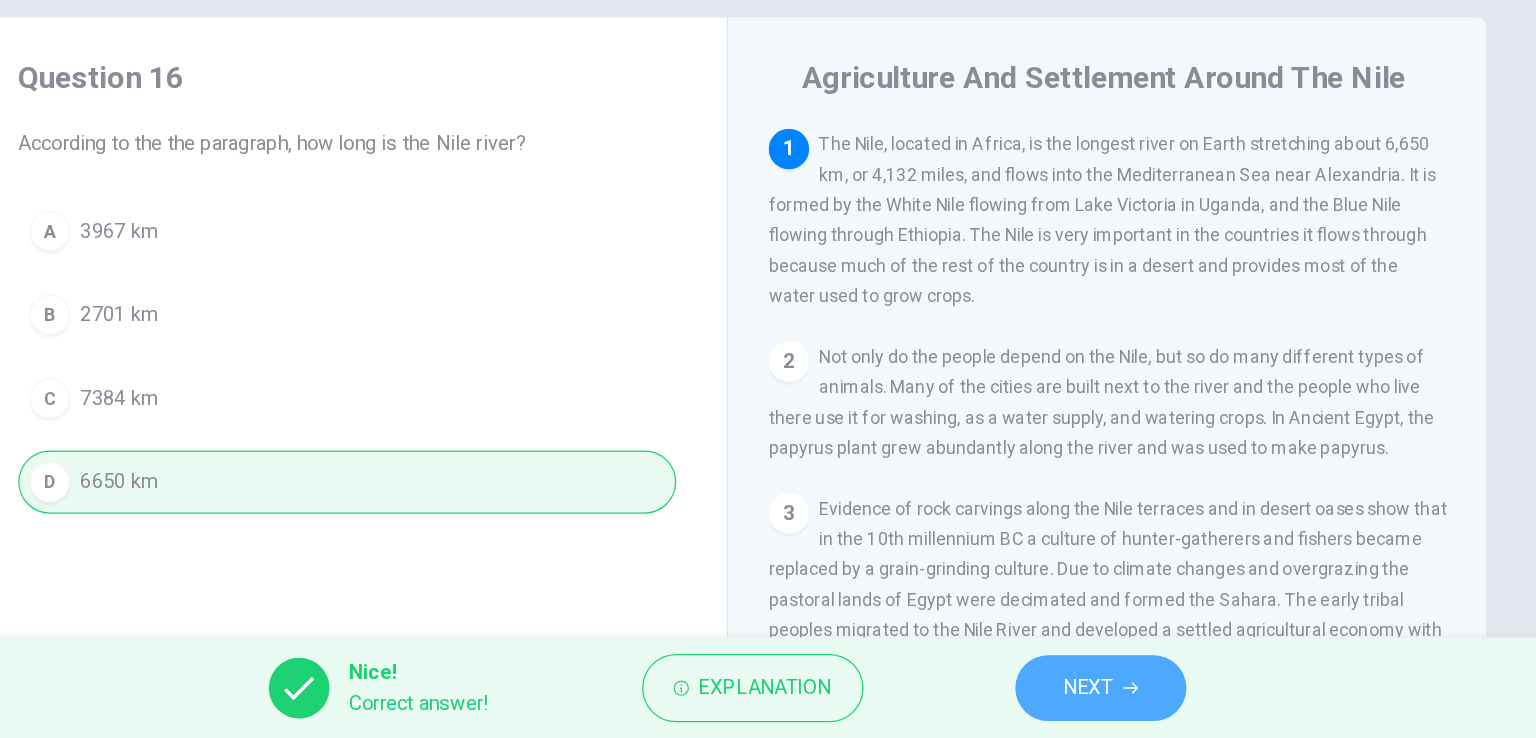 click on "NEXT" at bounding box center [1063, 698] 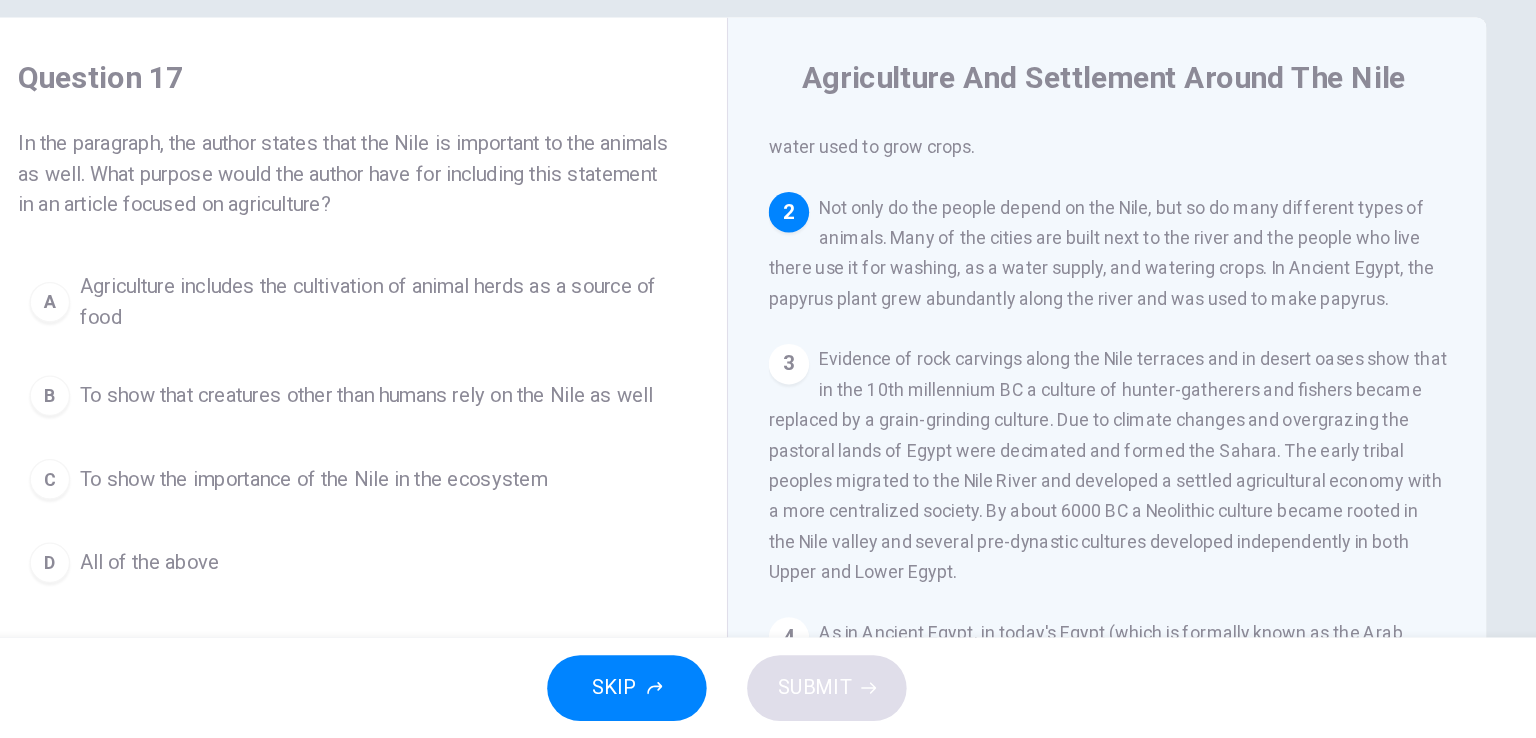 scroll, scrollTop: 172, scrollLeft: 0, axis: vertical 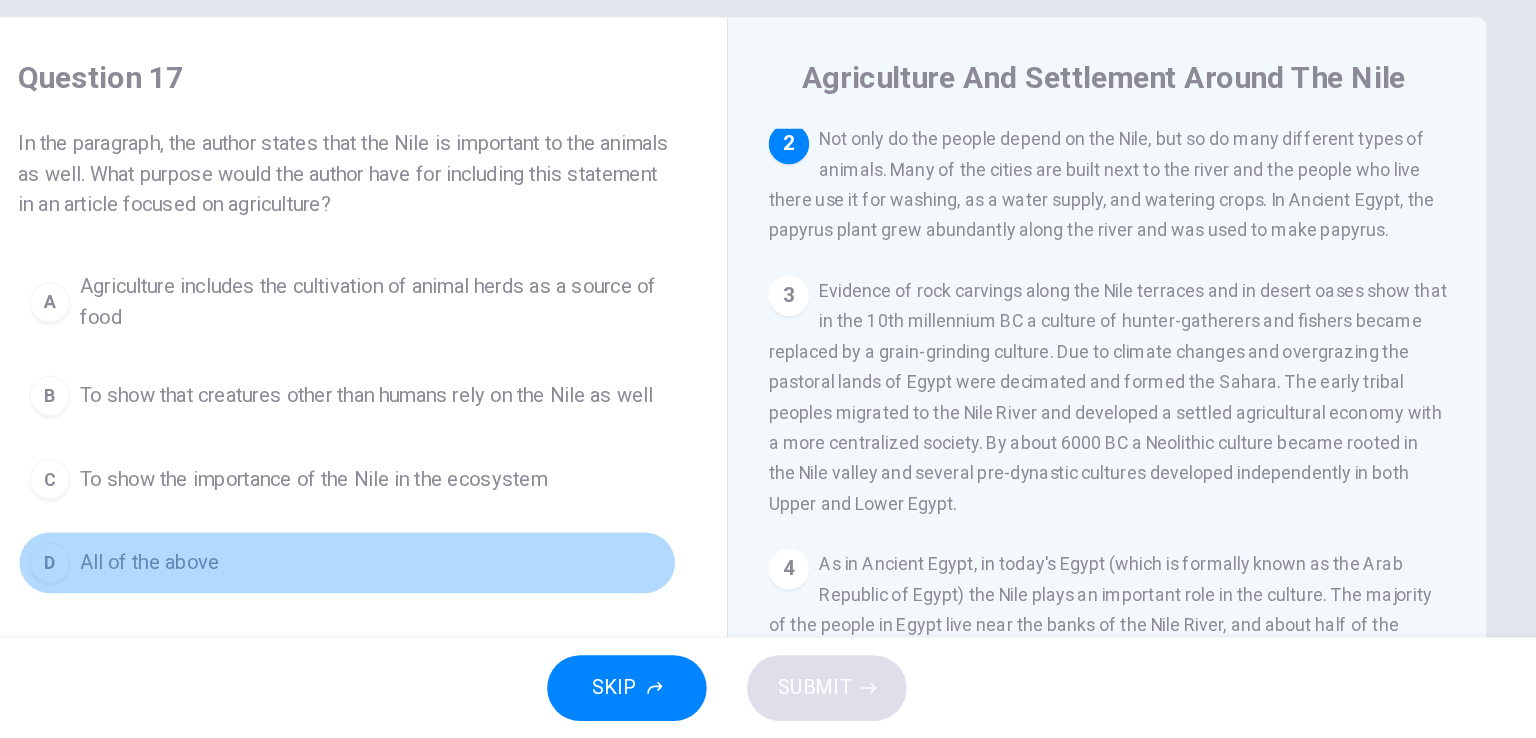 click on "All of the above" at bounding box center [488, 393] 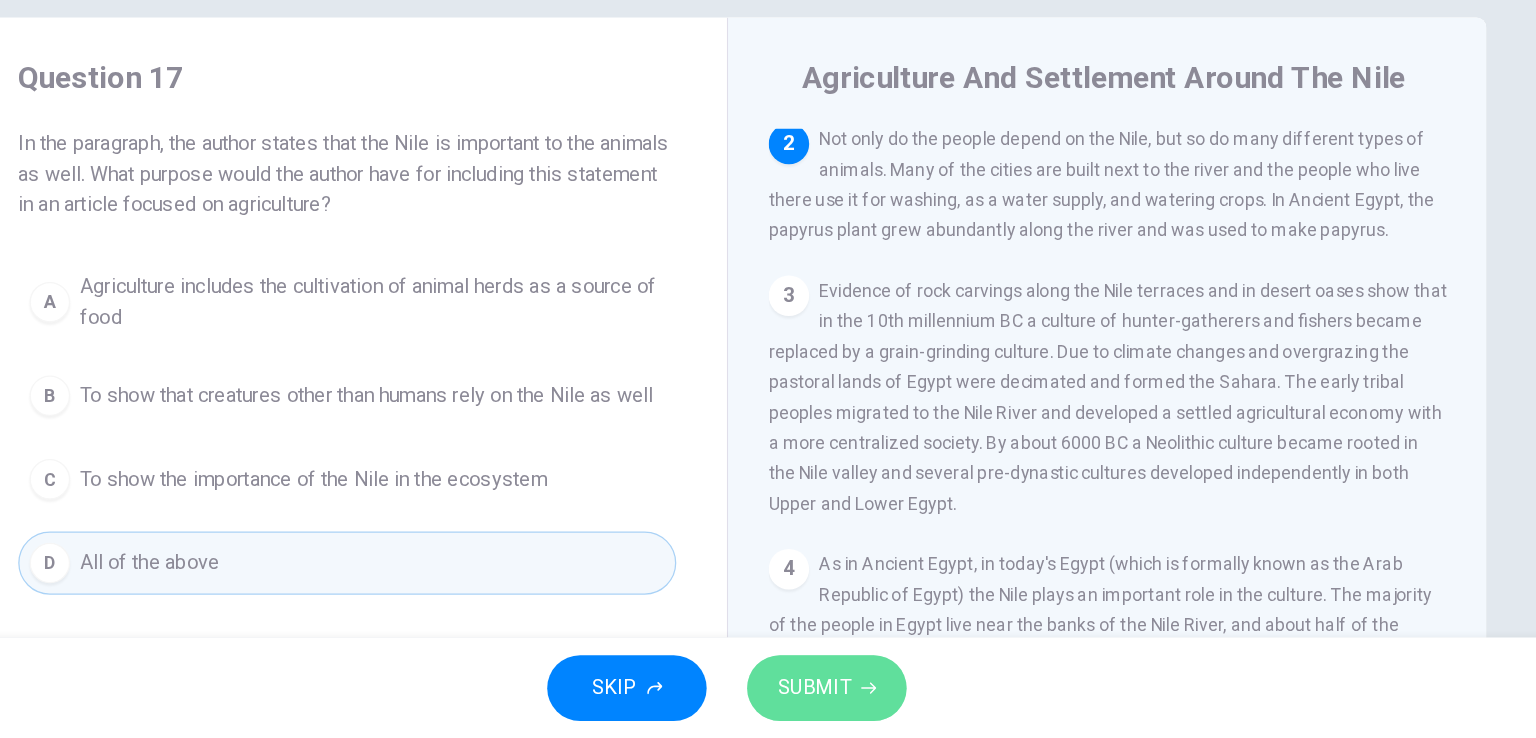 click on "SUBMIT" at bounding box center (837, 698) 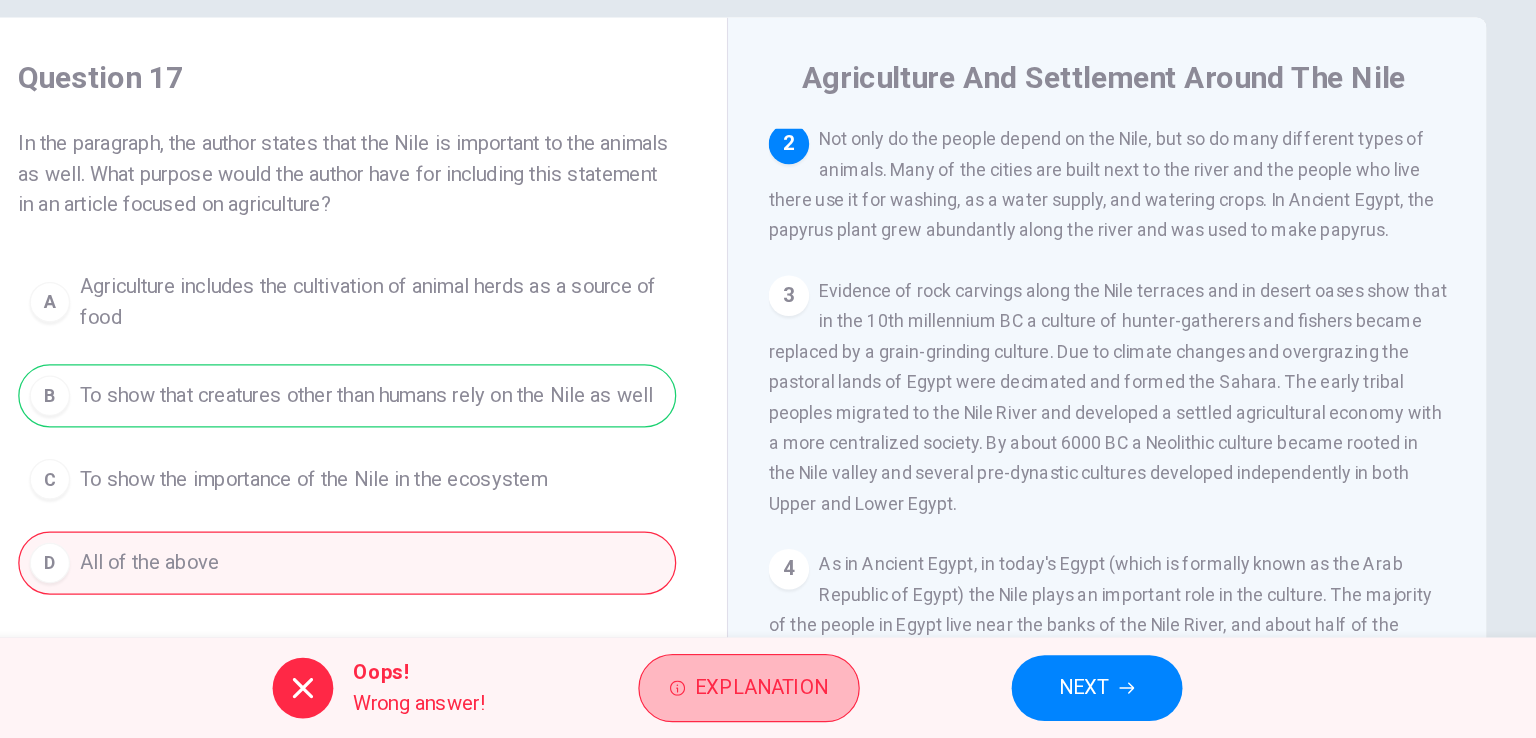 click on "Explanation" at bounding box center (795, 698) 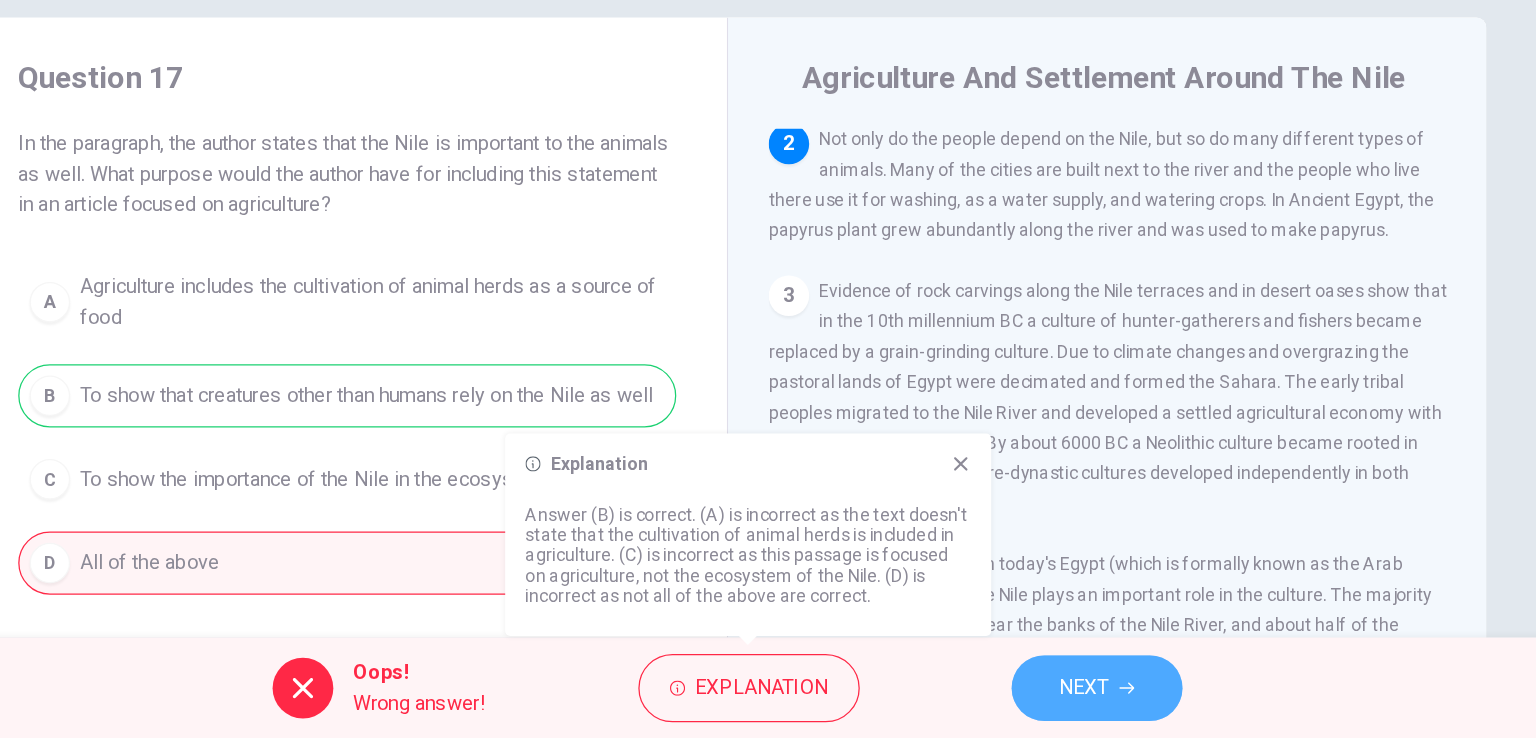 click on "NEXT" at bounding box center (1050, 698) 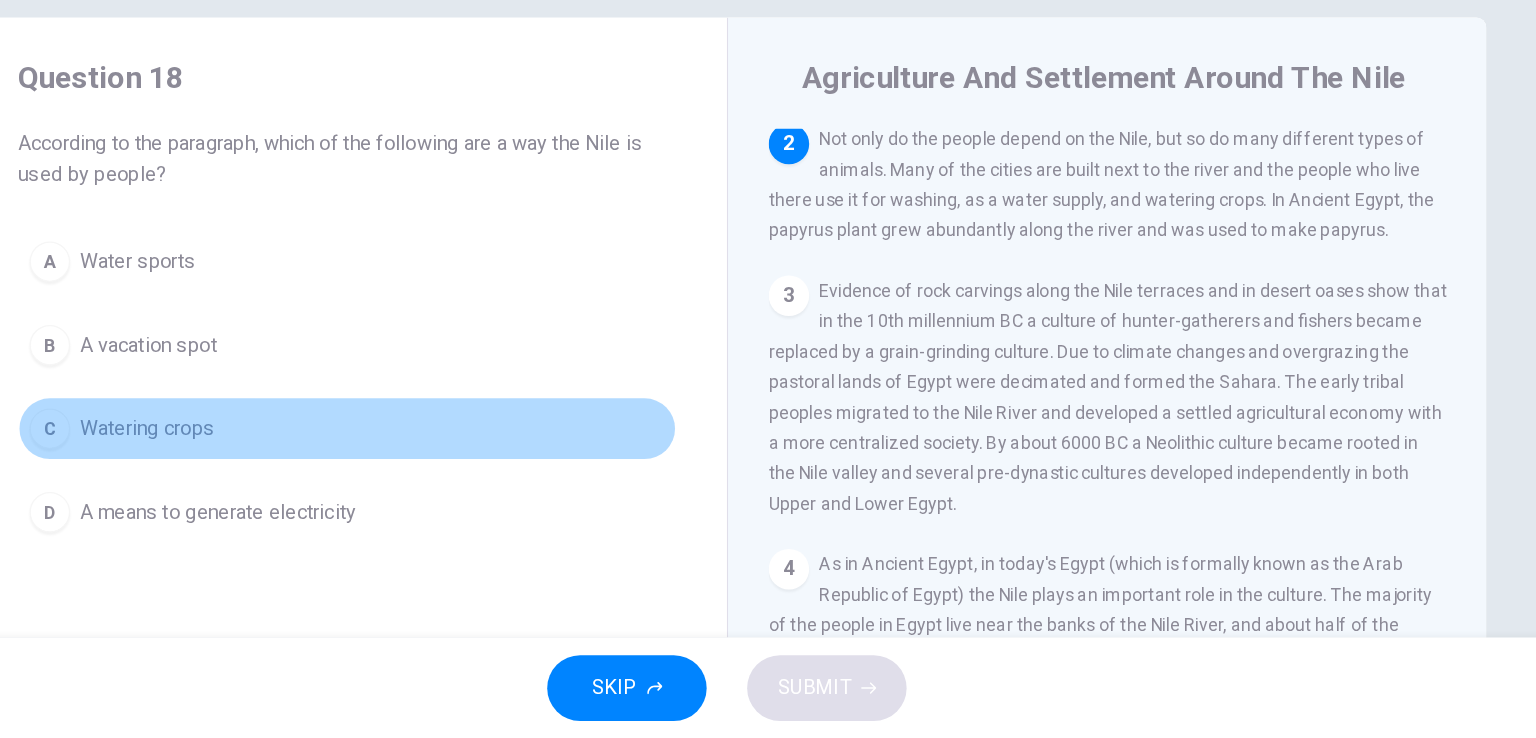 click on "Watering crops" at bounding box center (302, 361) 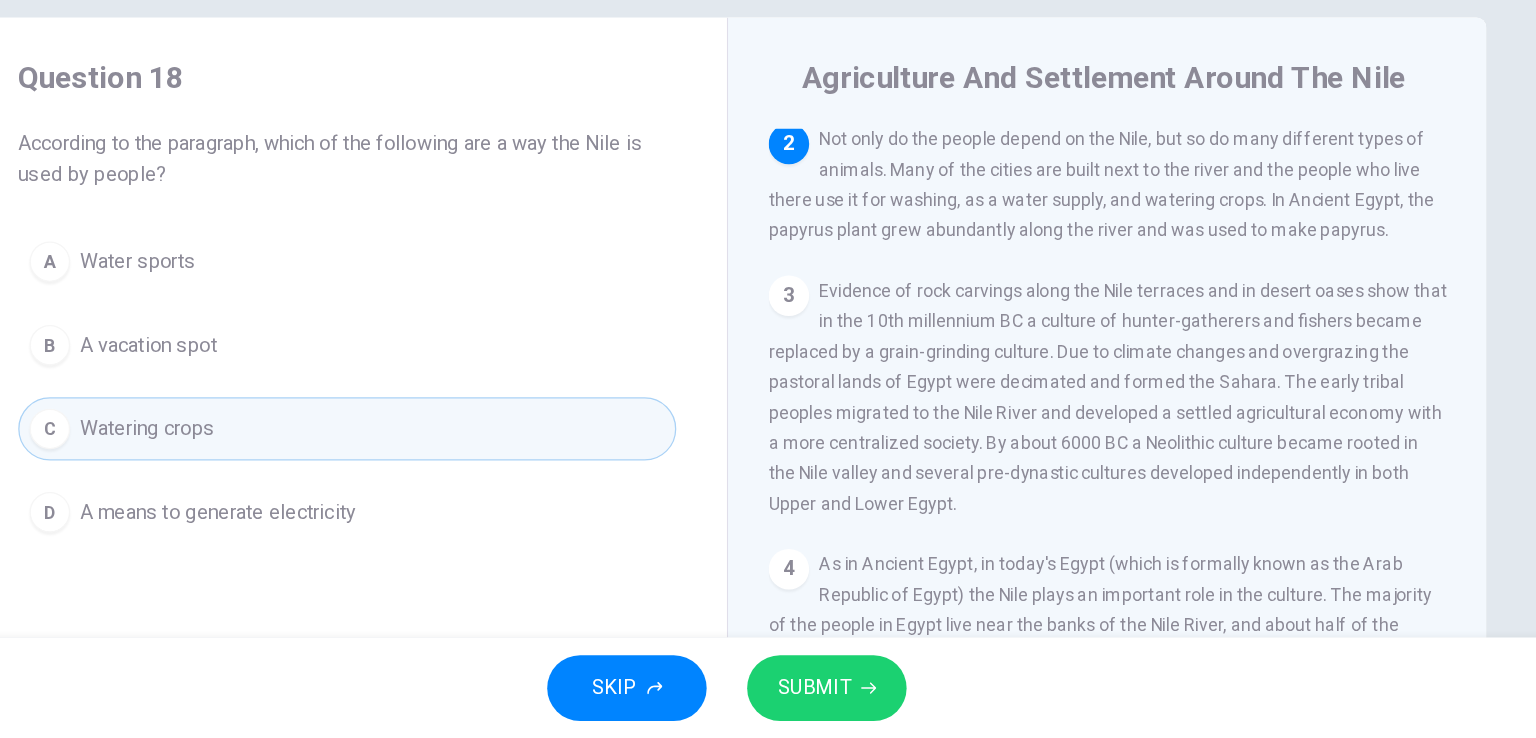 click on "SUBMIT" at bounding box center [837, 698] 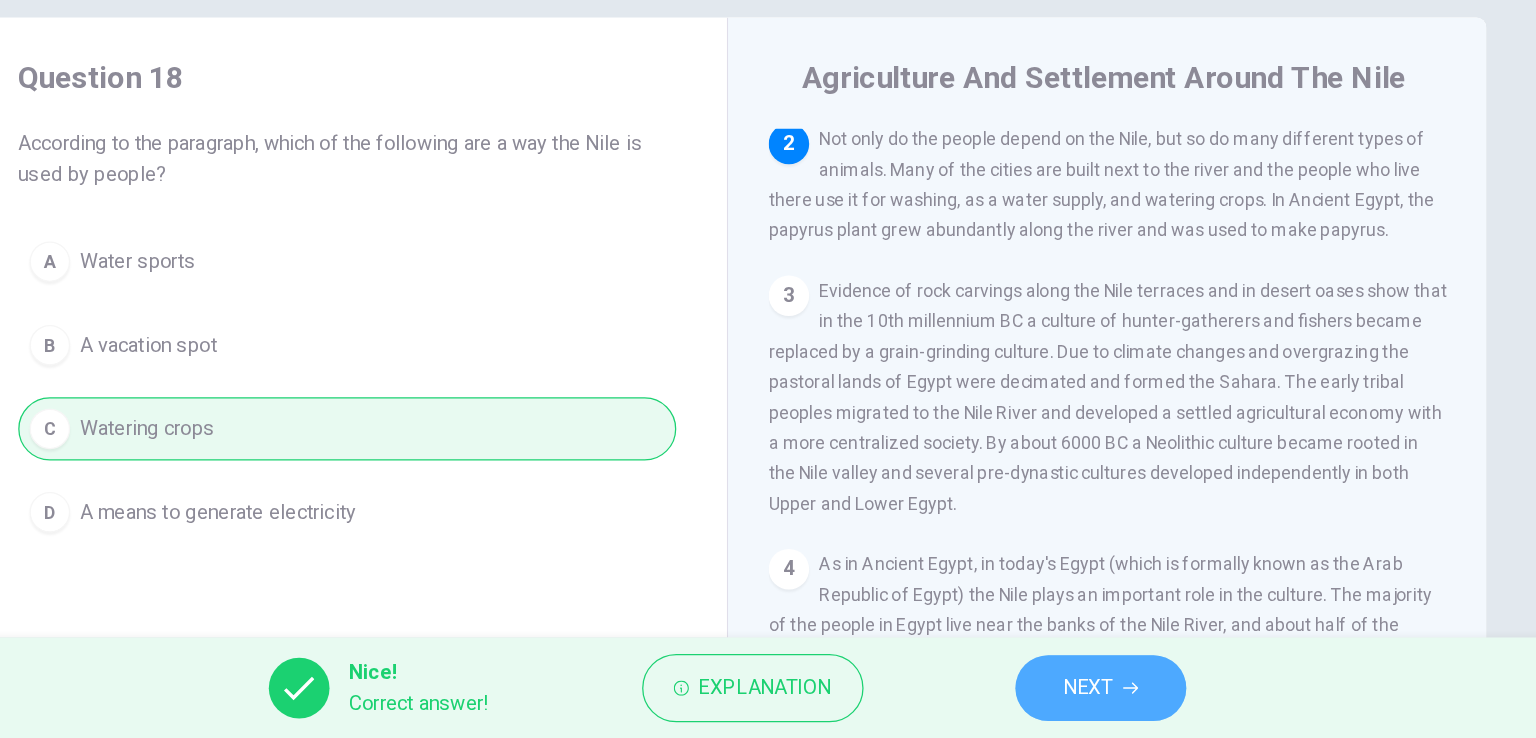 click on "NEXT" at bounding box center (1053, 698) 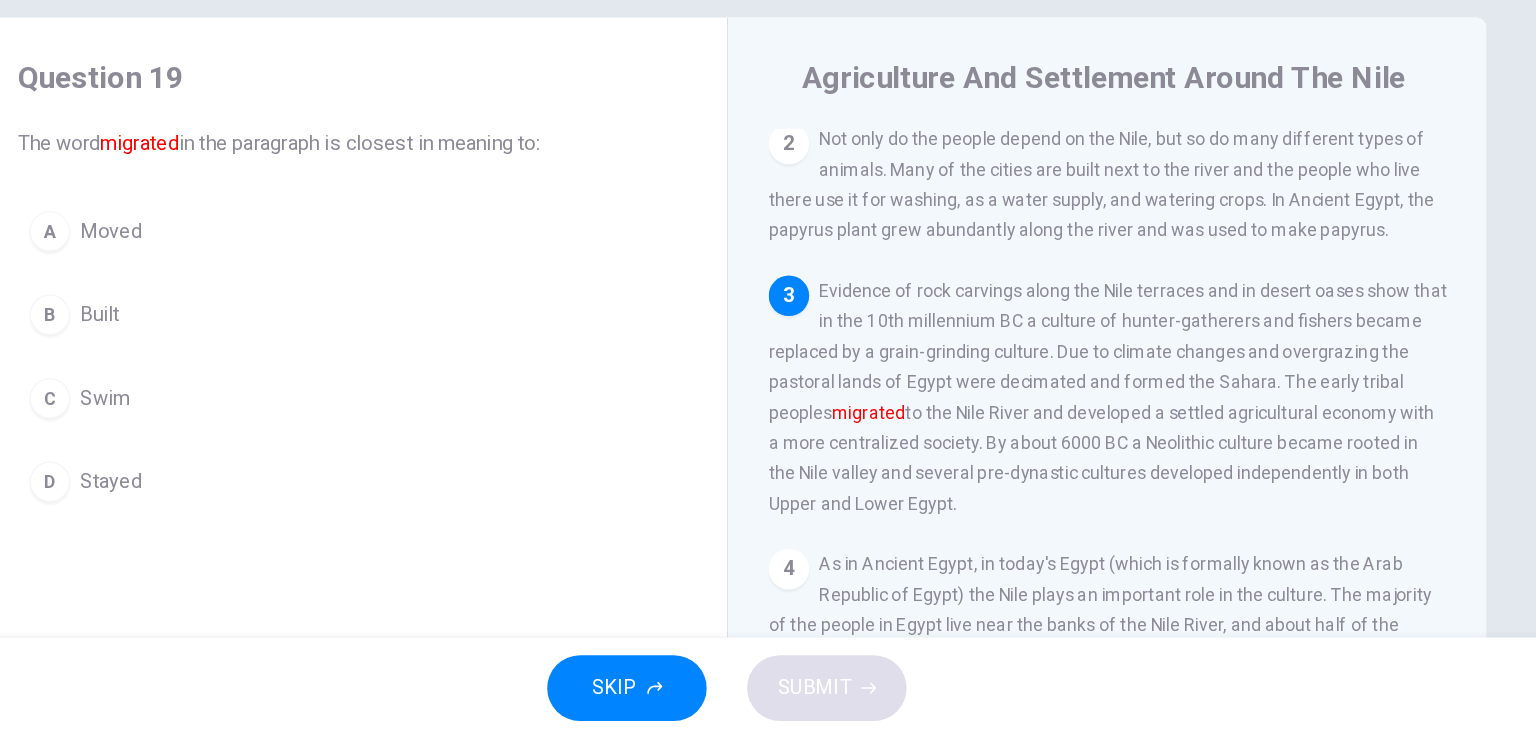 scroll, scrollTop: 288, scrollLeft: 0, axis: vertical 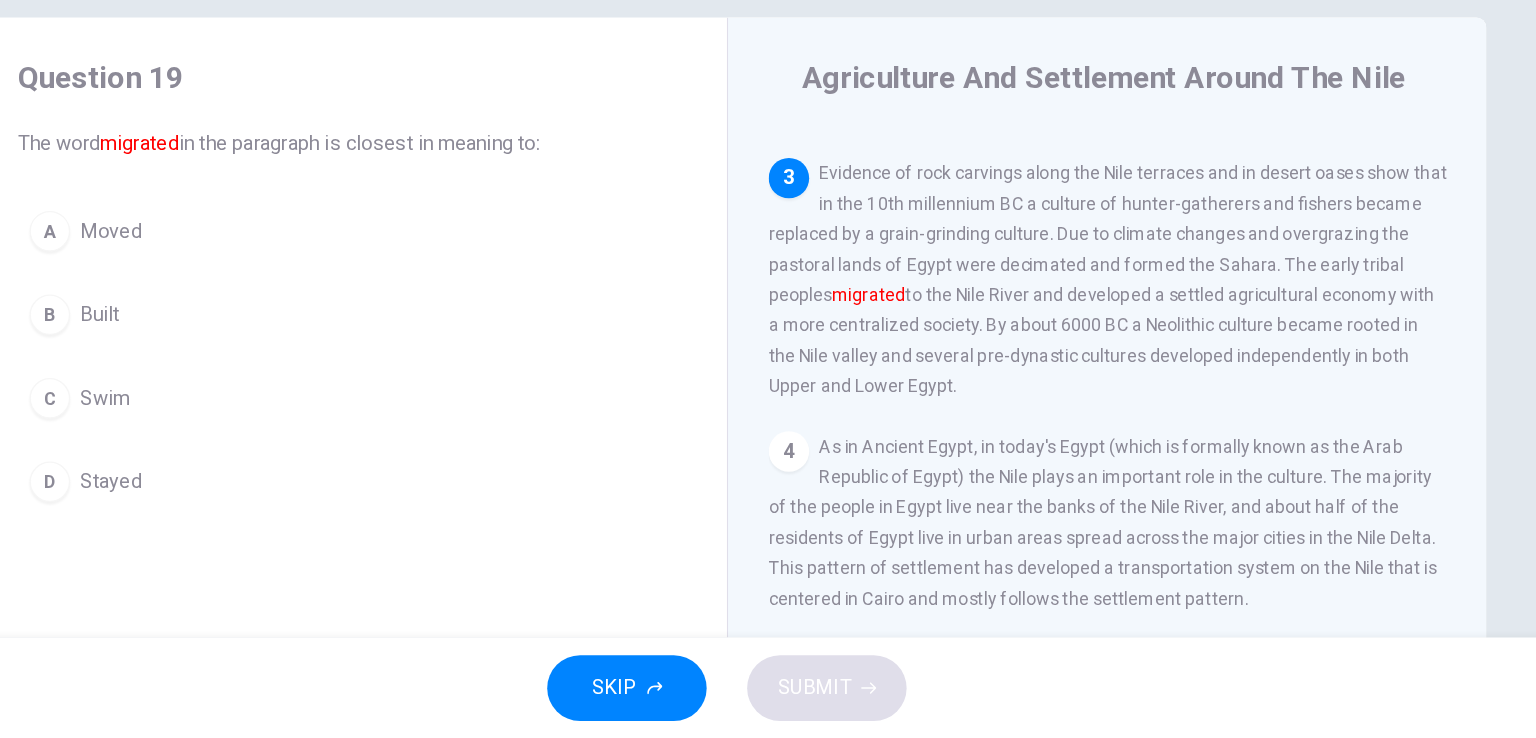 click on "Moved" at bounding box center (281, 337) 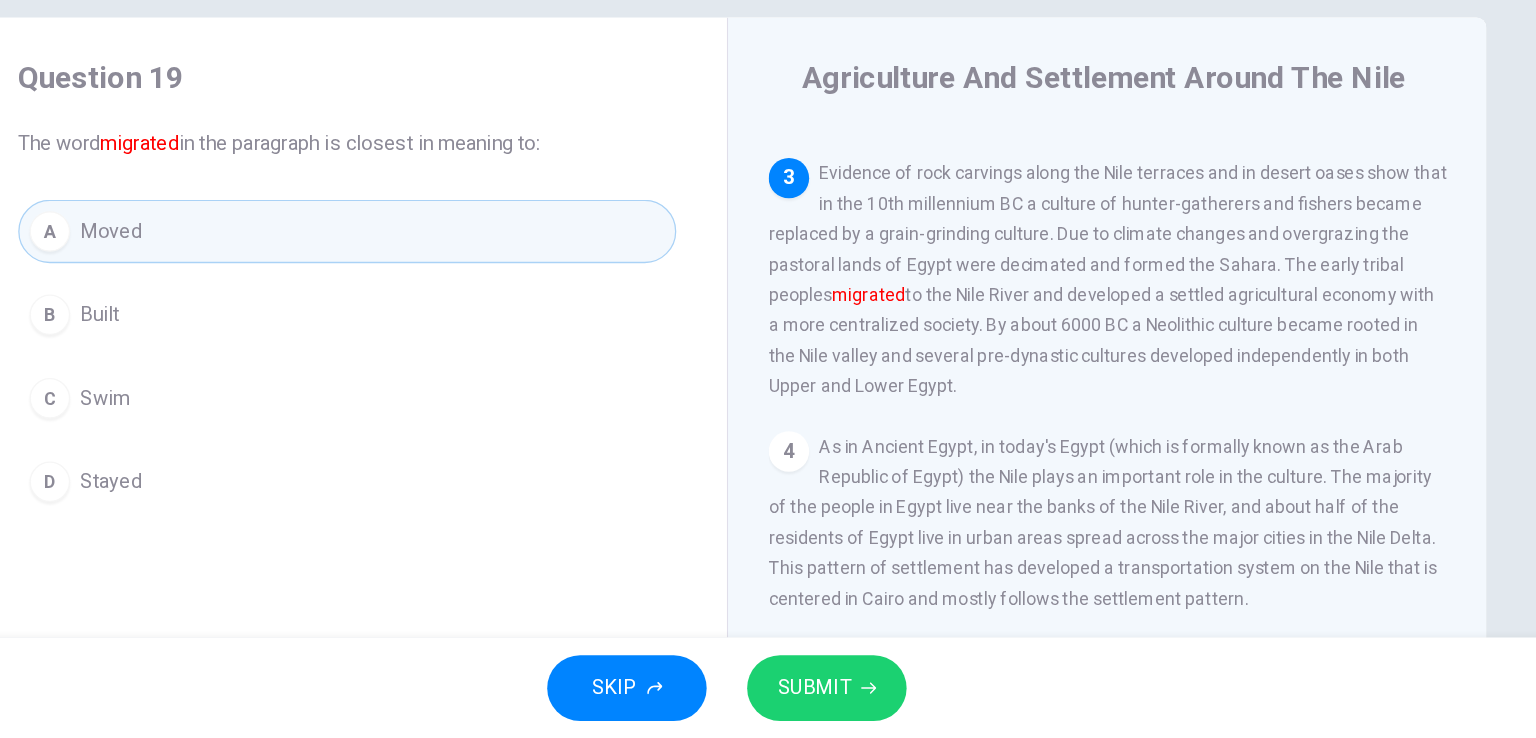 click on "SUBMIT" at bounding box center (847, 698) 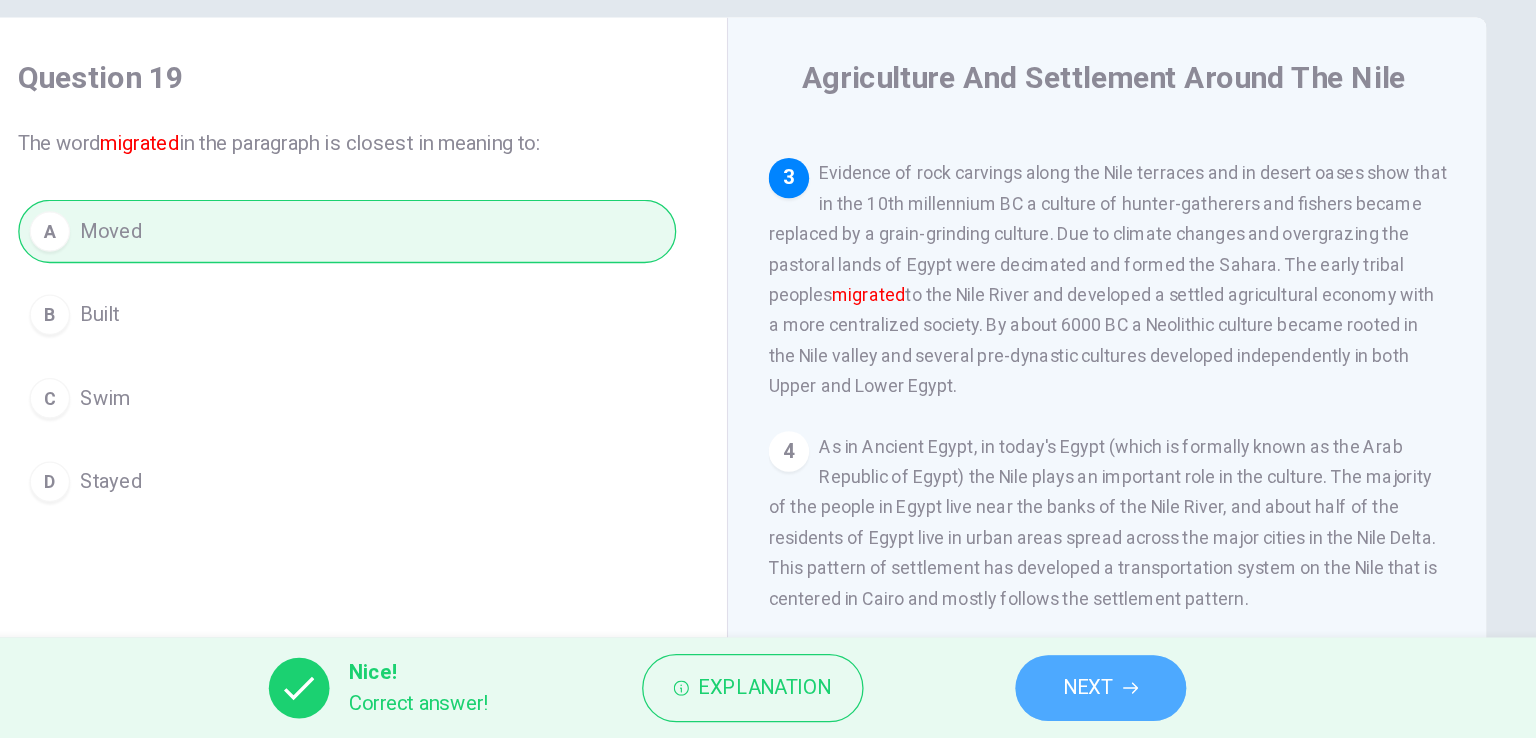 click on "NEXT" at bounding box center [1053, 698] 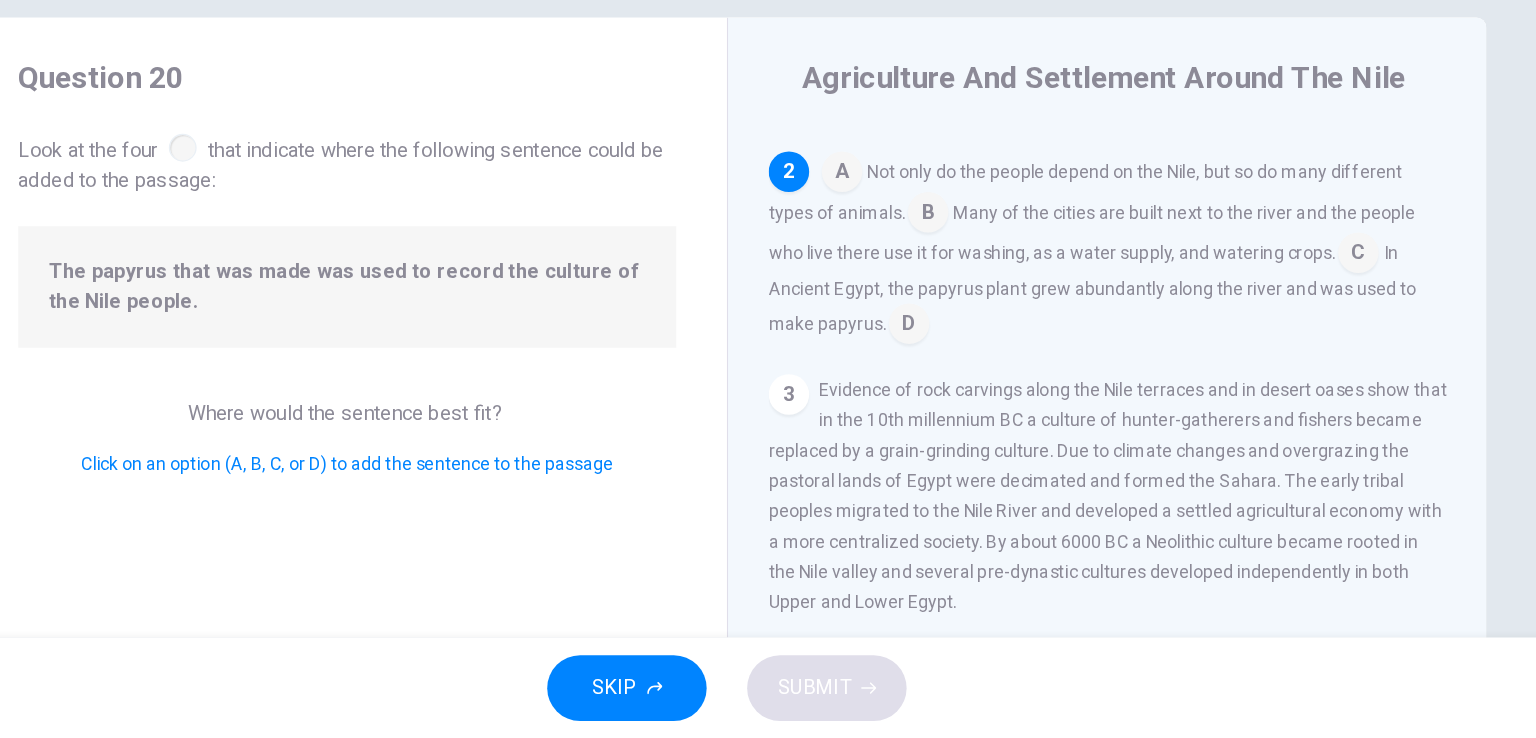 scroll, scrollTop: 172, scrollLeft: 0, axis: vertical 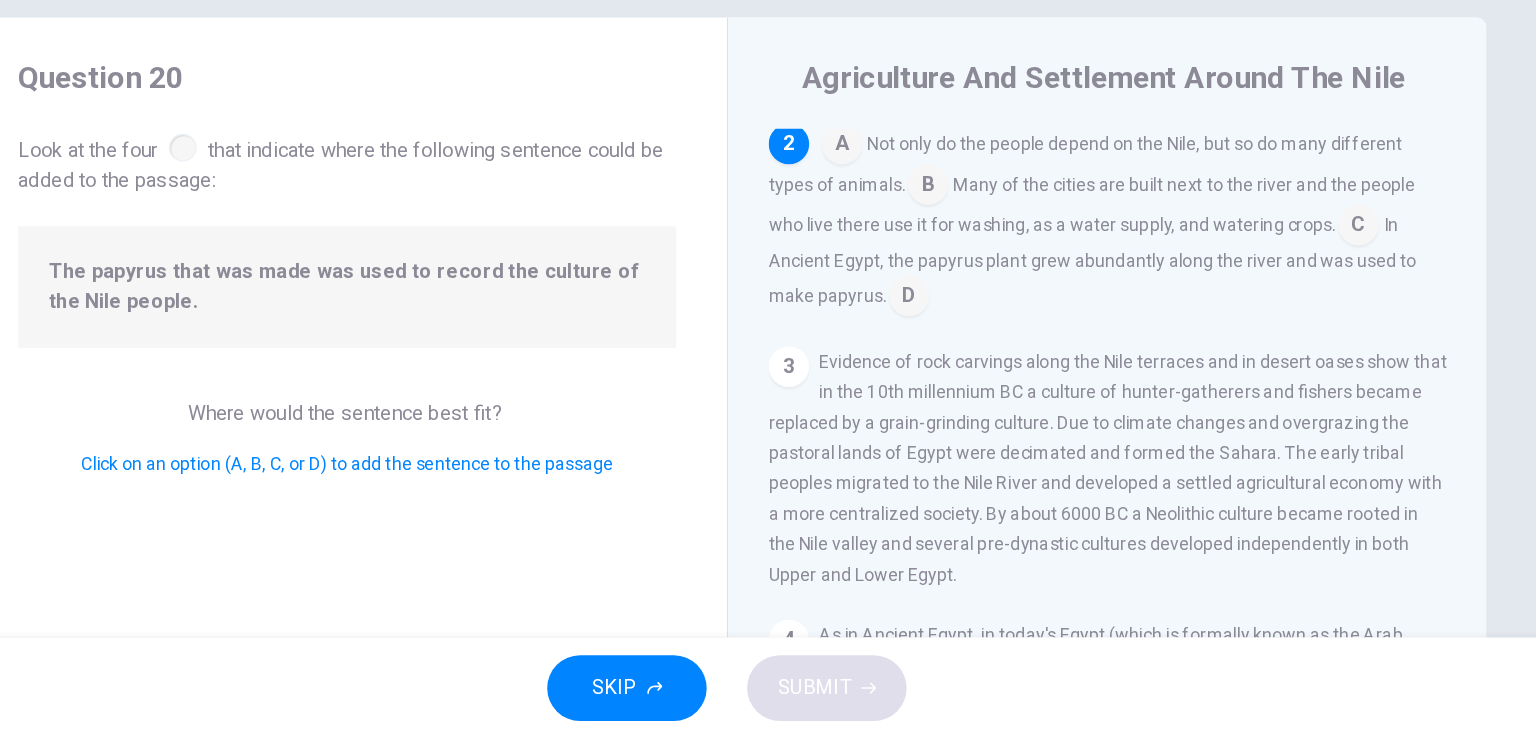 click at bounding box center [859, 270] 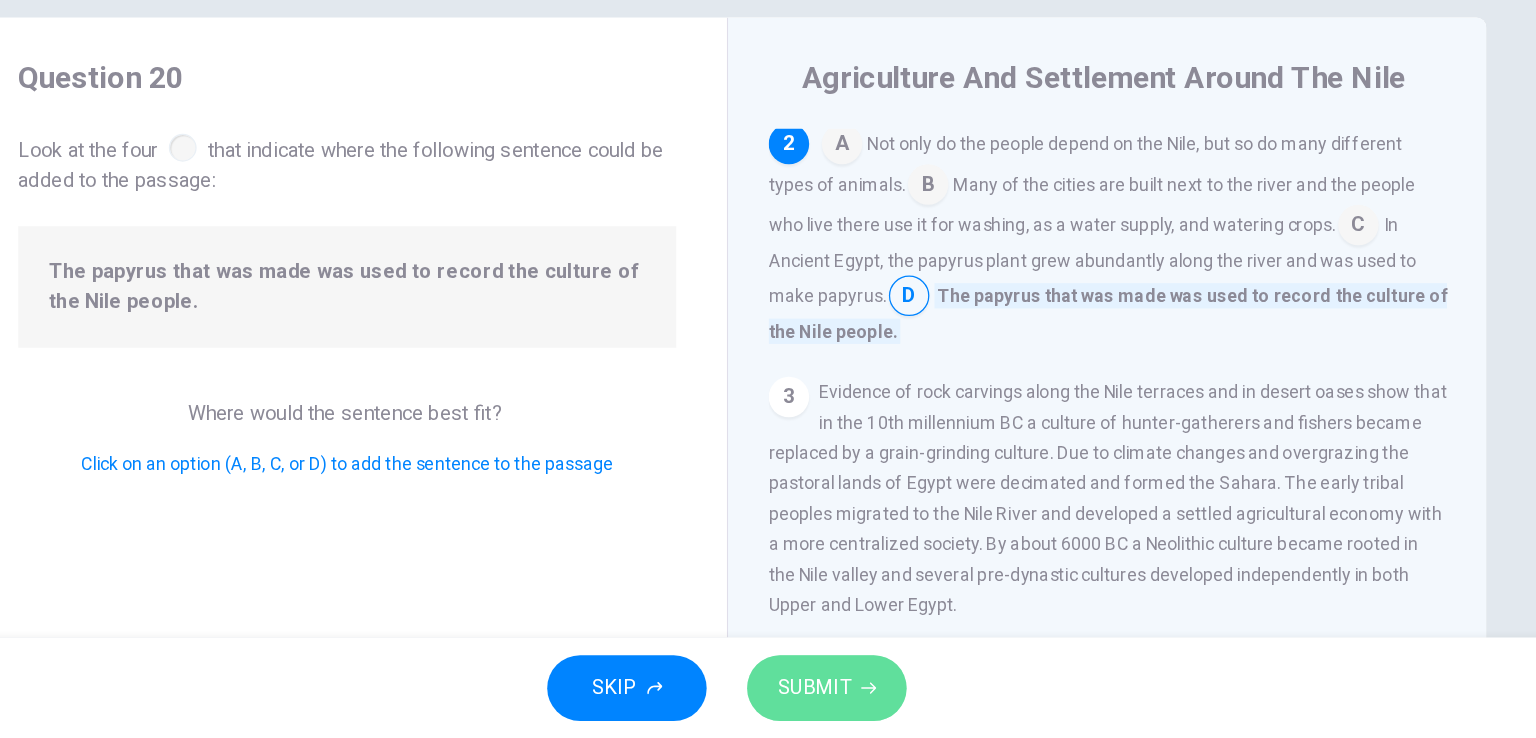 click on "SUBMIT" at bounding box center [837, 698] 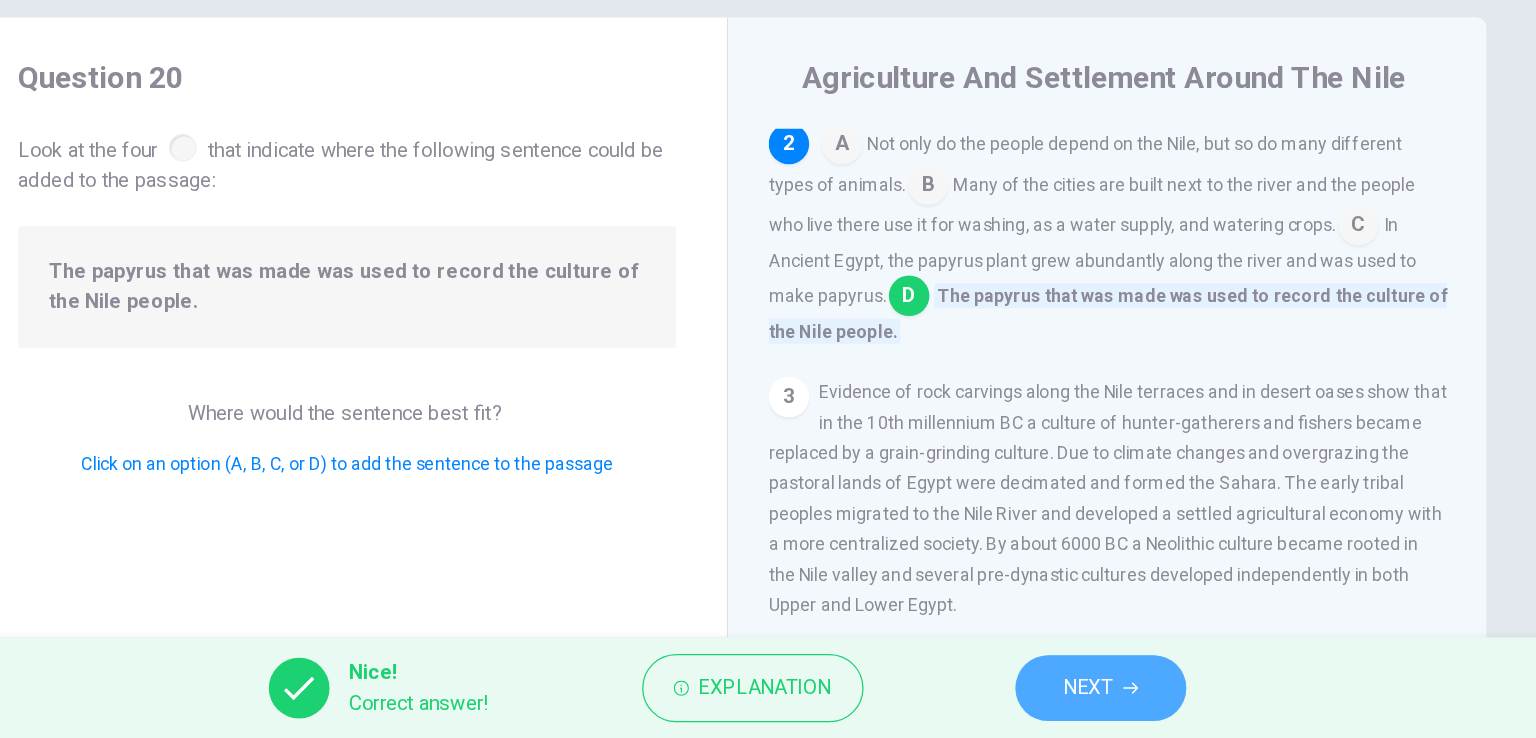 click on "NEXT" at bounding box center [1063, 698] 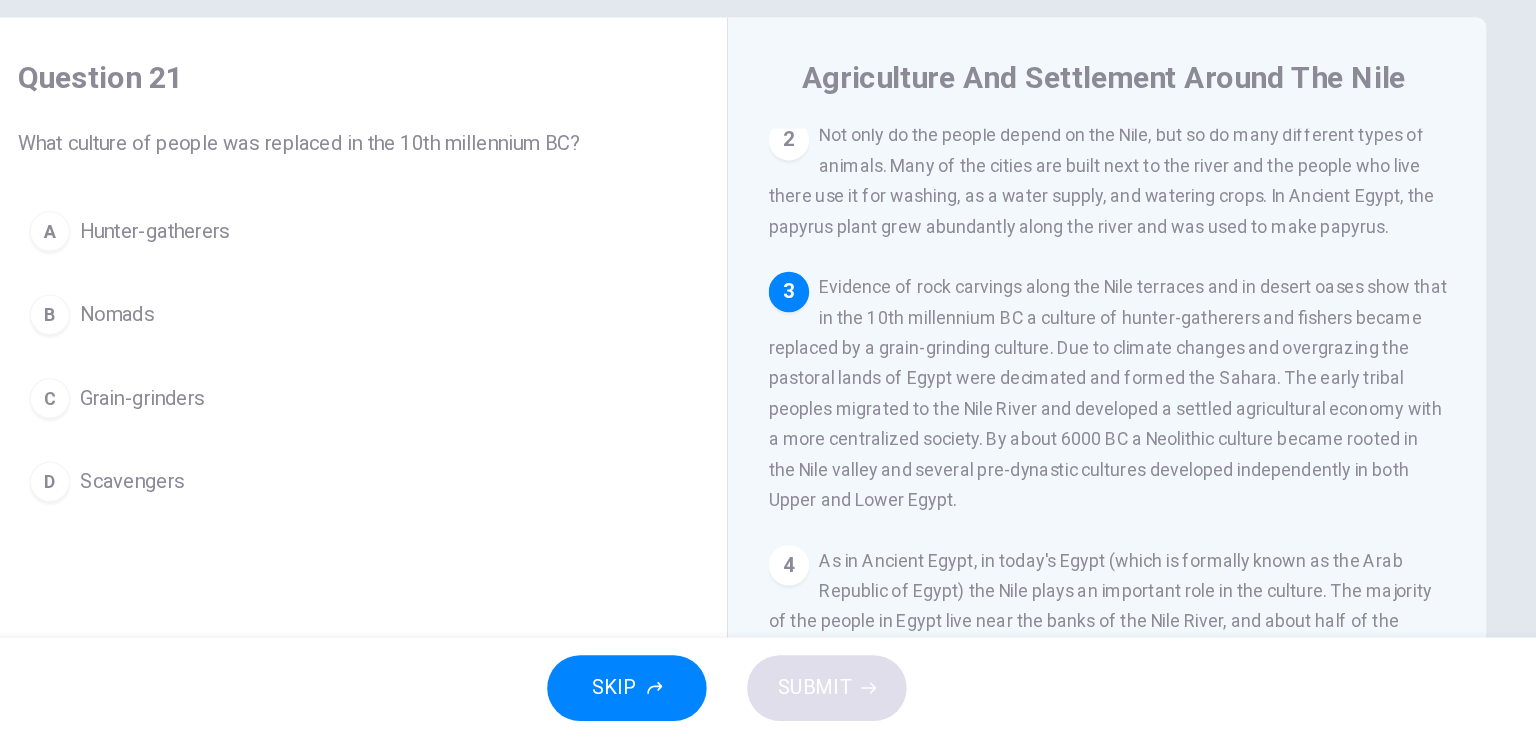 scroll, scrollTop: 174, scrollLeft: 0, axis: vertical 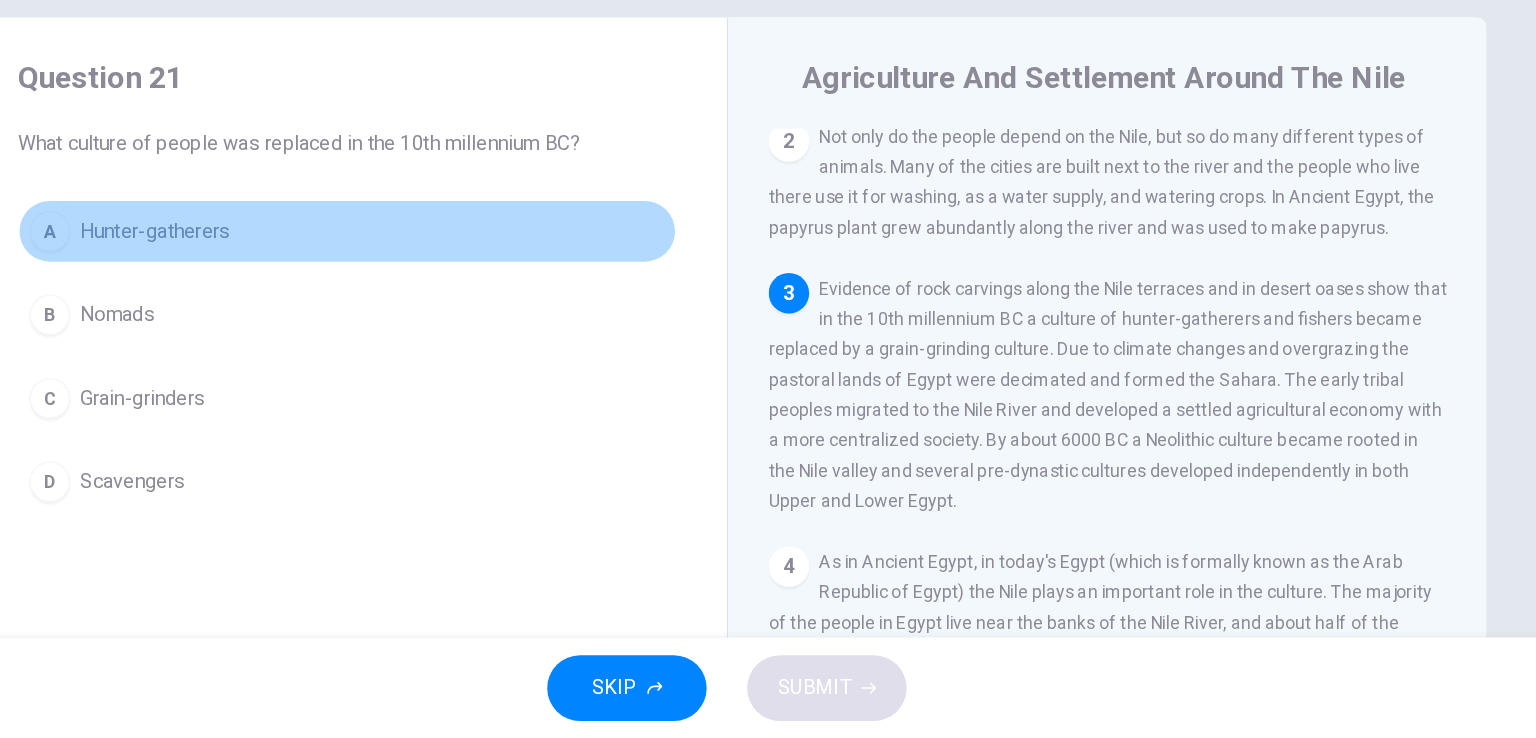 click on "Hunter-gatherers" at bounding box center [316, 337] 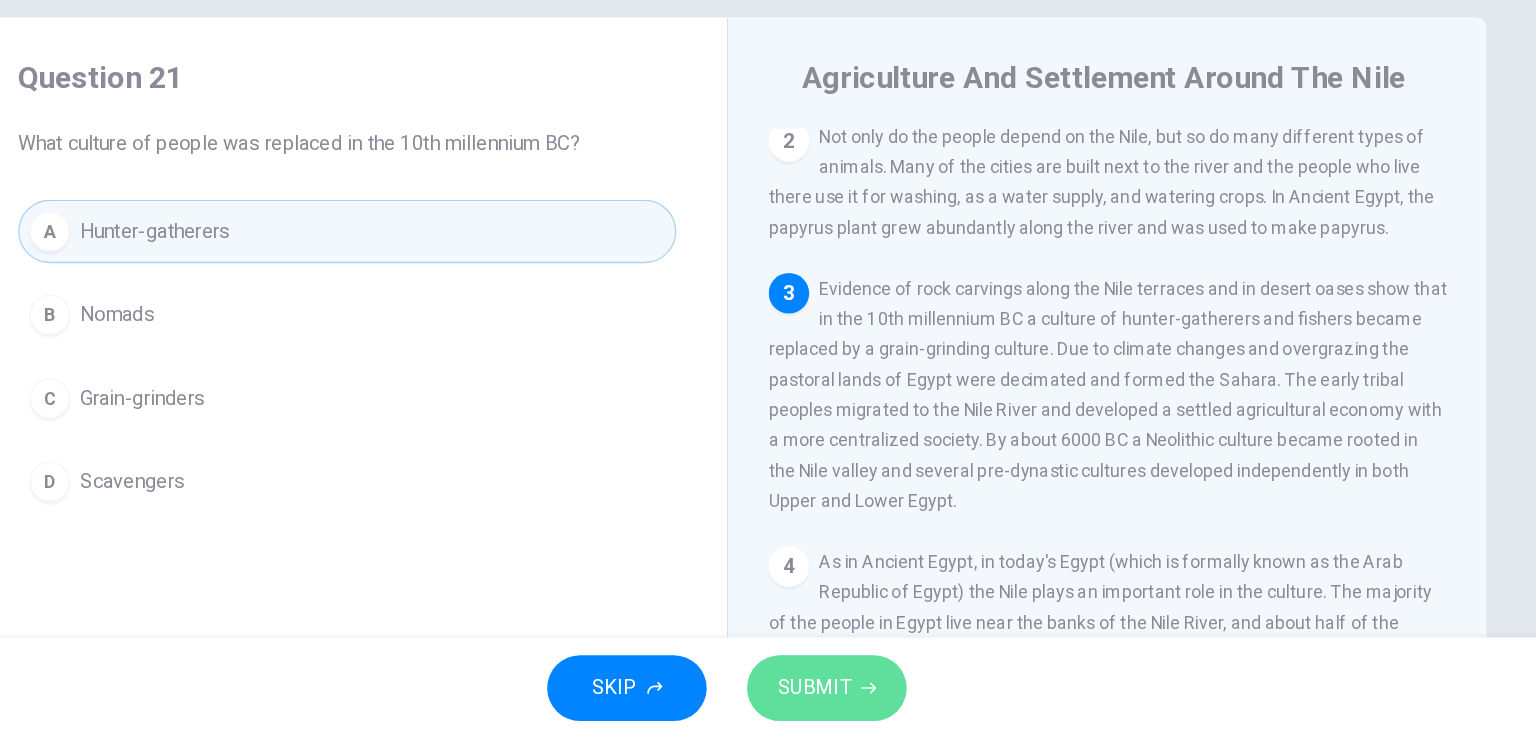 click on "SUBMIT" at bounding box center [837, 698] 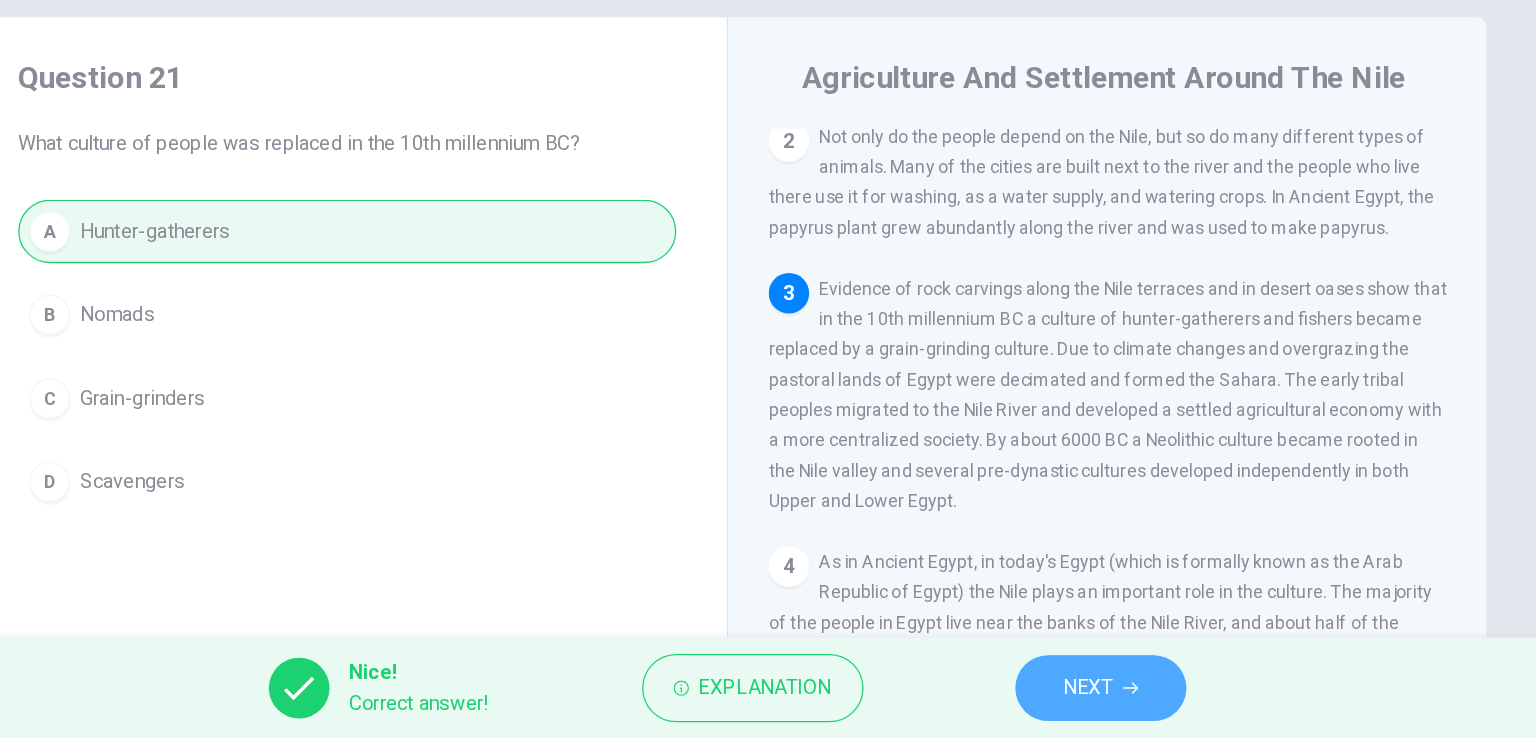 click on "NEXT" at bounding box center [1063, 698] 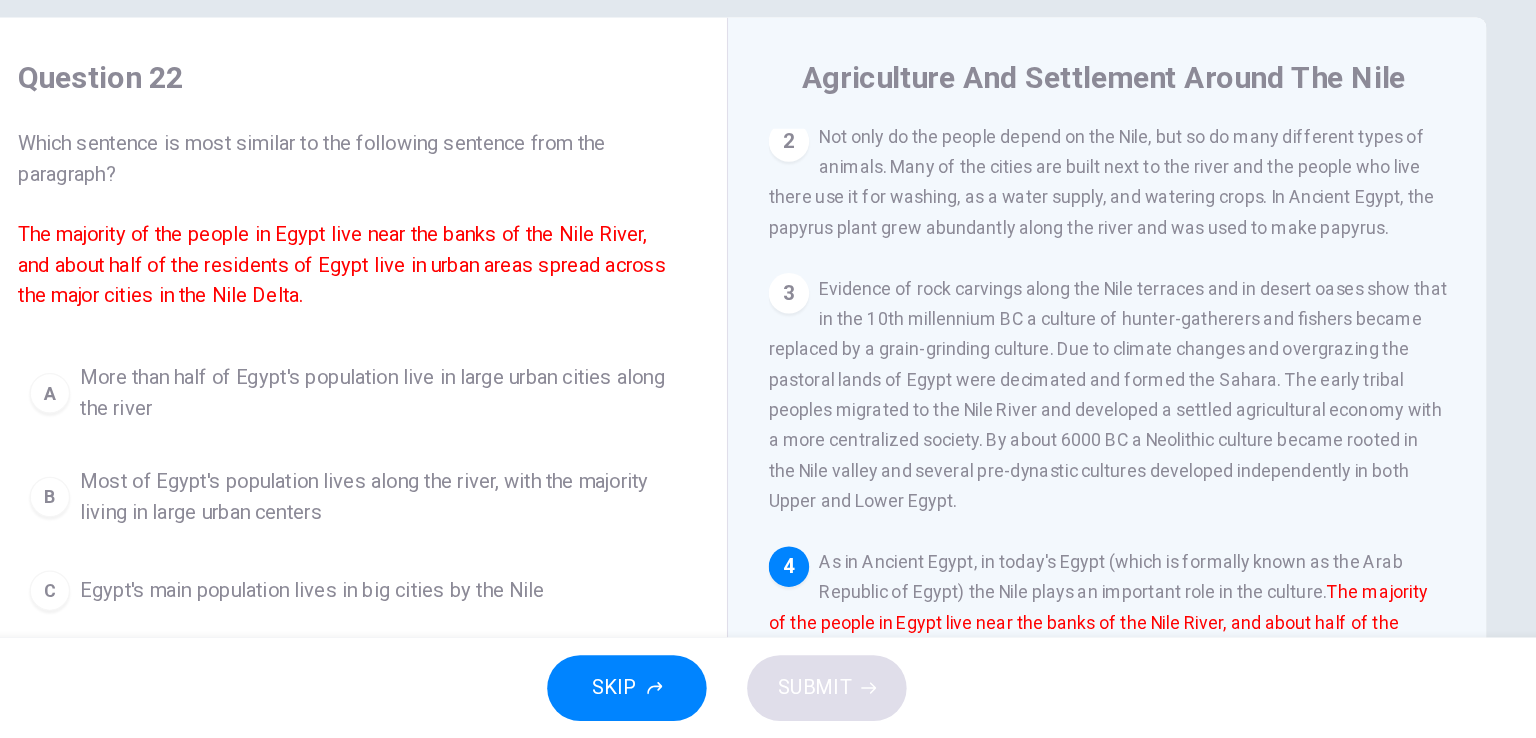 scroll, scrollTop: 288, scrollLeft: 0, axis: vertical 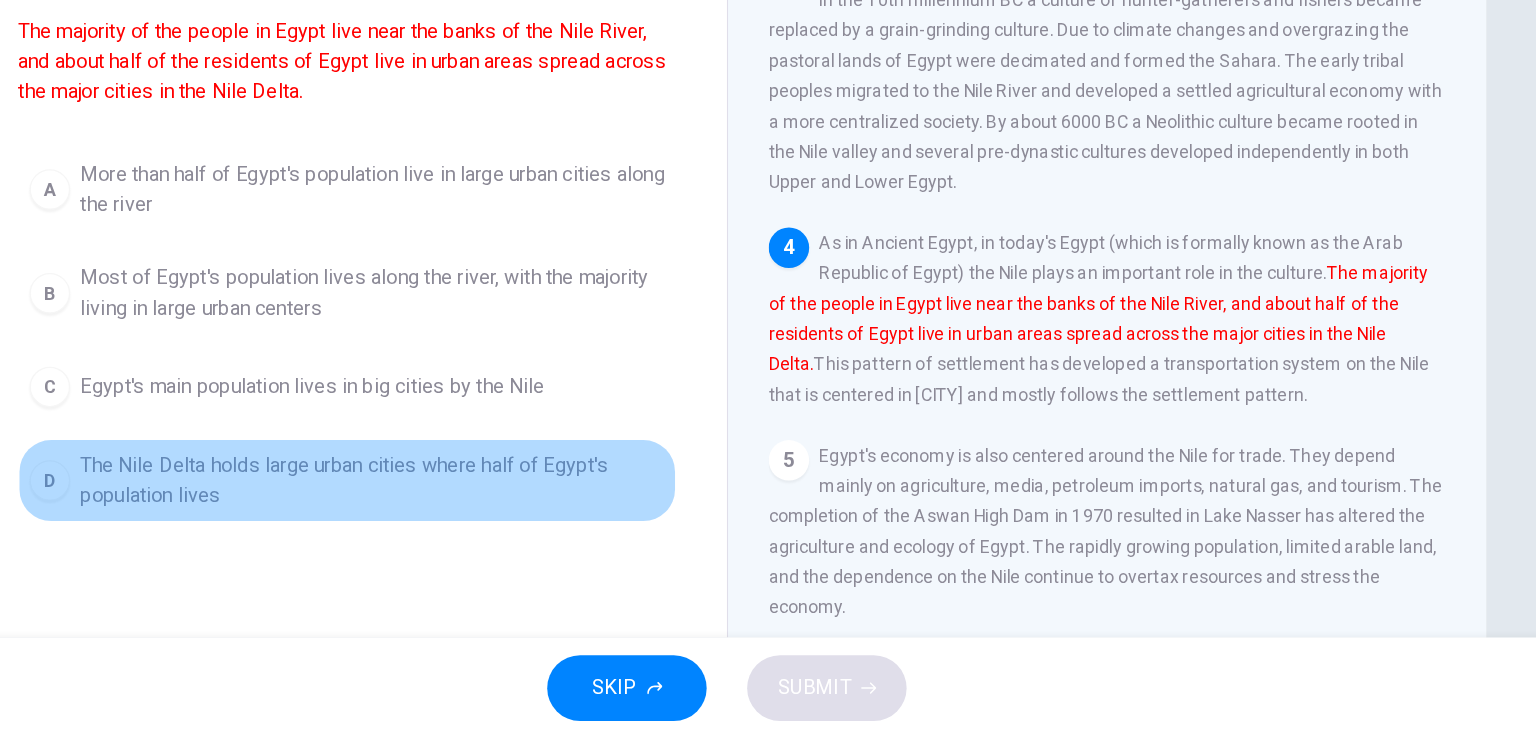 click on "The Nile Delta holds large urban cities where half of Egypt's population lives" at bounding box center (488, 304) 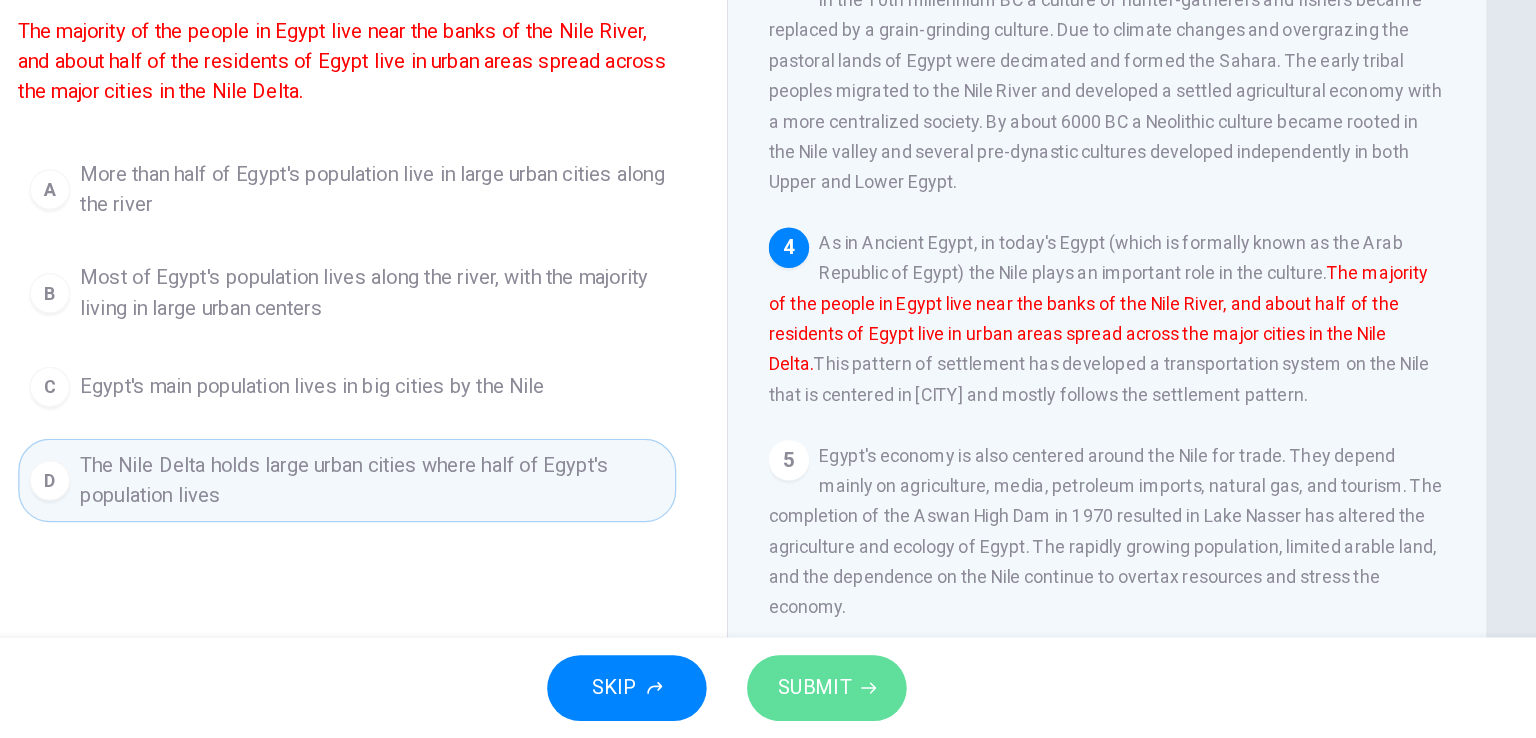 click on "SUBMIT" at bounding box center (837, 698) 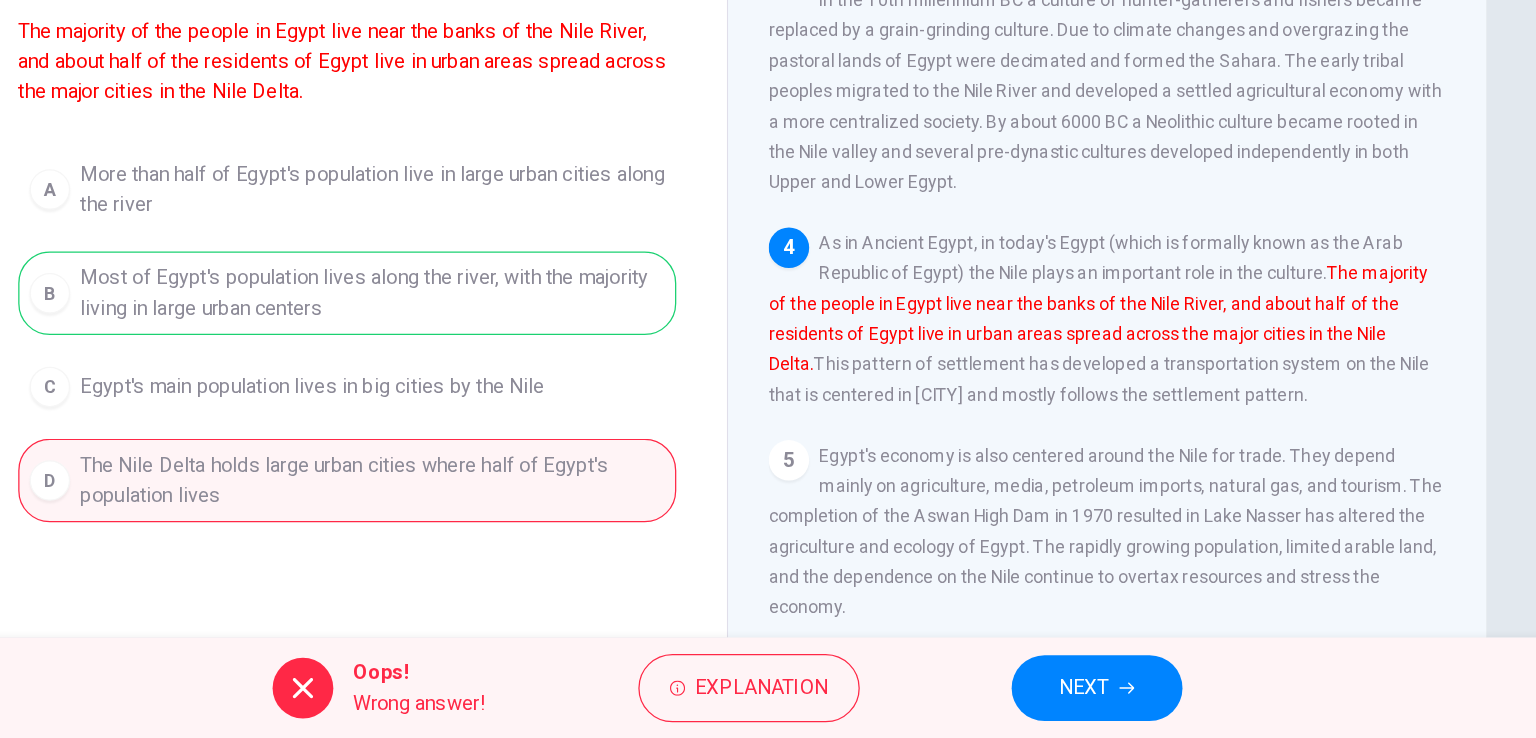 click on "NEXT" at bounding box center [1060, 698] 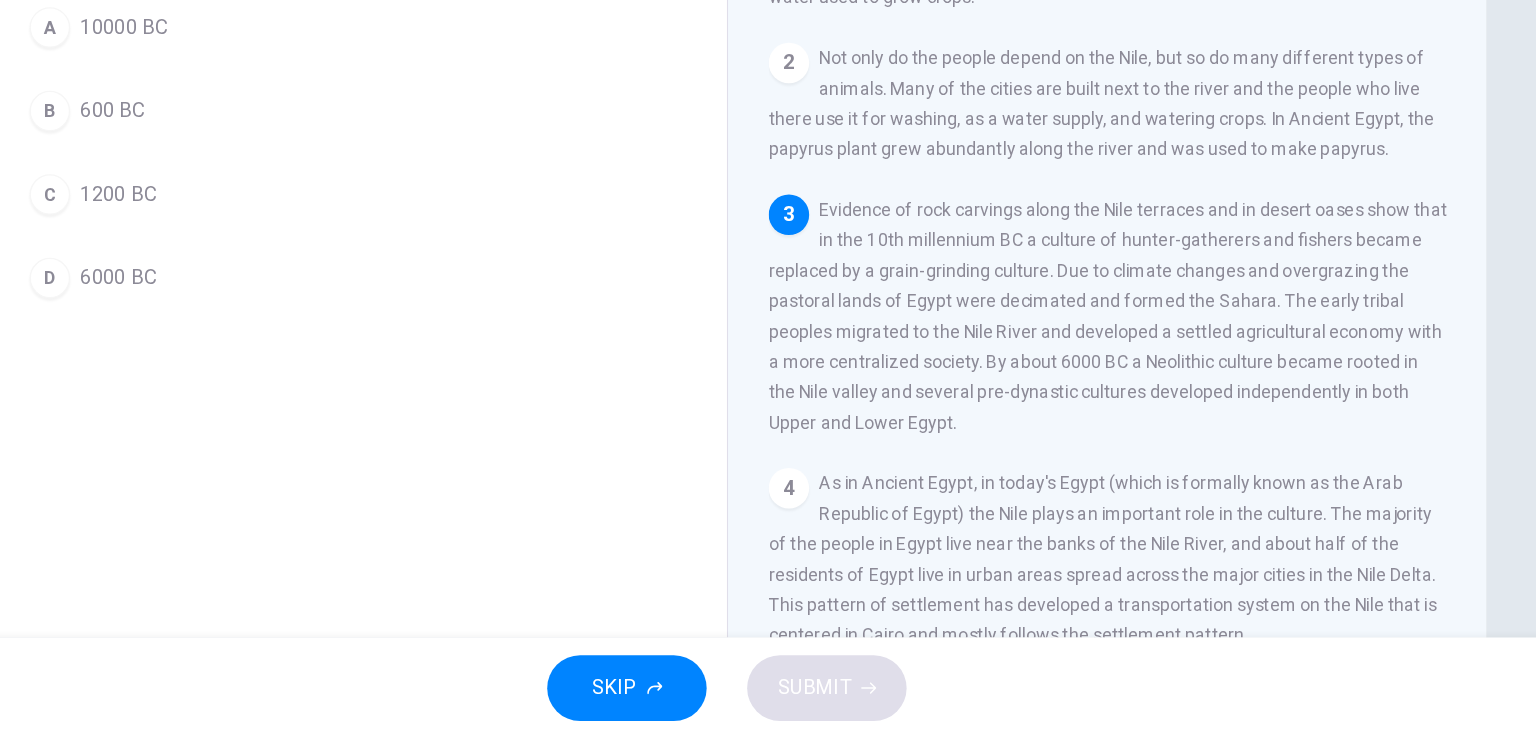 scroll, scrollTop: 63, scrollLeft: 0, axis: vertical 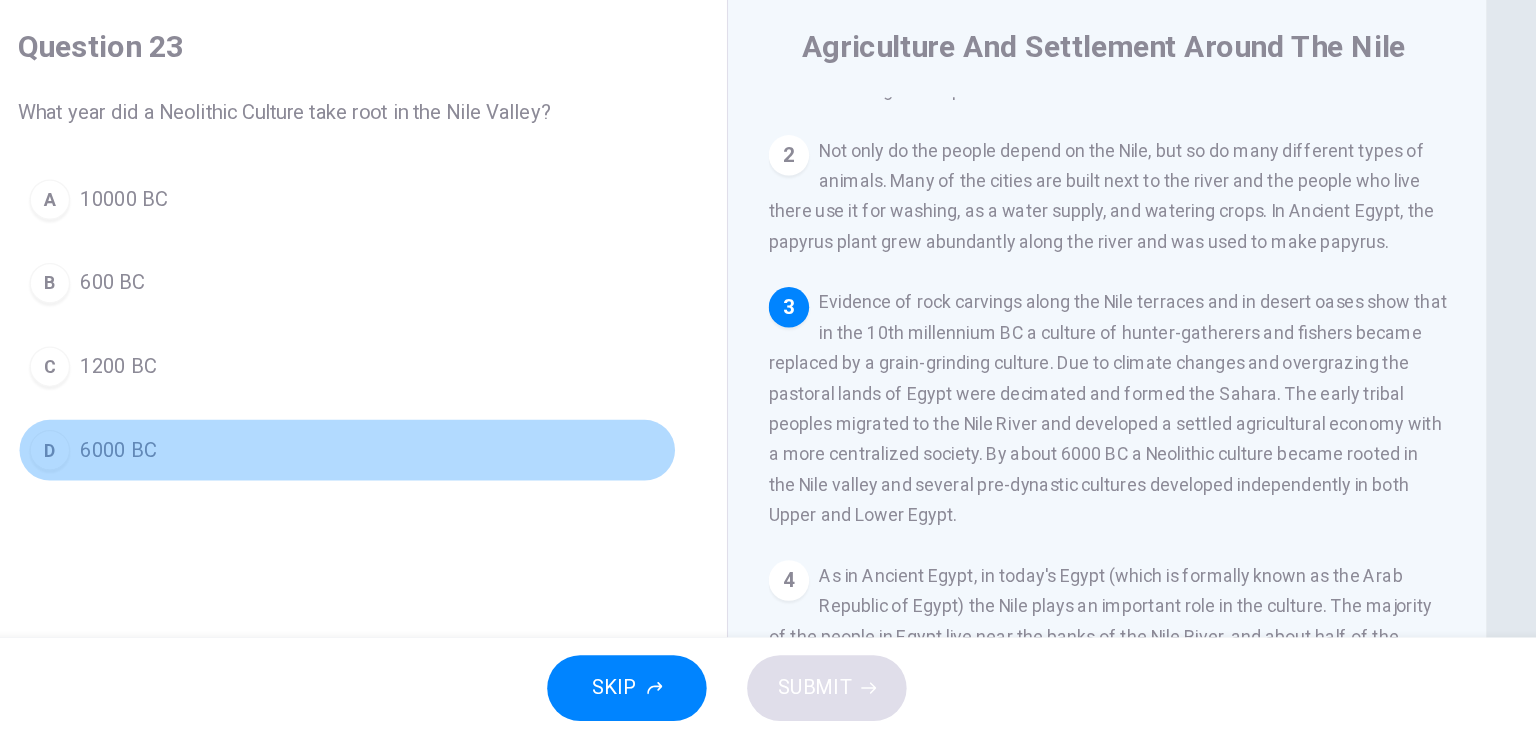 click on "6000 BC" at bounding box center [291, 312] 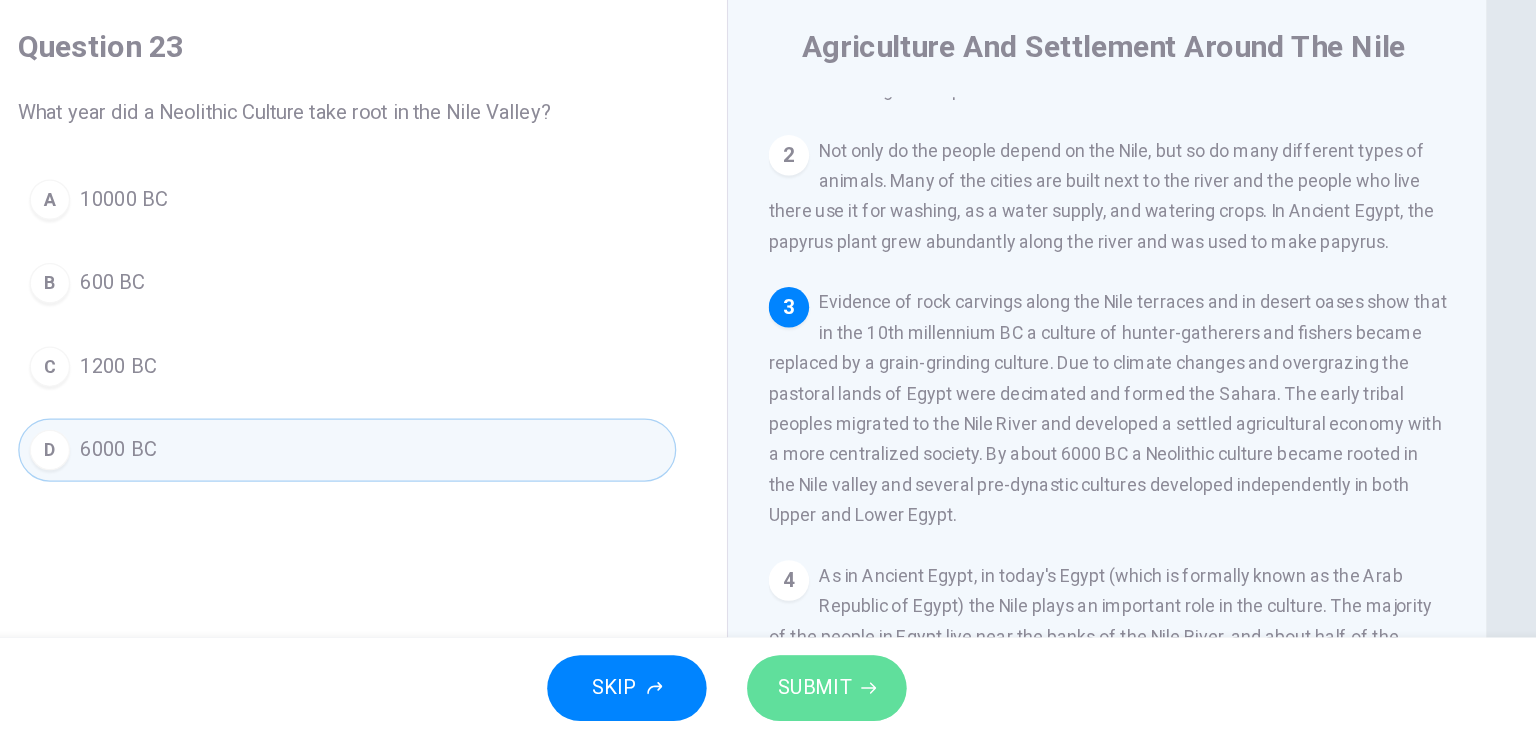 click on "SUBMIT" at bounding box center [837, 698] 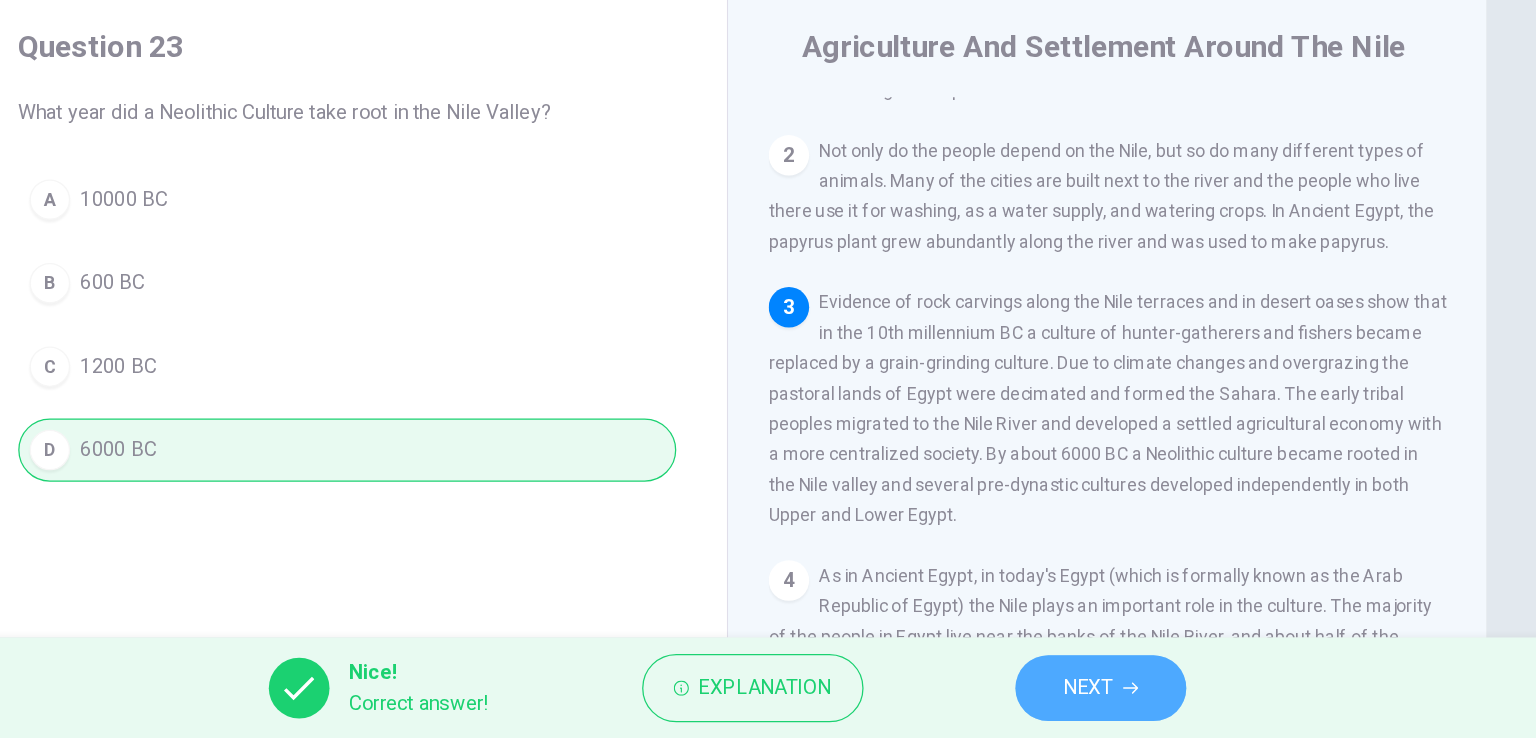 click on "NEXT" at bounding box center (1053, 698) 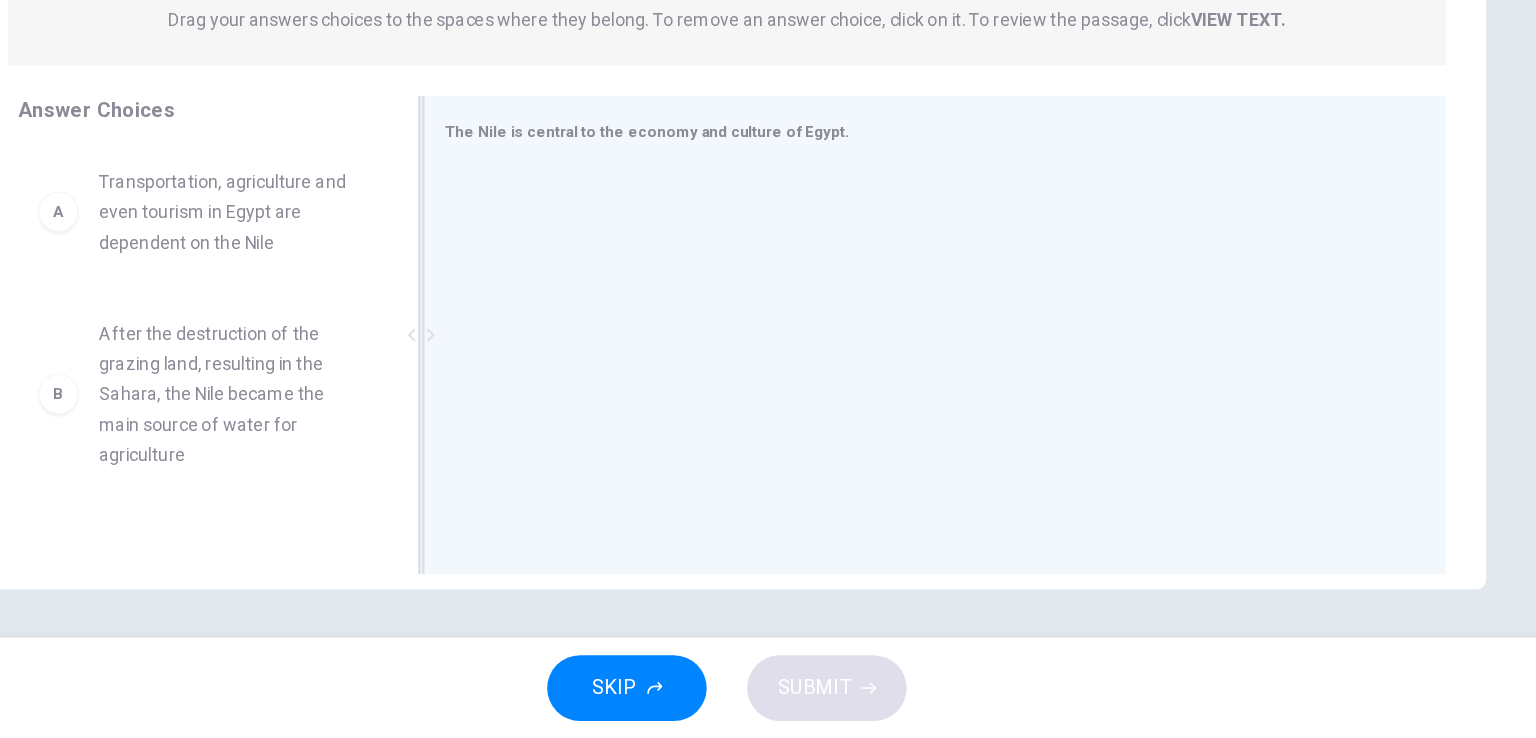 scroll, scrollTop: 245, scrollLeft: 0, axis: vertical 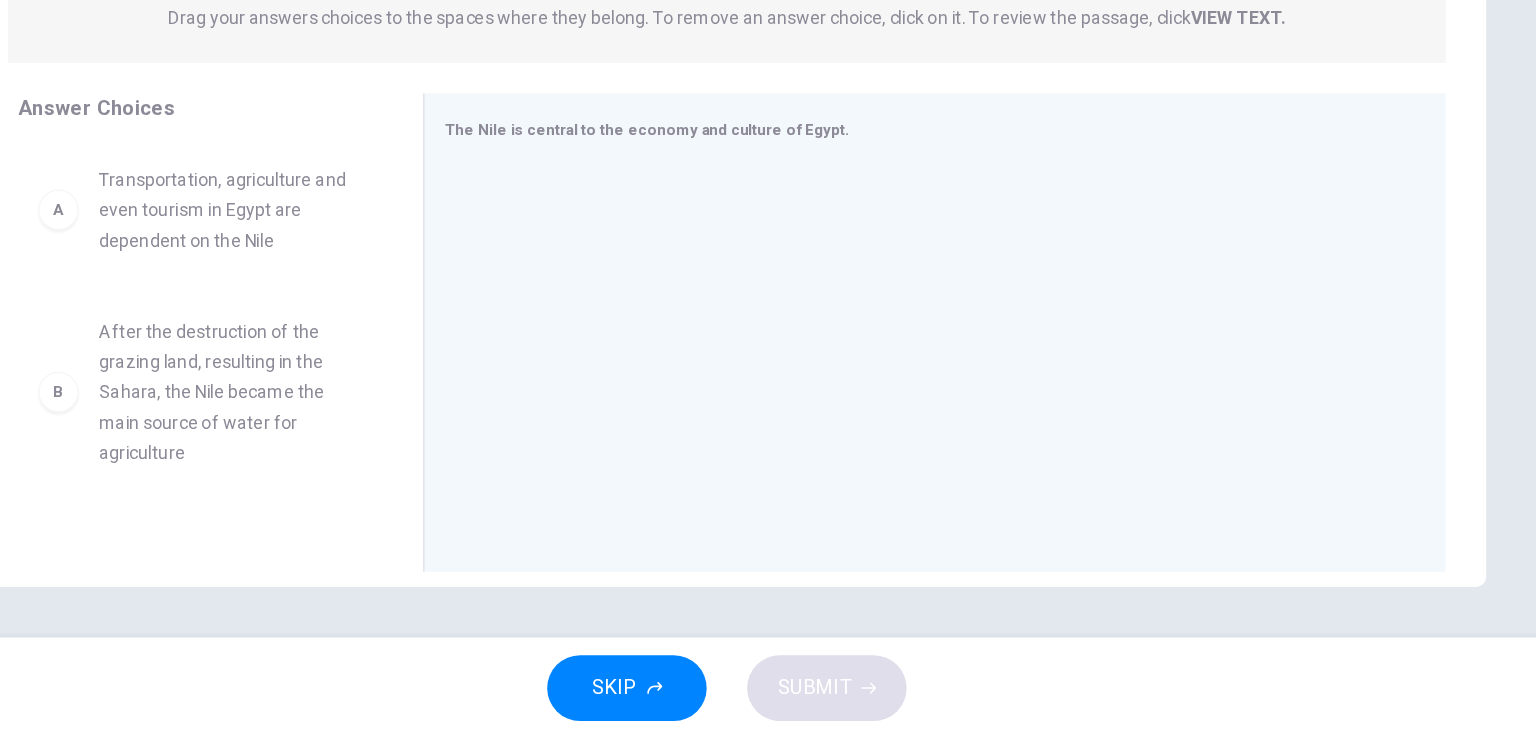 click on "Transportation, agriculture and even tourism in Egypt are dependent on the Nile" at bounding box center [376, 320] 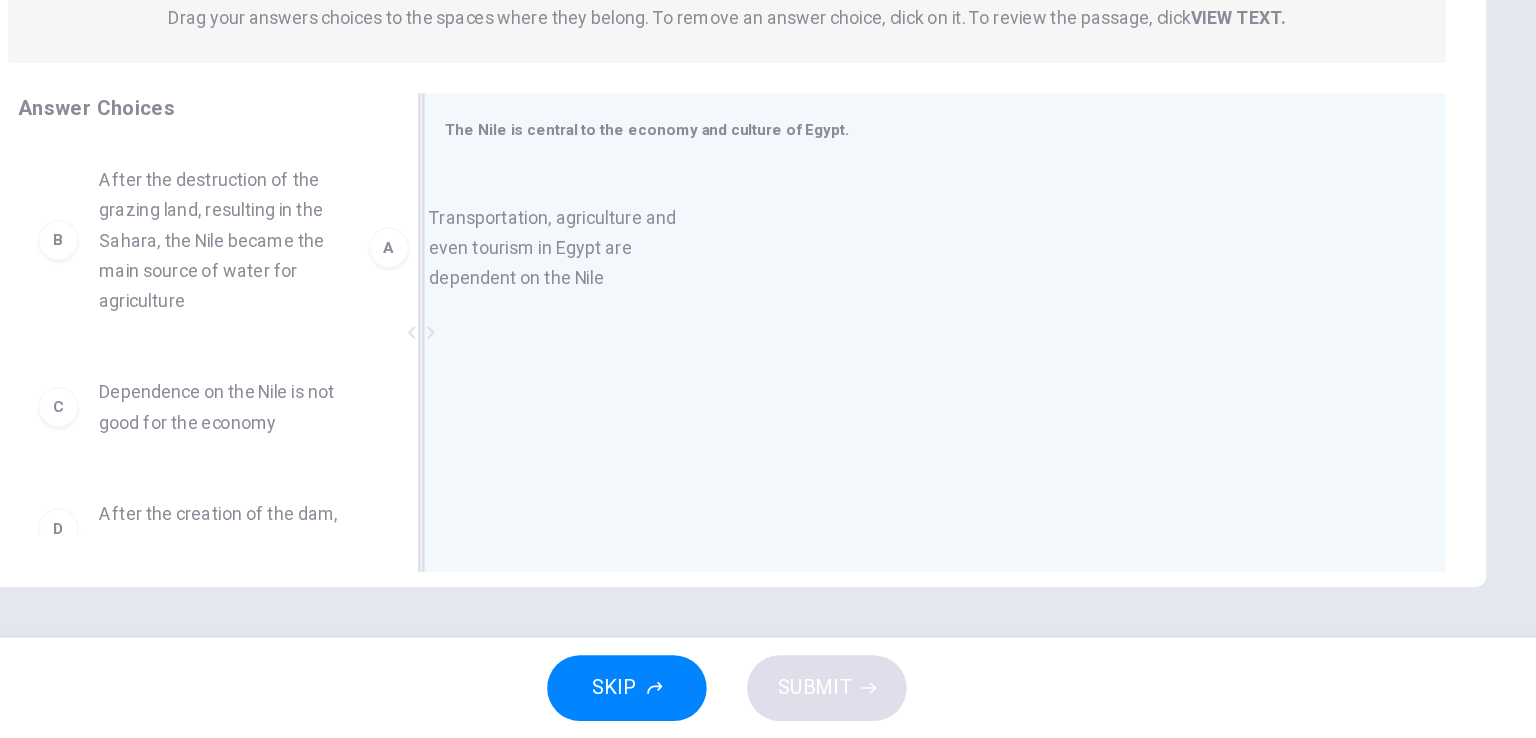 drag, startPoint x: 355, startPoint y: 338, endPoint x: 632, endPoint y: 368, distance: 278.6198 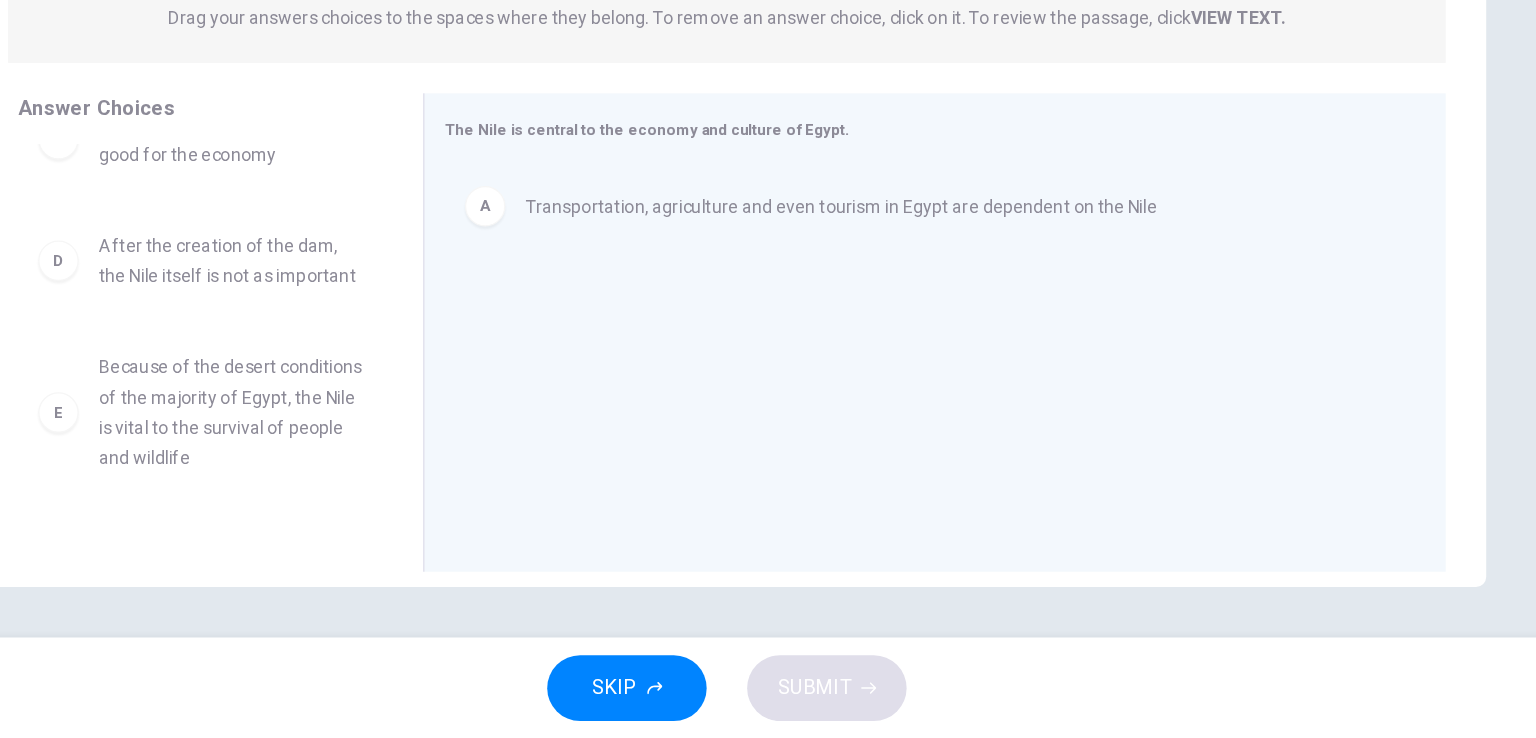 scroll, scrollTop: 221, scrollLeft: 0, axis: vertical 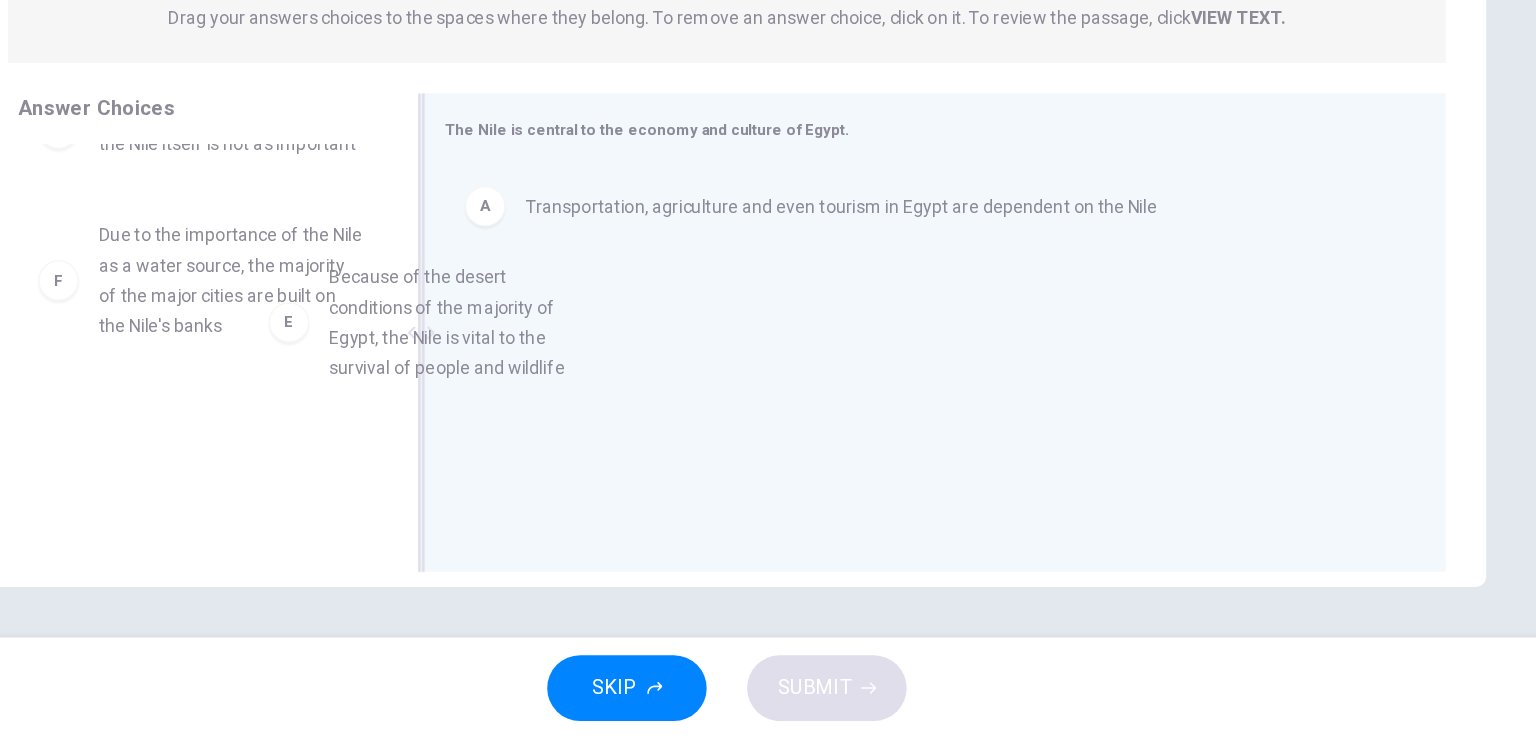 drag, startPoint x: 397, startPoint y: 433, endPoint x: 629, endPoint y: 431, distance: 232.00862 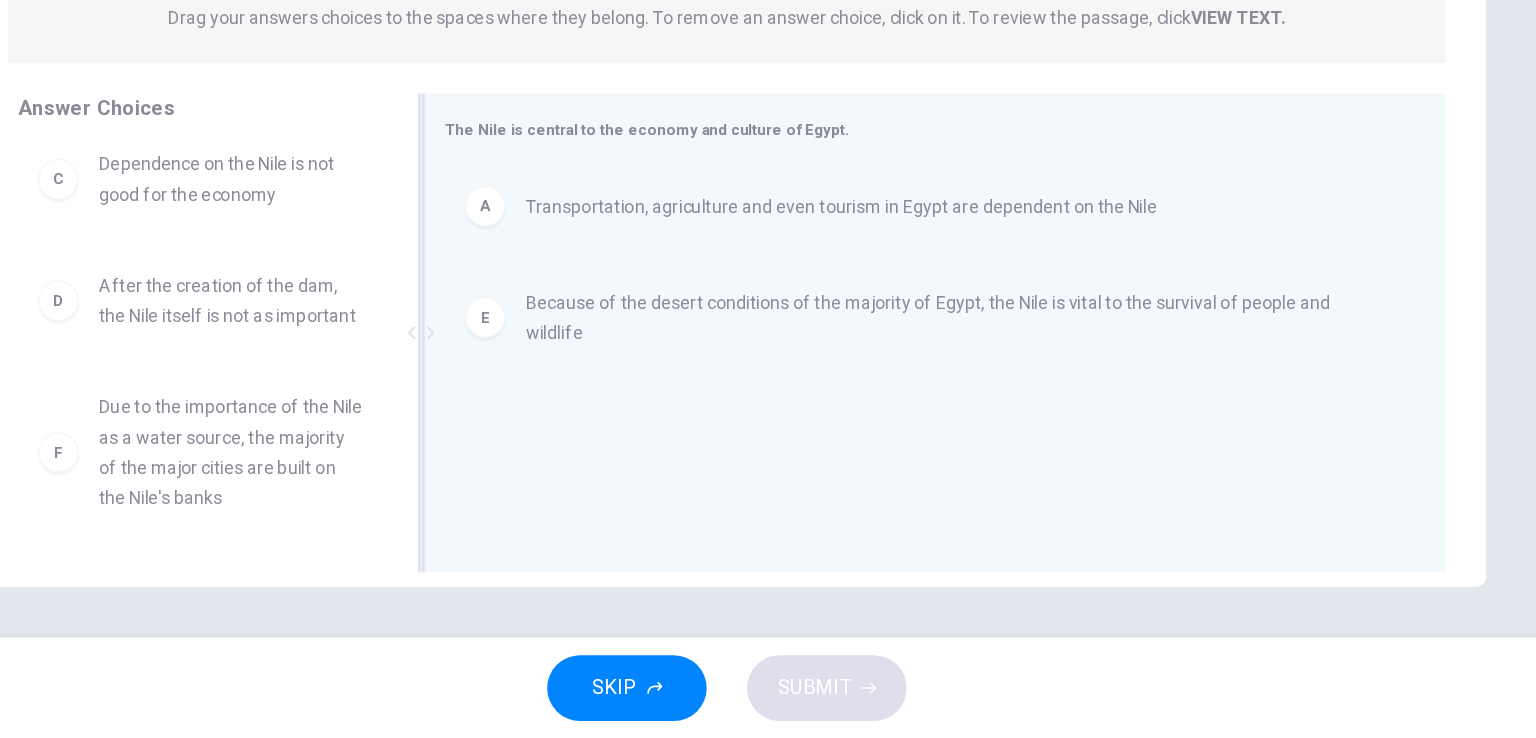 scroll, scrollTop: 204, scrollLeft: 0, axis: vertical 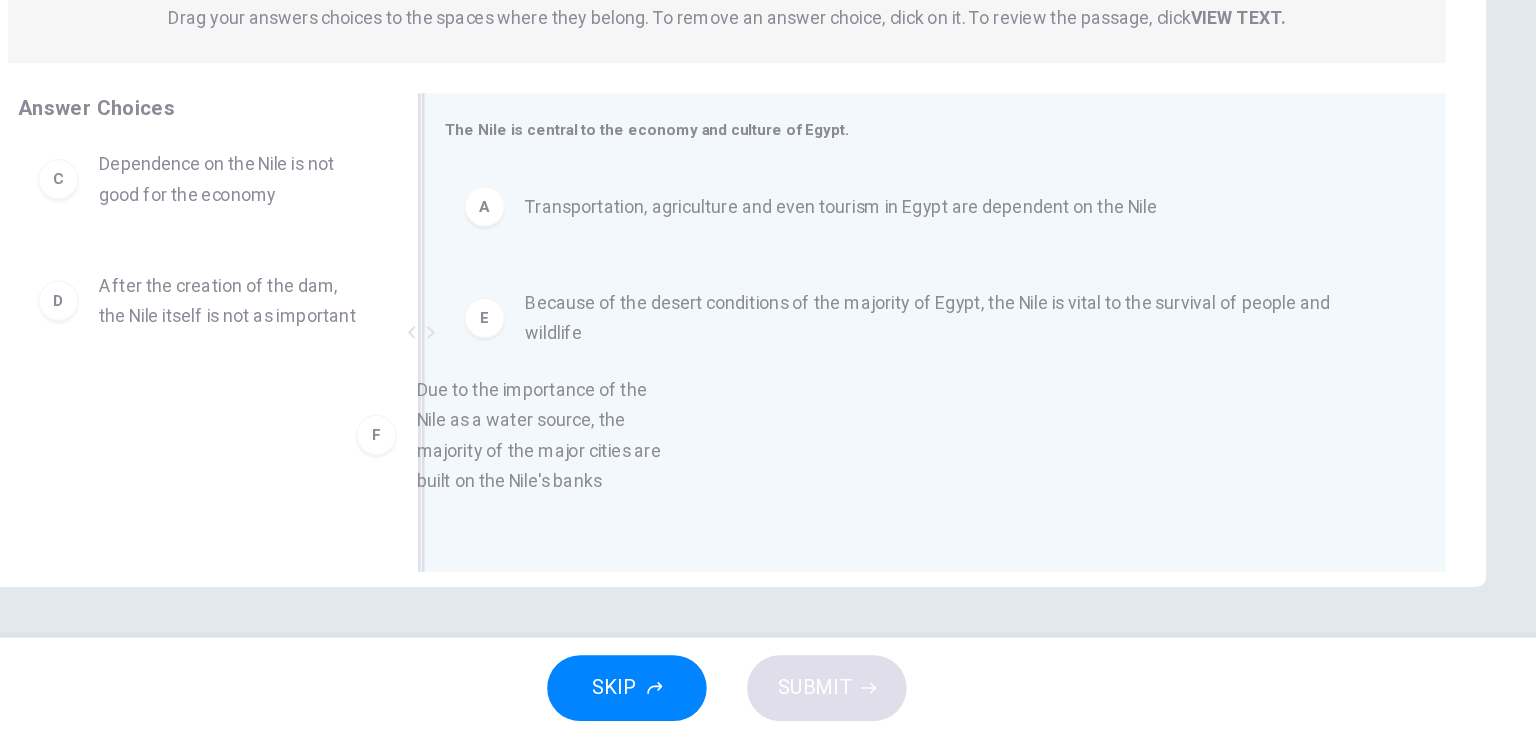 drag, startPoint x: 385, startPoint y: 538, endPoint x: 648, endPoint y: 522, distance: 263.48624 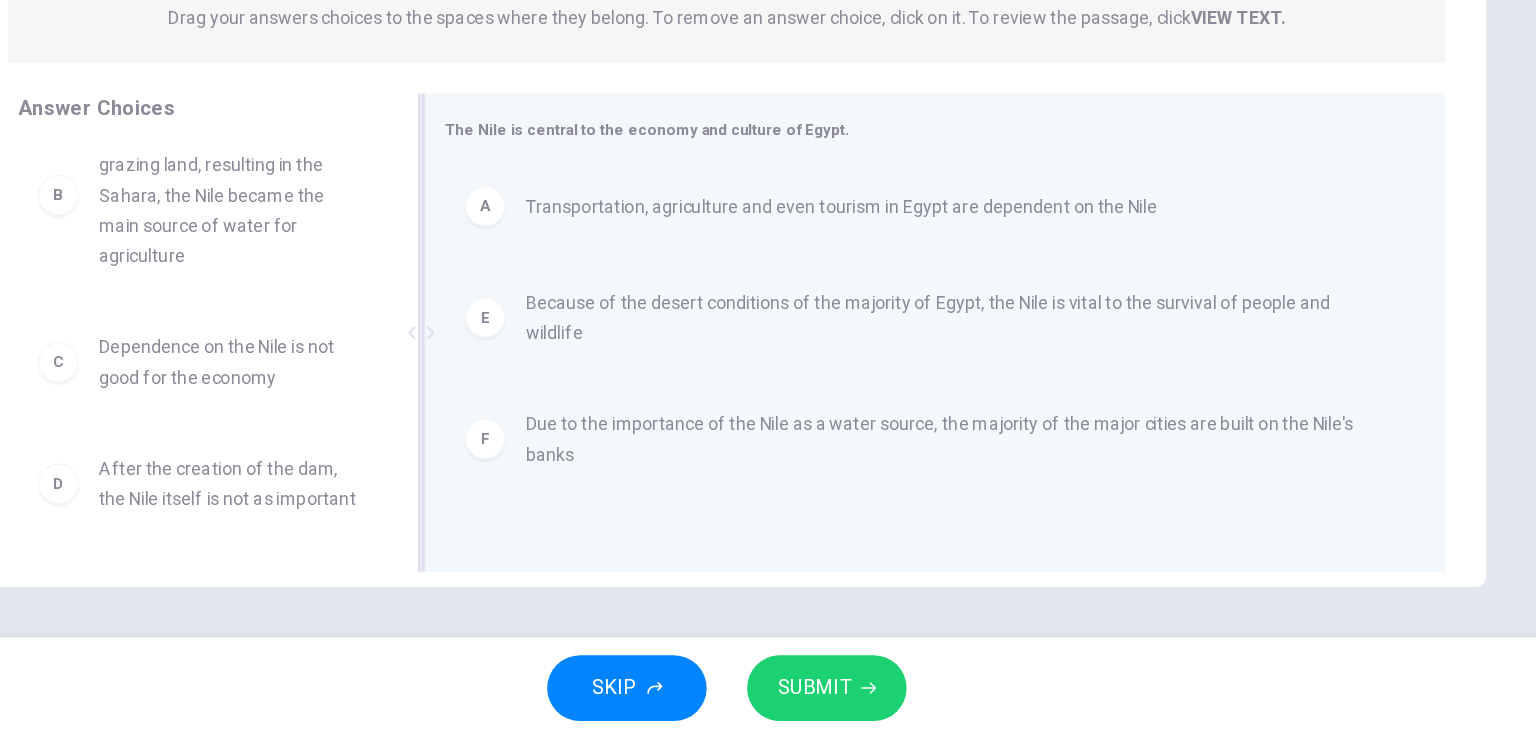 scroll, scrollTop: 60, scrollLeft: 0, axis: vertical 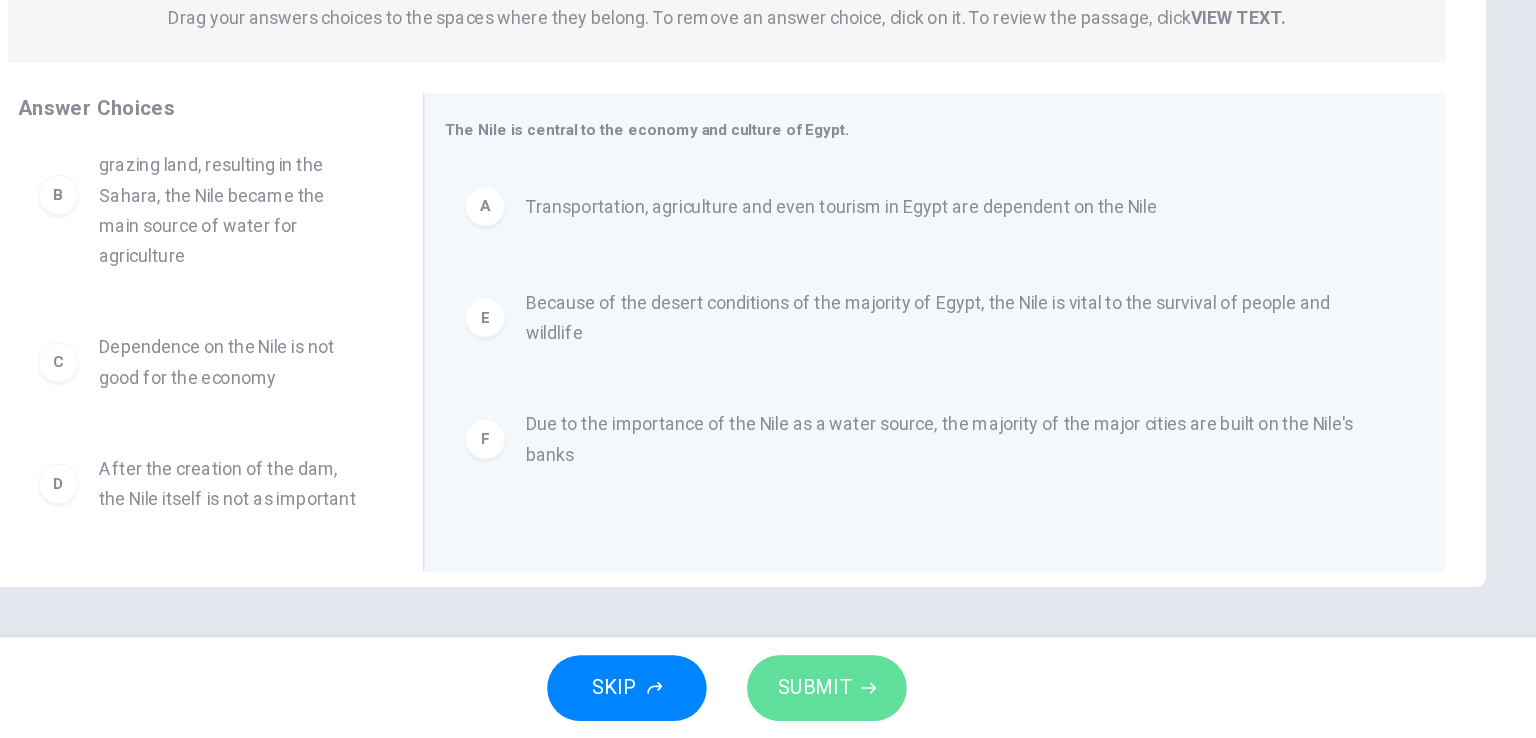 click on "SUBMIT" at bounding box center [837, 698] 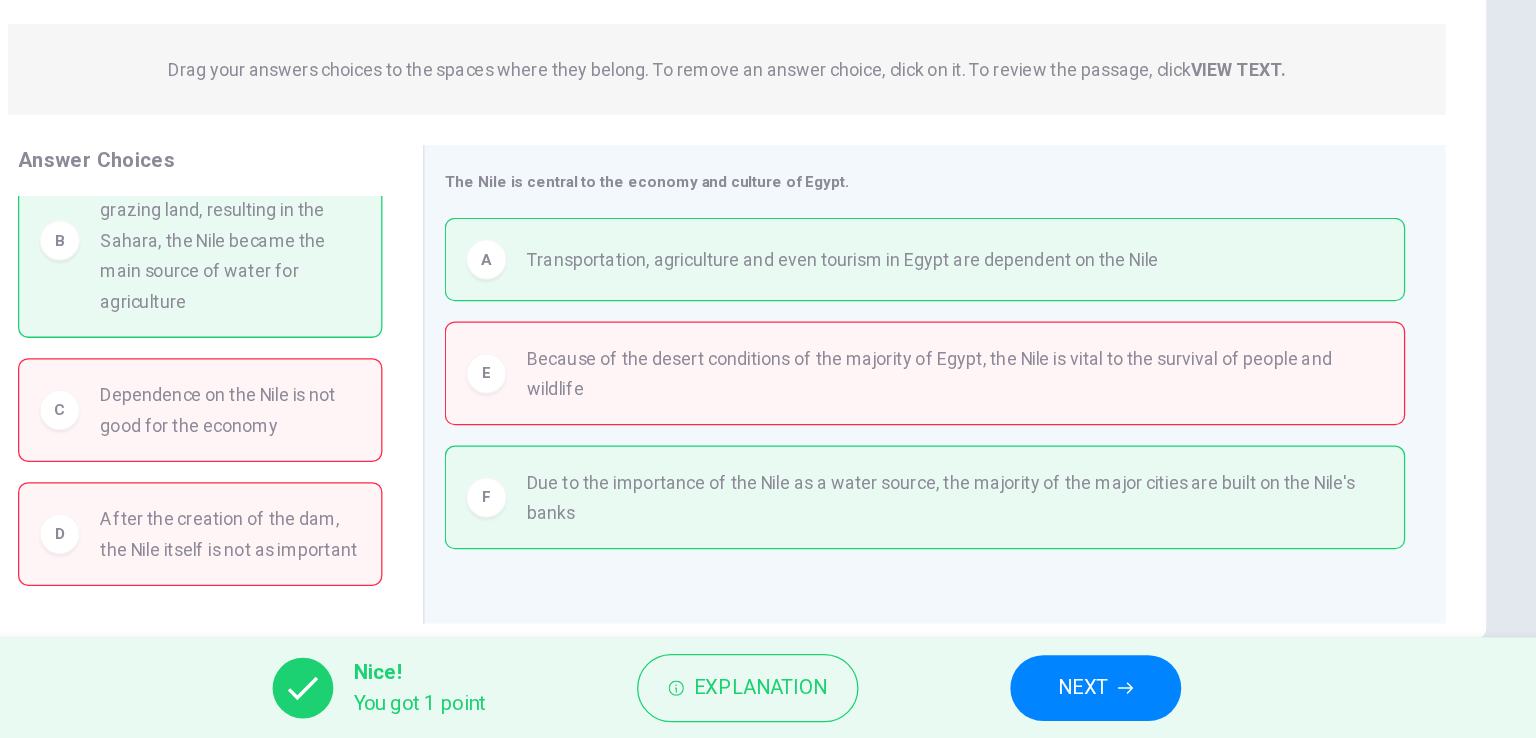 scroll, scrollTop: 211, scrollLeft: 0, axis: vertical 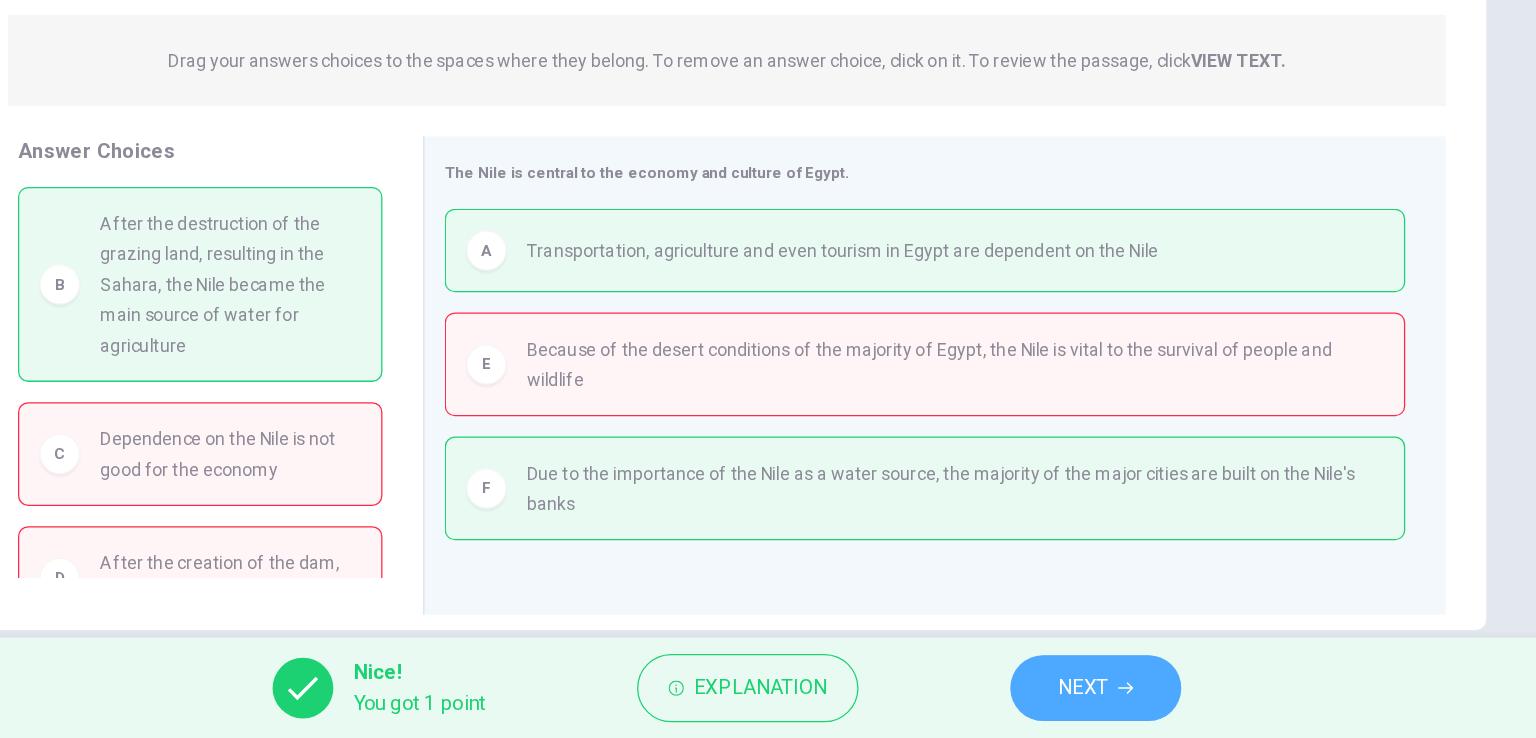 click on "NEXT" at bounding box center (1049, 698) 